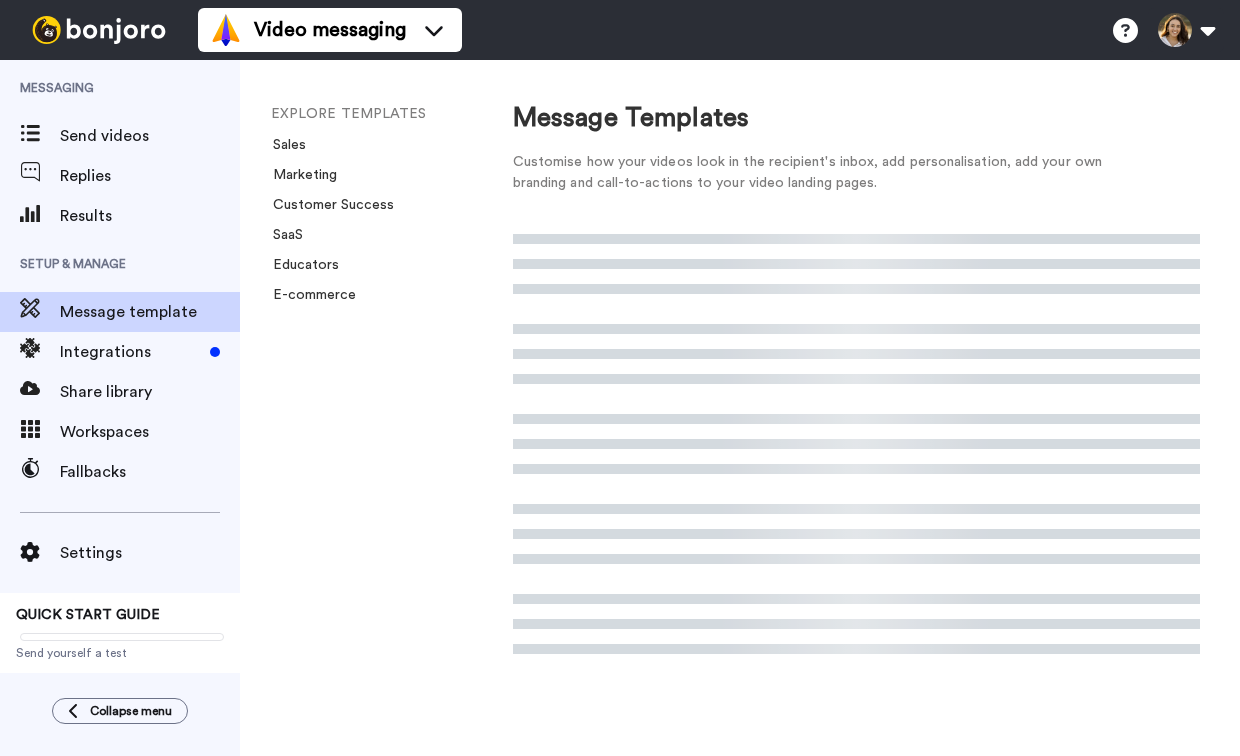 scroll, scrollTop: 0, scrollLeft: 0, axis: both 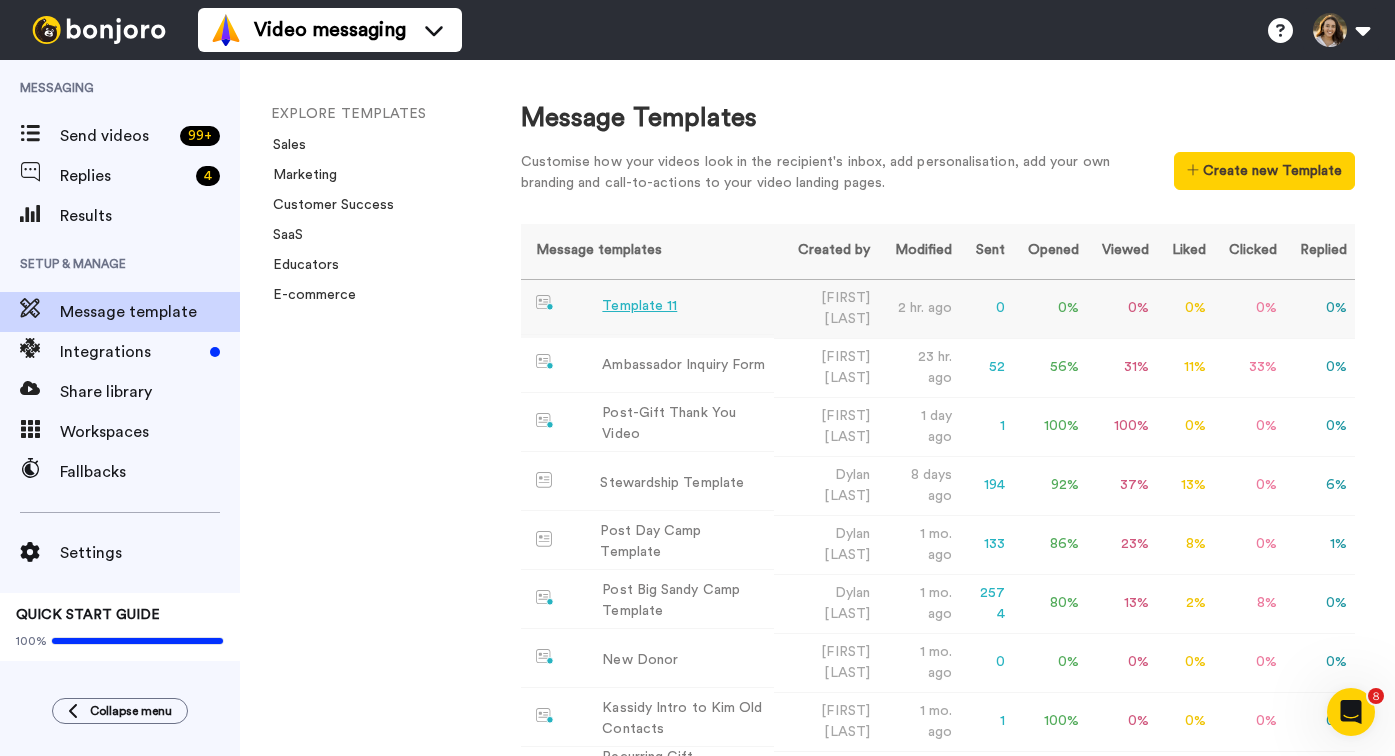click on "Template 11" at bounding box center [639, 306] 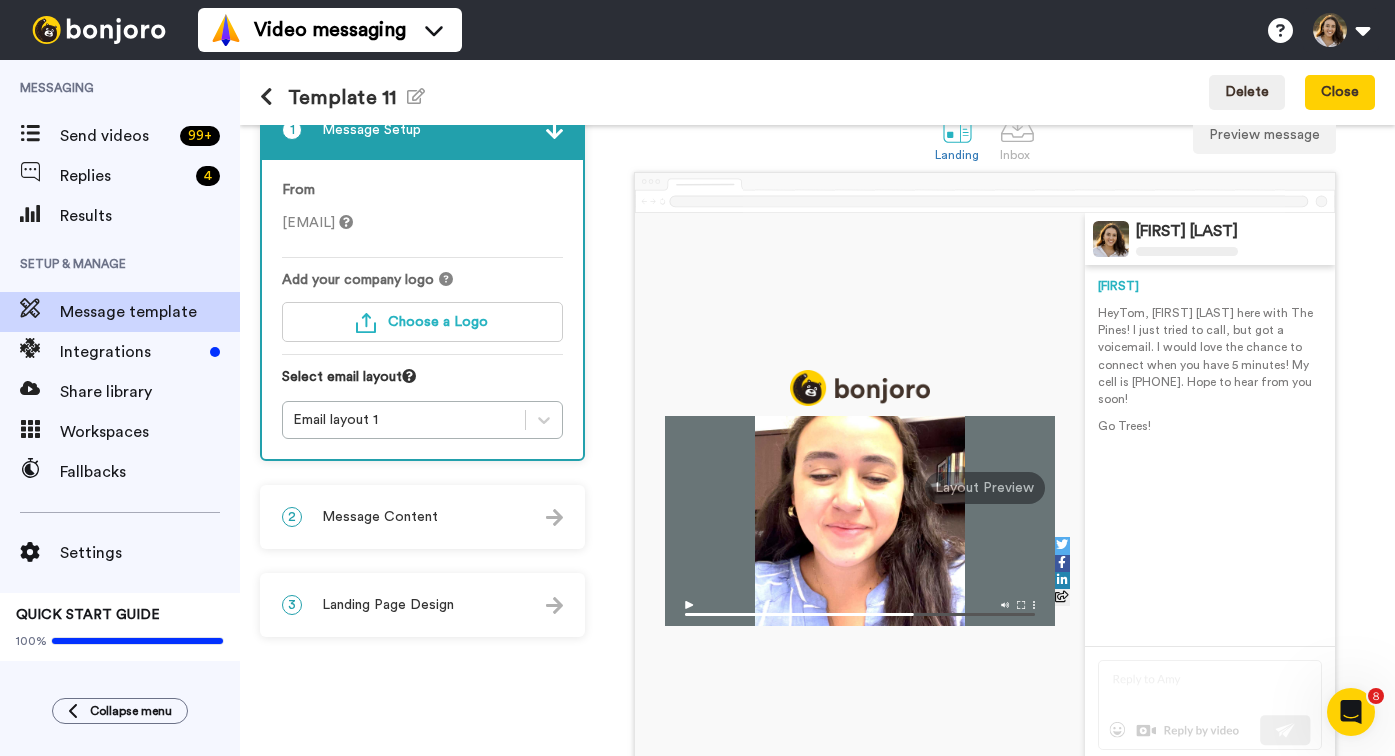 scroll, scrollTop: 0, scrollLeft: 0, axis: both 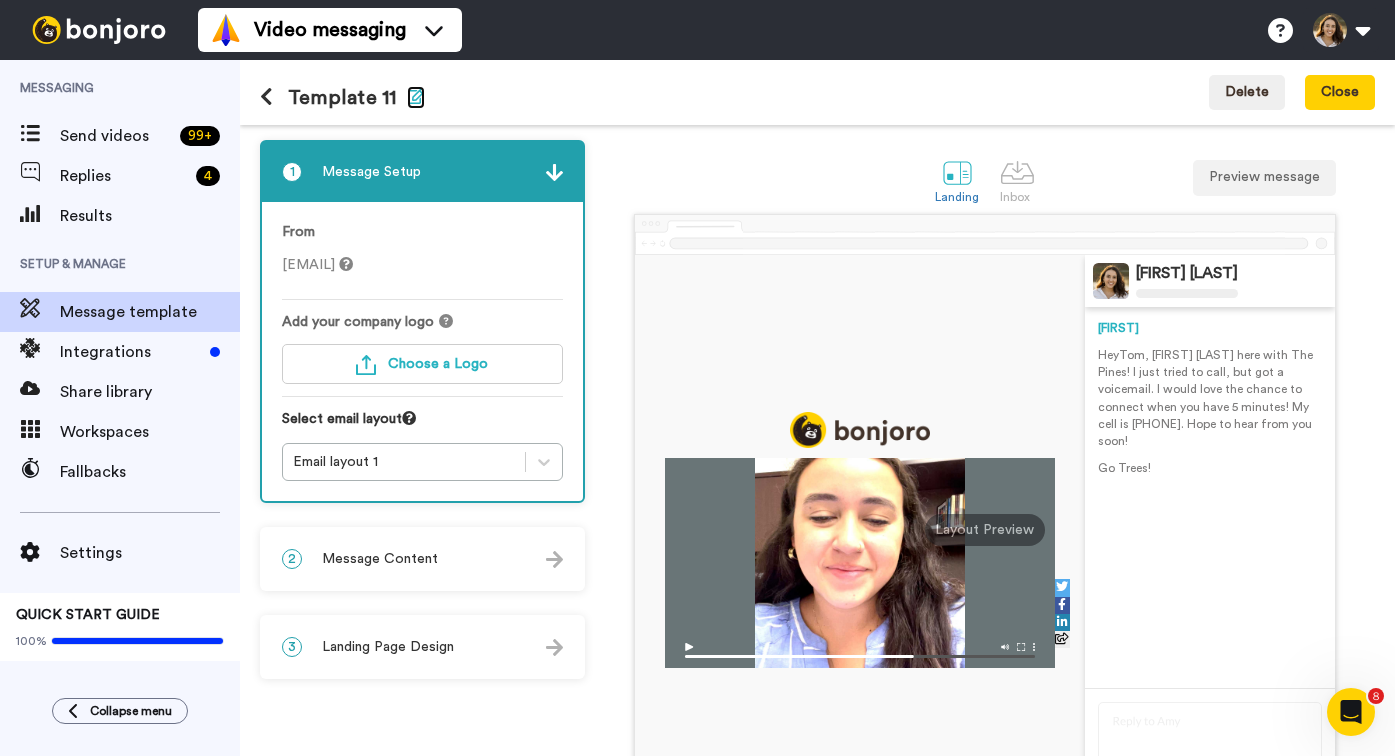 click at bounding box center [416, 96] 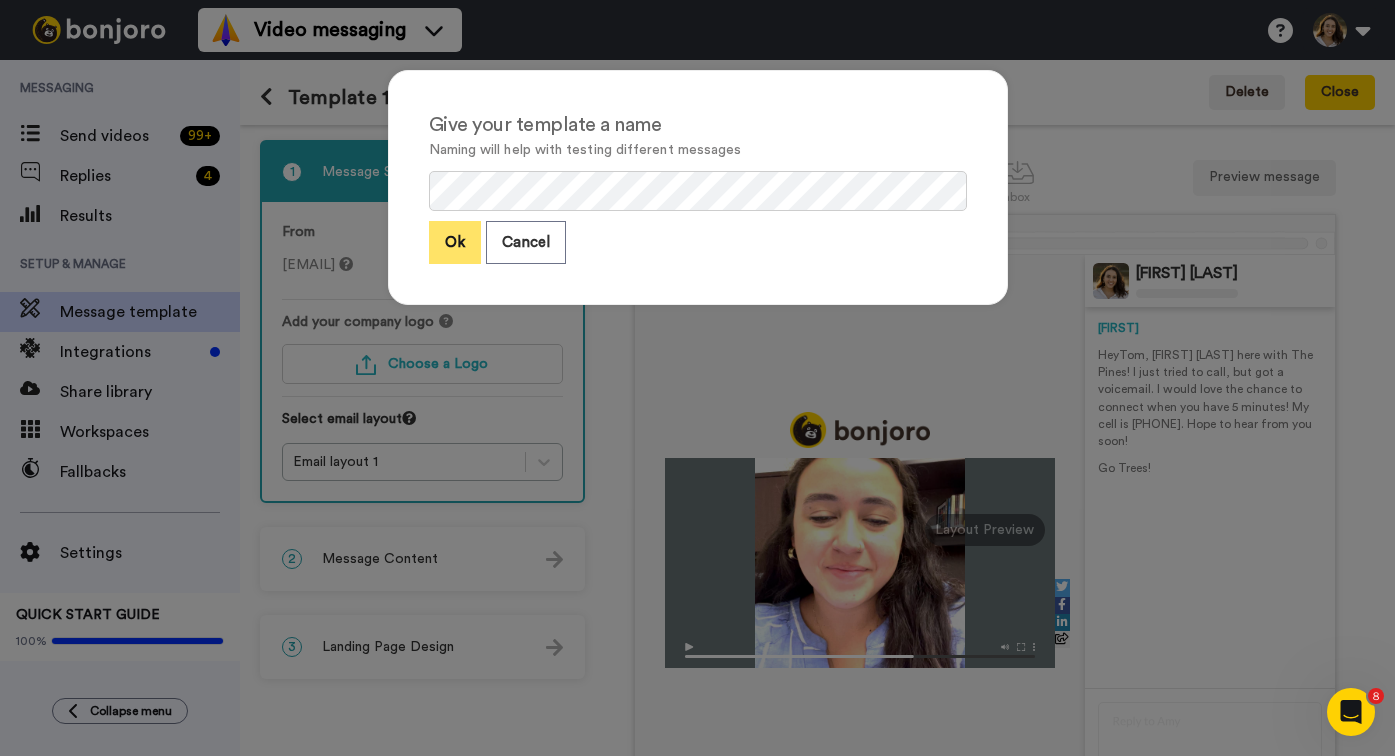 click on "Ok" at bounding box center (455, 242) 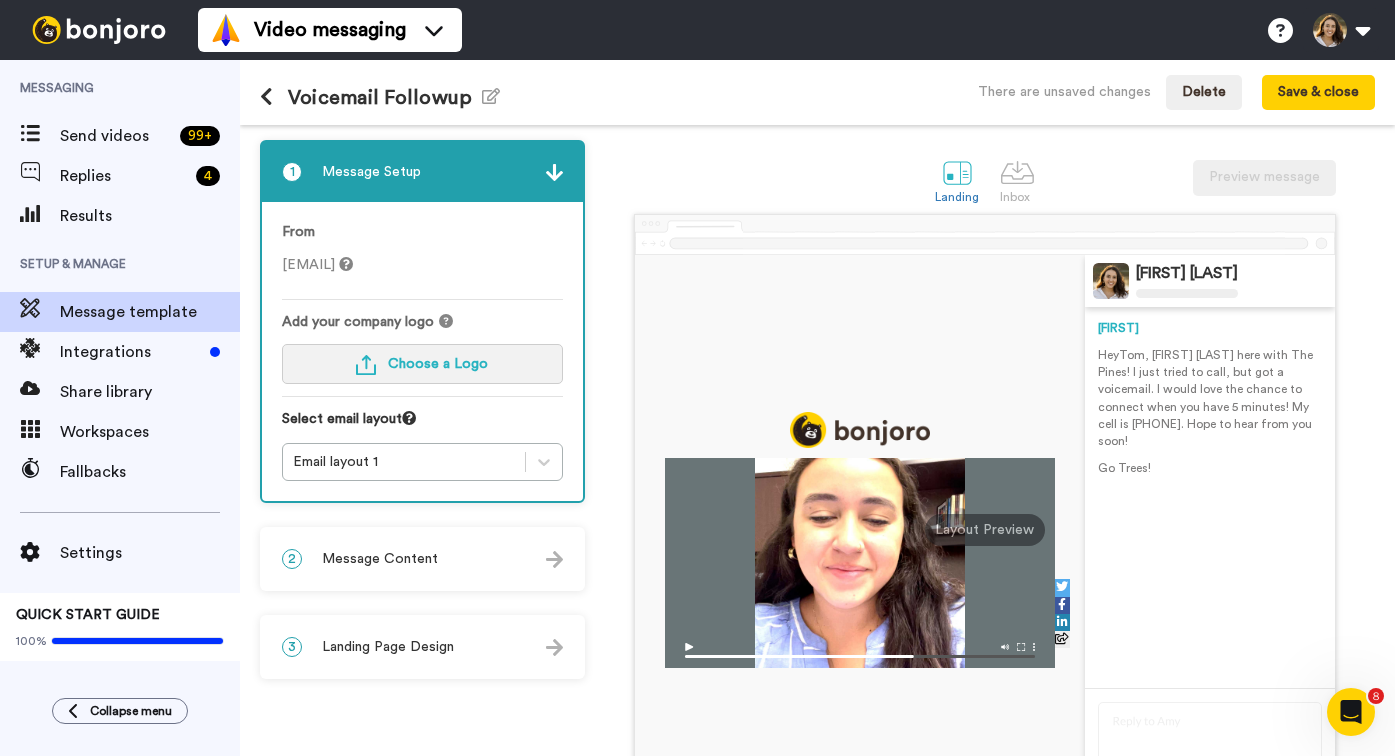 click on "Choose a Logo" at bounding box center [438, 364] 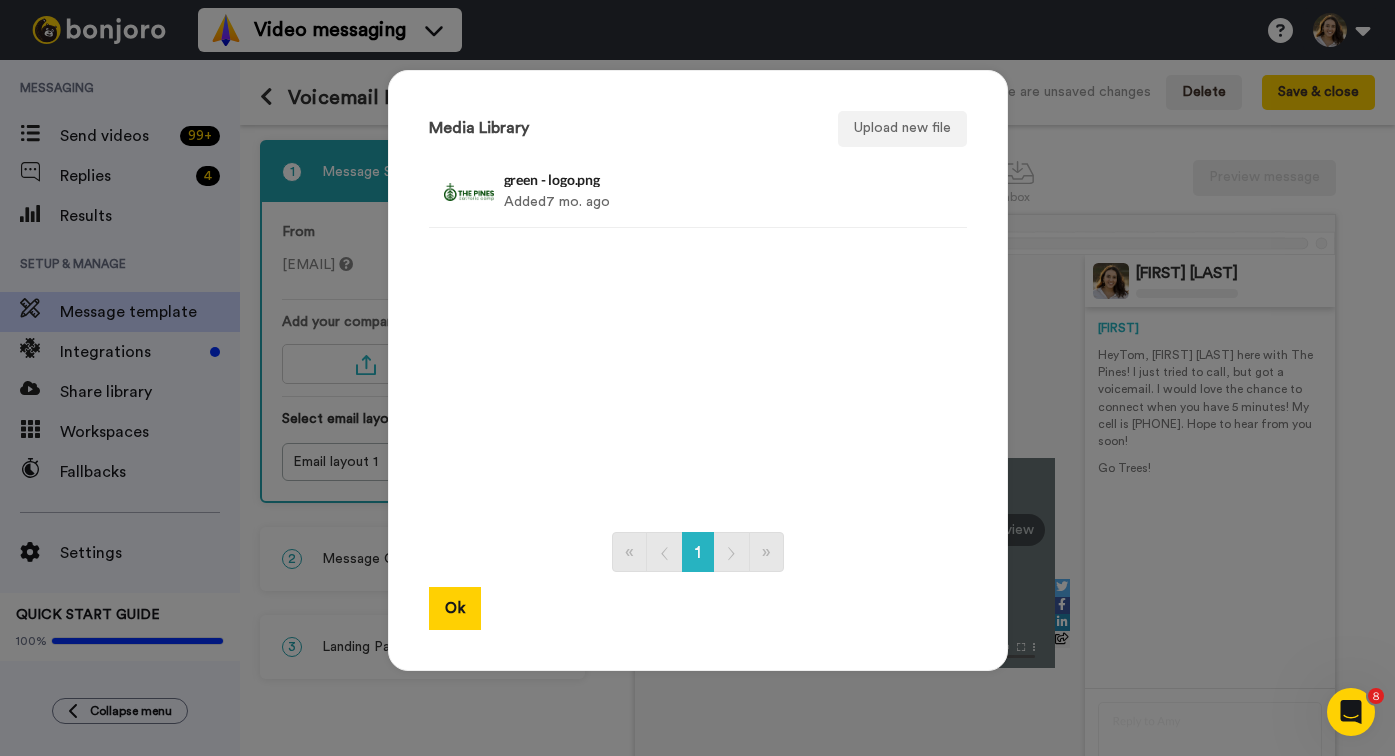 click on "green - logo.png Added  7 mo. ago Delete" at bounding box center [698, 334] 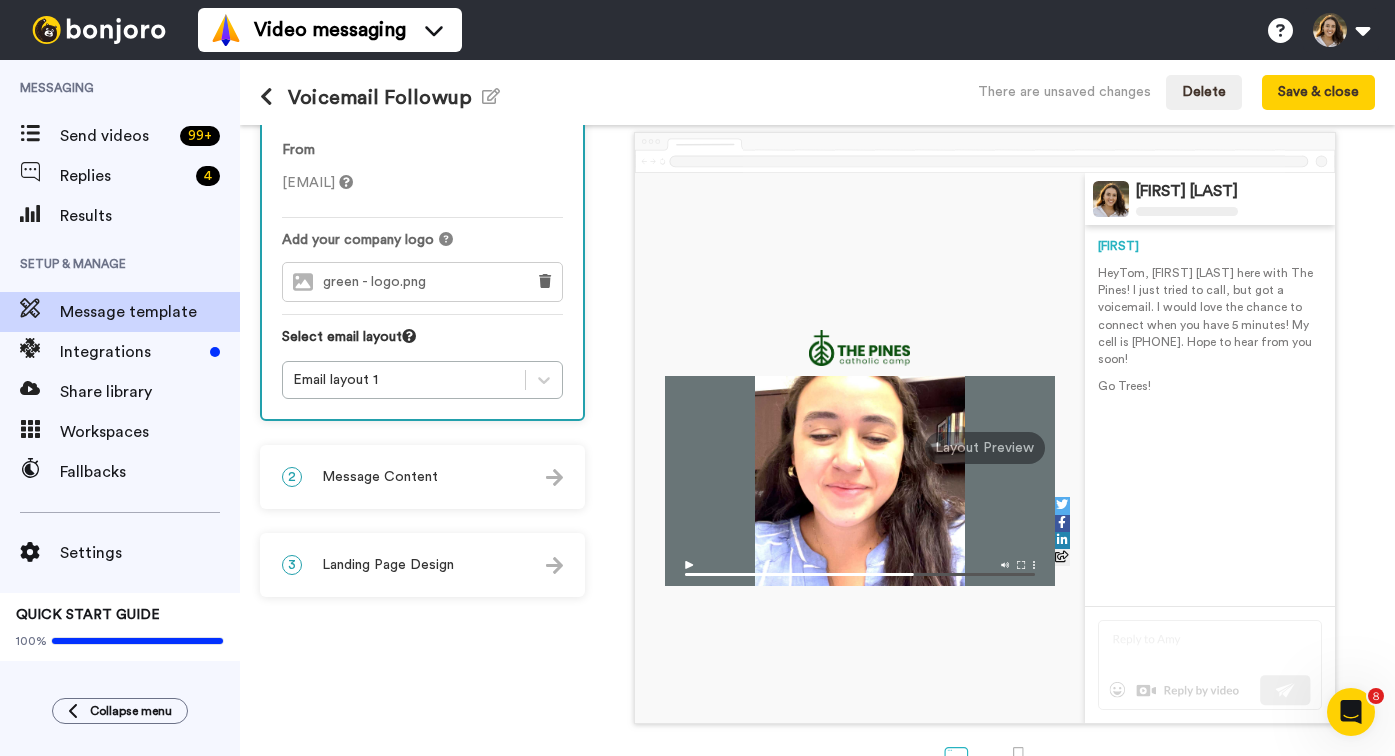 scroll, scrollTop: 82, scrollLeft: 0, axis: vertical 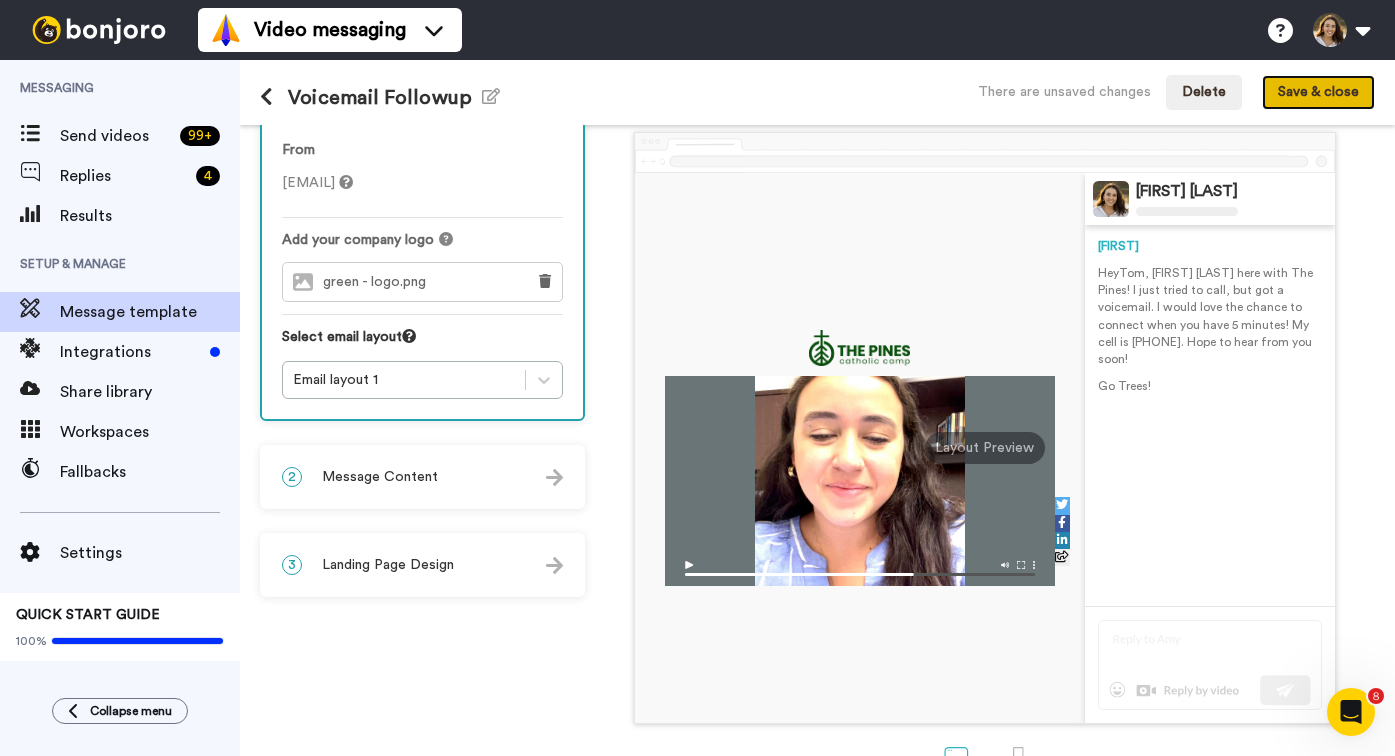 click on "Save & close" at bounding box center [1318, 93] 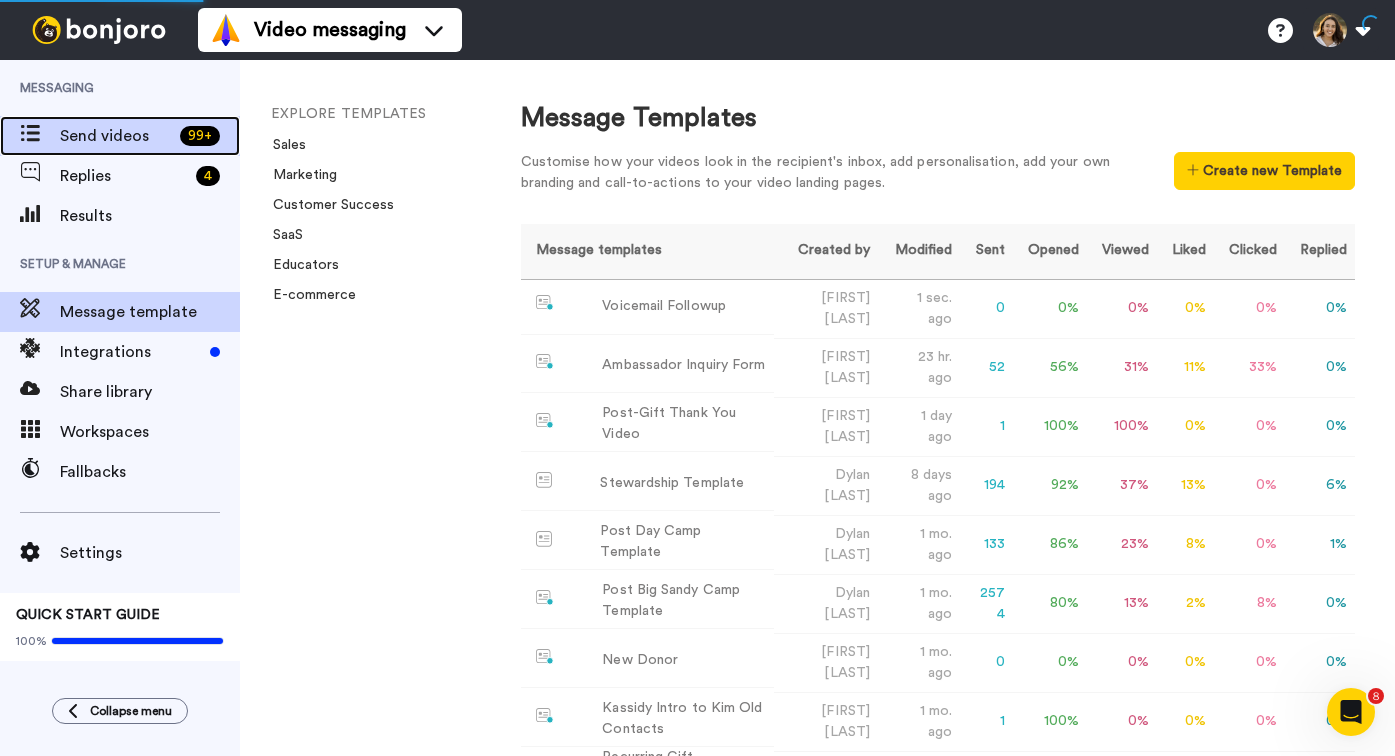 click on "Send videos" at bounding box center (116, 136) 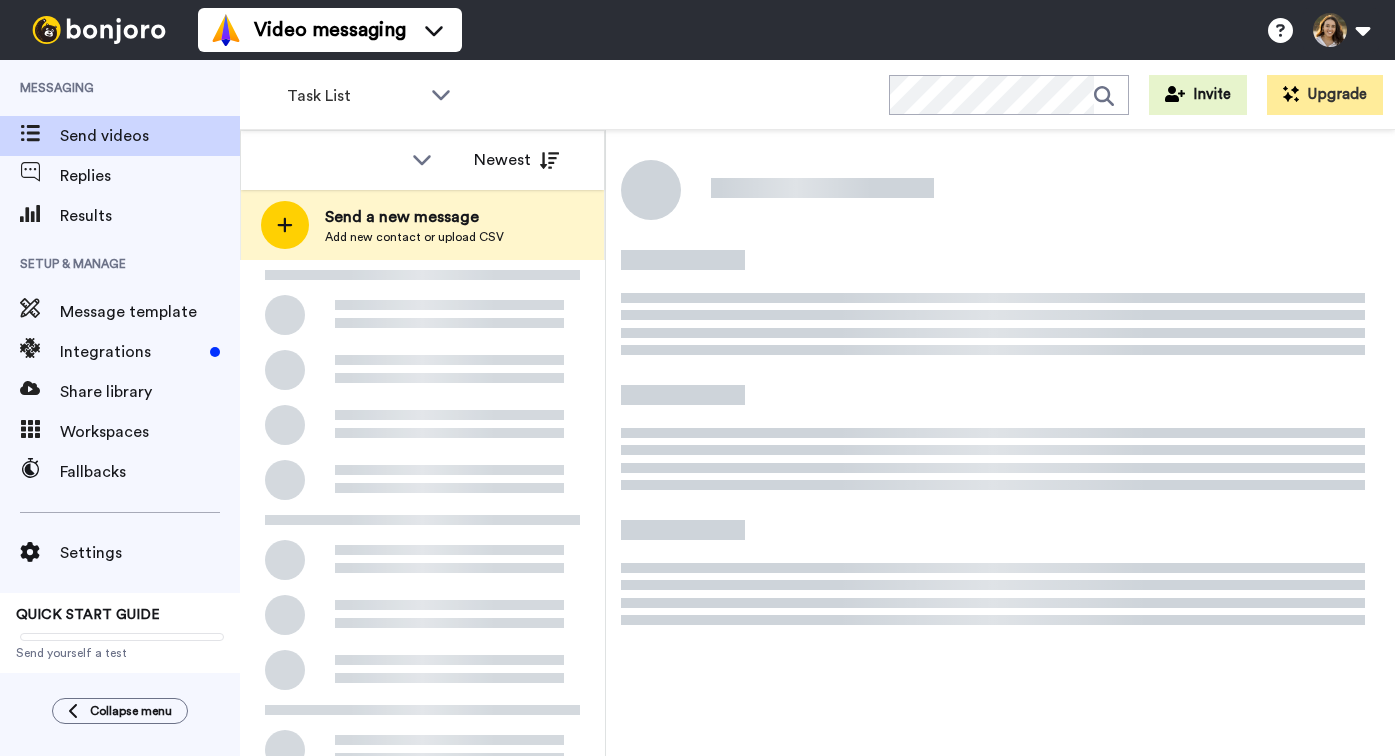 scroll, scrollTop: 0, scrollLeft: 0, axis: both 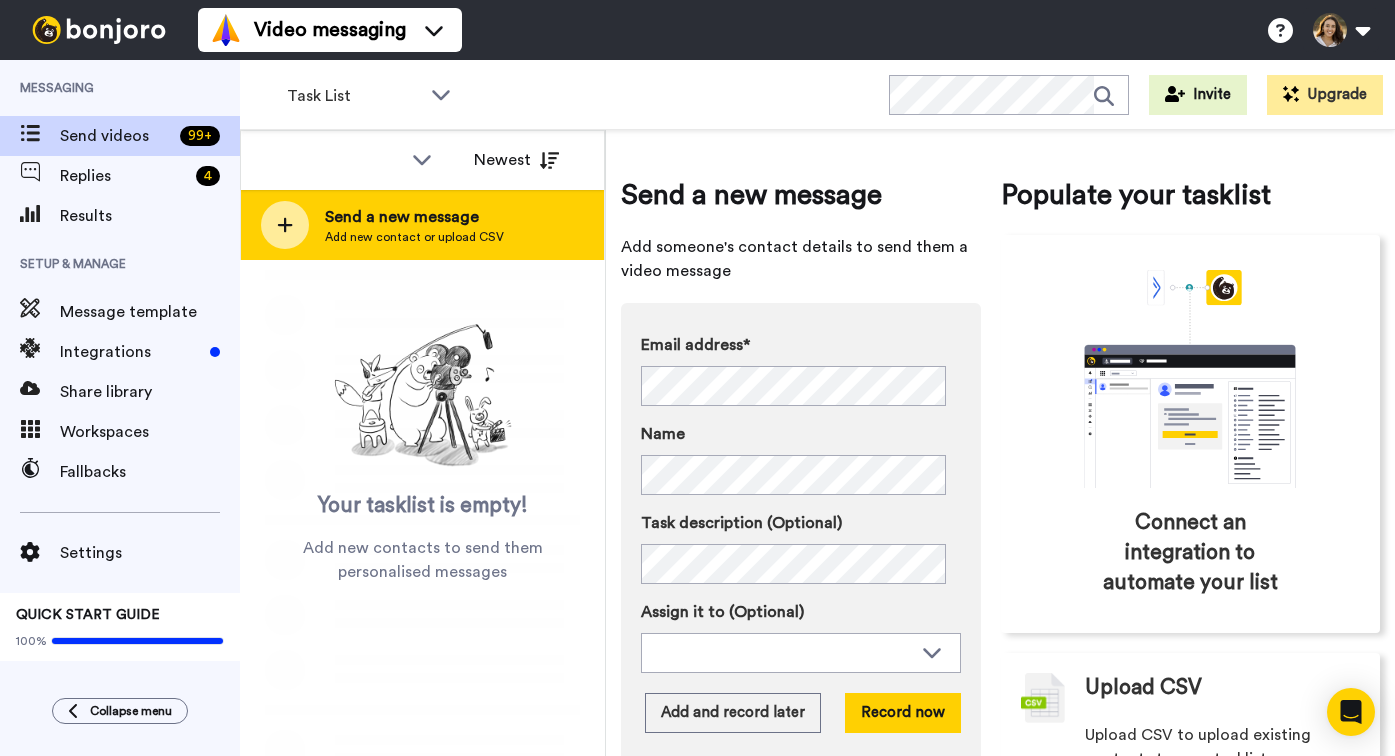 click on "Send a new message" at bounding box center (414, 217) 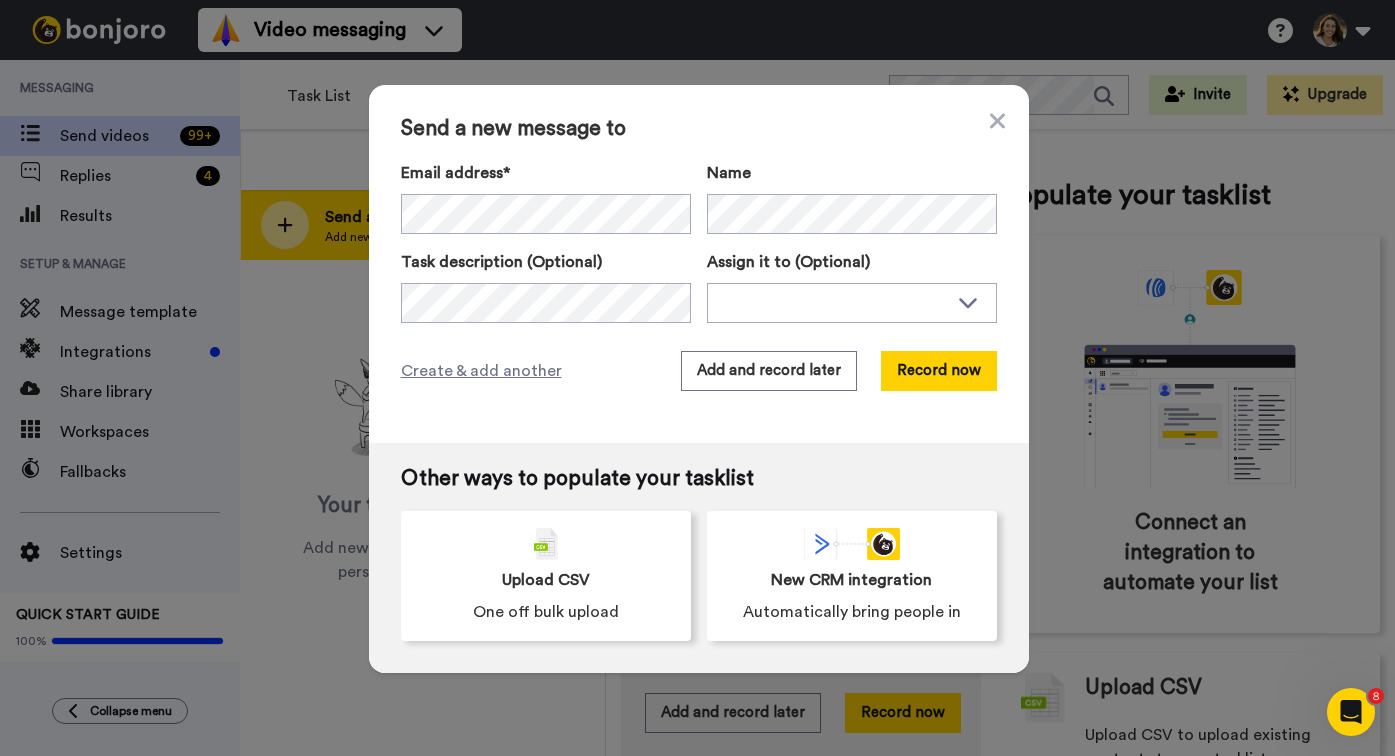 scroll, scrollTop: 0, scrollLeft: 0, axis: both 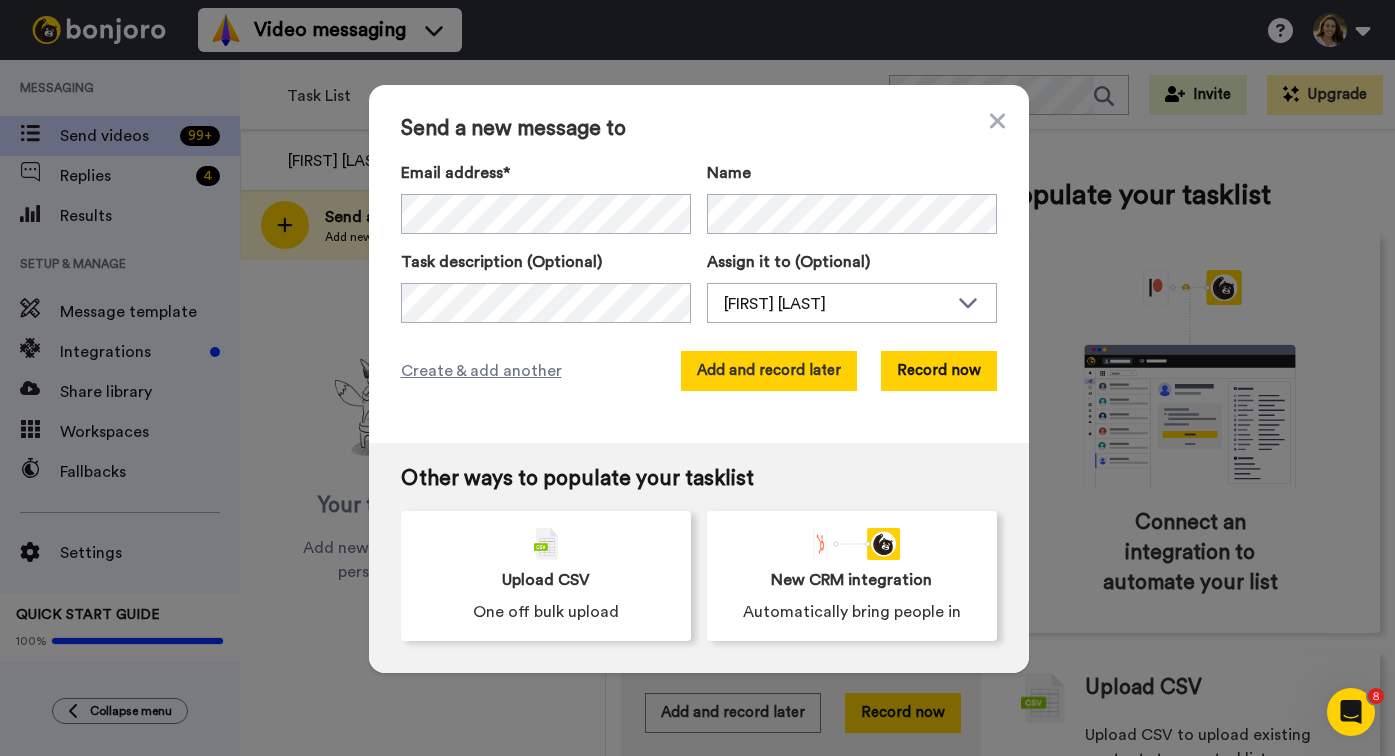 click on "Add and record later" at bounding box center [769, 371] 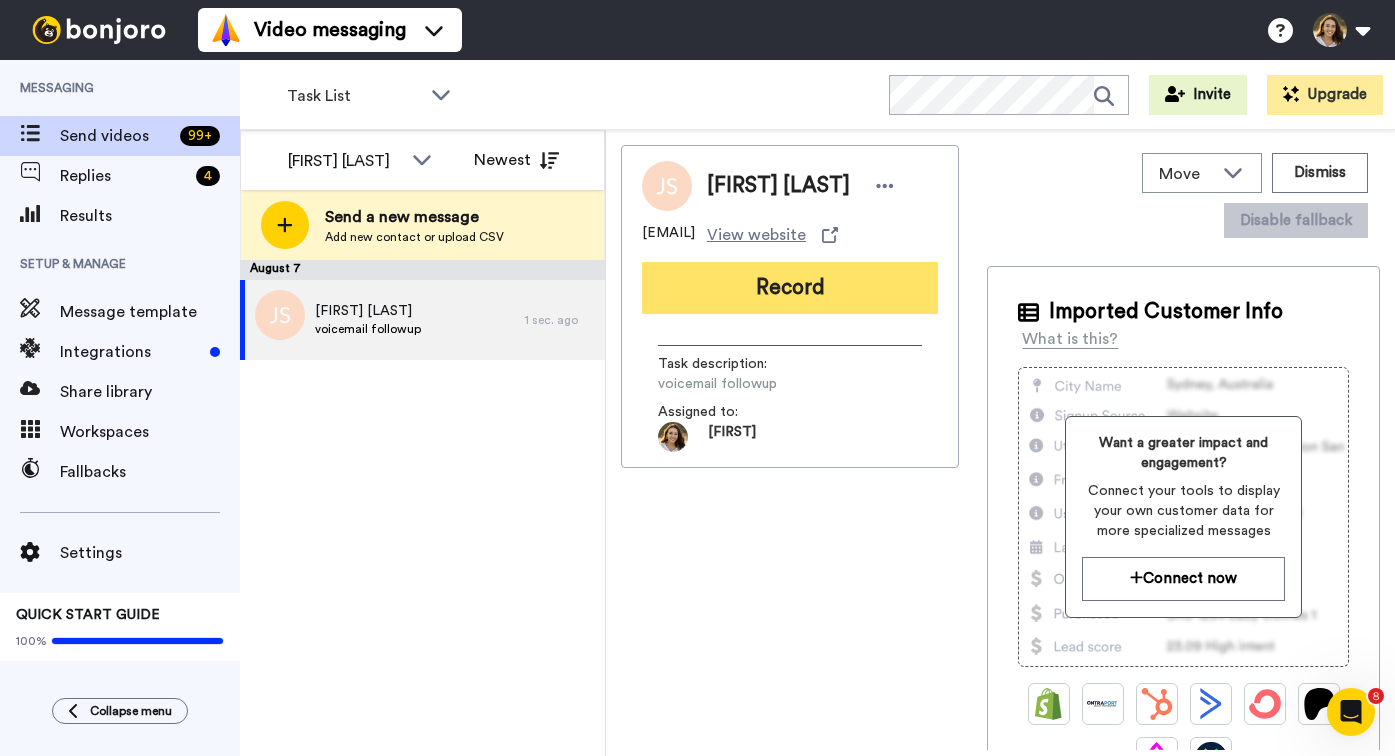 click on "Record" at bounding box center (790, 288) 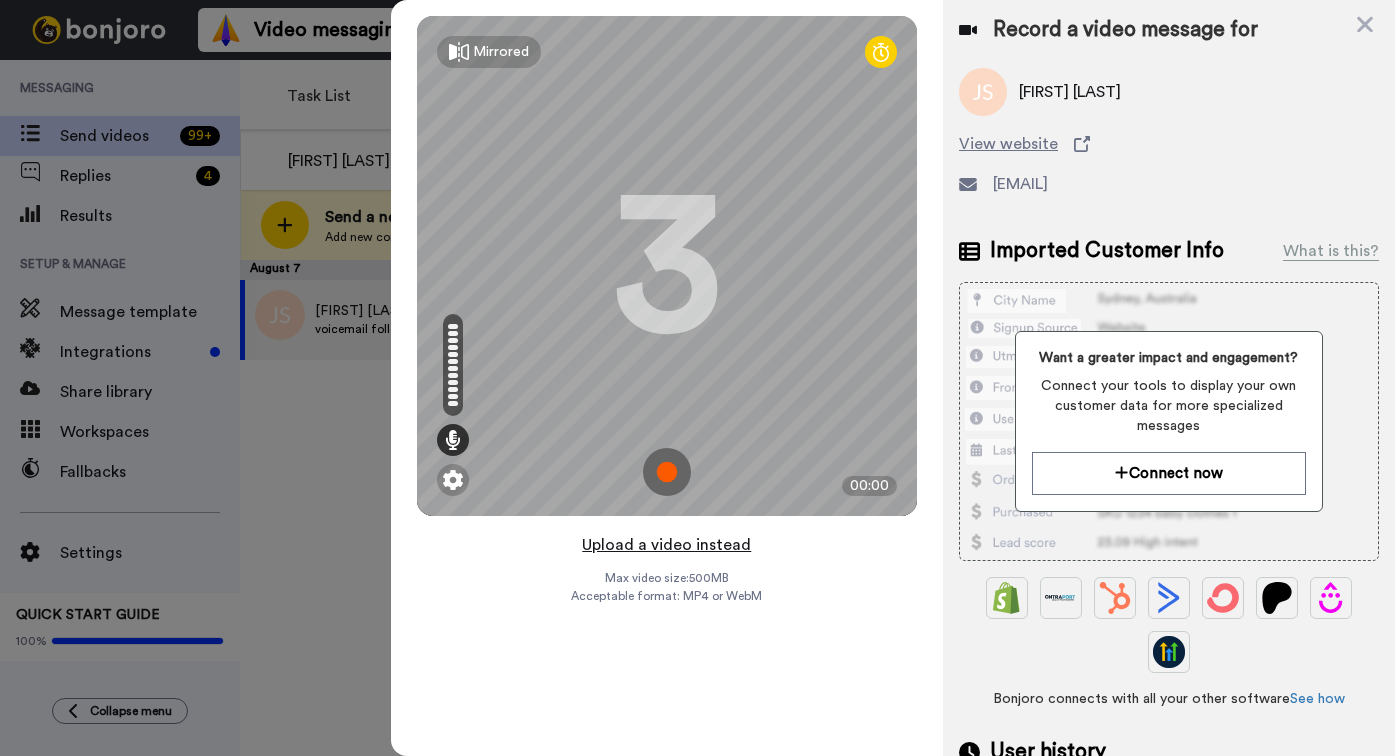 click on "Upload a video instead" at bounding box center (666, 545) 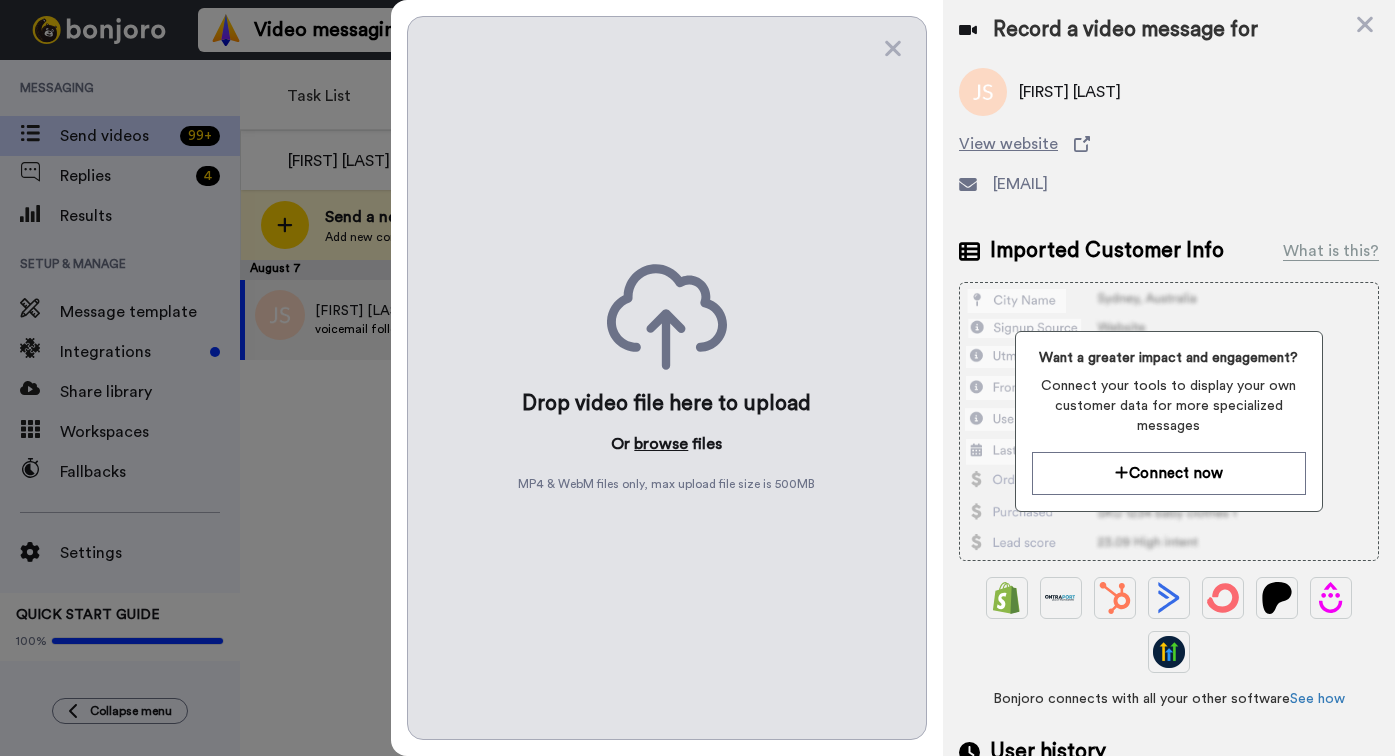 click on "browse" at bounding box center (661, 444) 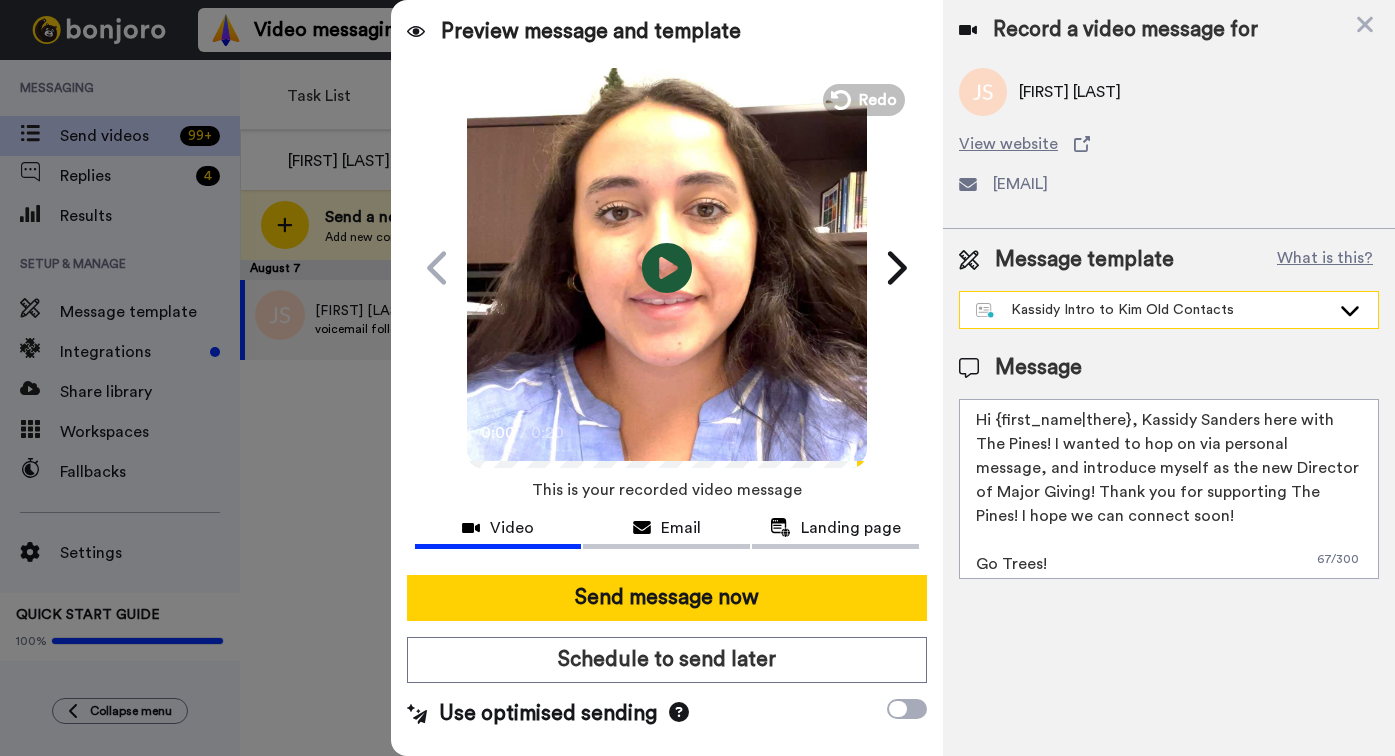 click on "Kassidy Intro to Kim Old Contacts" at bounding box center [1153, 310] 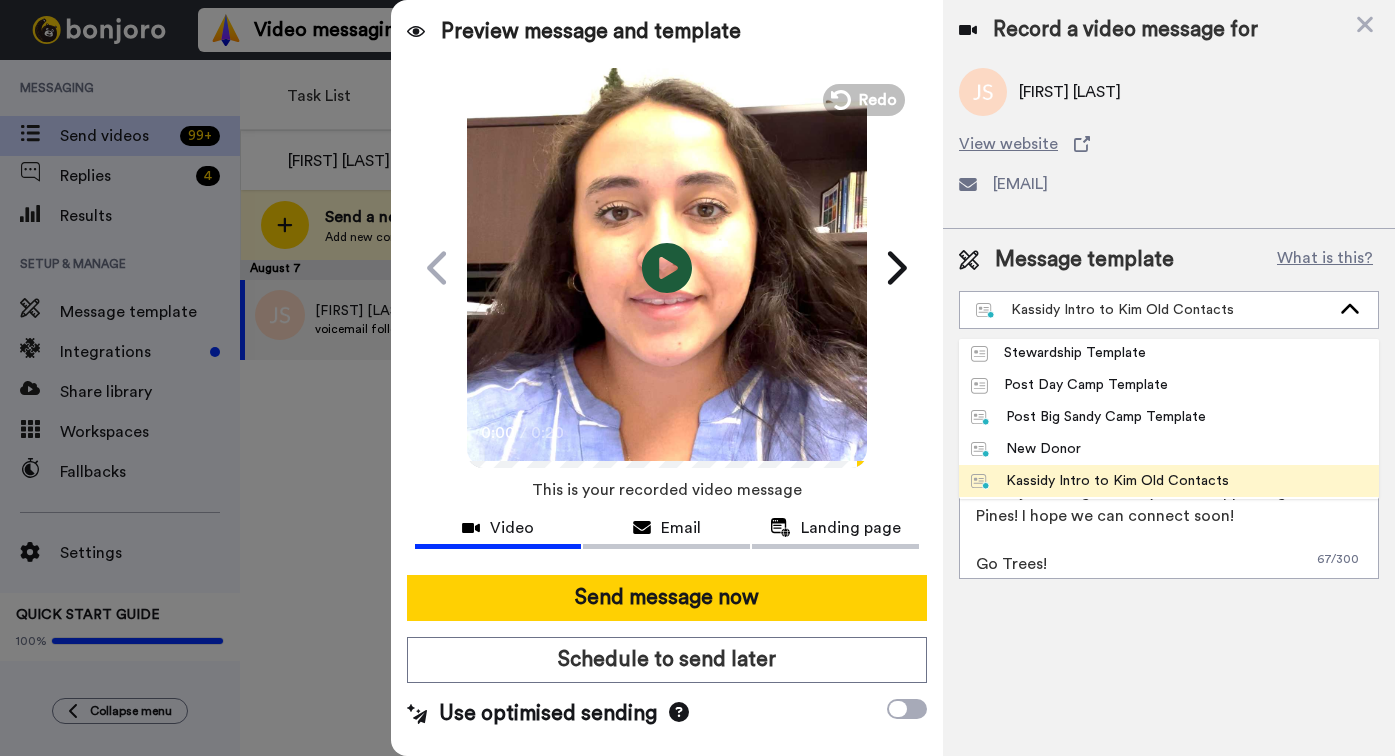 scroll, scrollTop: 0, scrollLeft: 0, axis: both 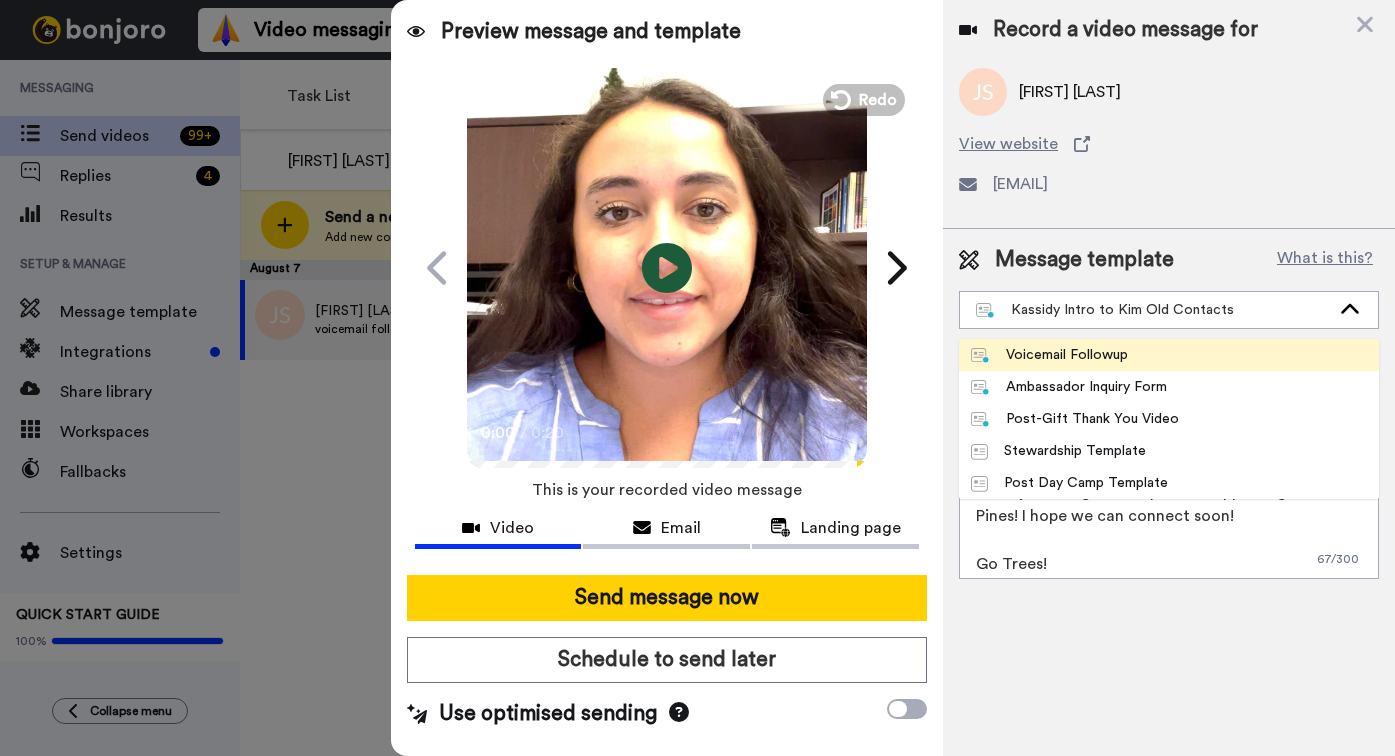 click on "Voicemail Followup" at bounding box center (1169, 355) 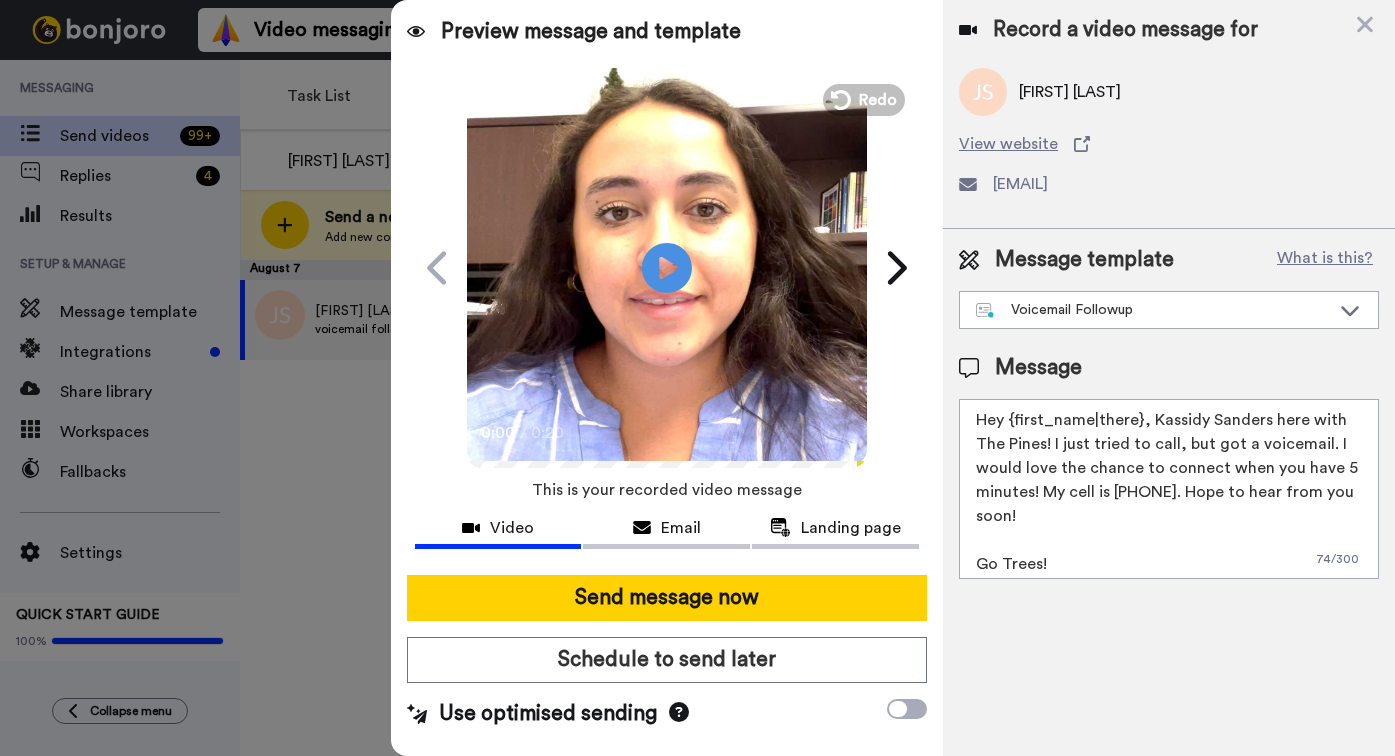 click on "Hey {first_name|there}, Kassidy Sanders here with The Pines! I just tried to call, but got a voicemail. I would love the chance to connect when you have 5 minutes! My cell is 9728974873. Hope to hear from you soon!
Go Trees!" at bounding box center [1169, 489] 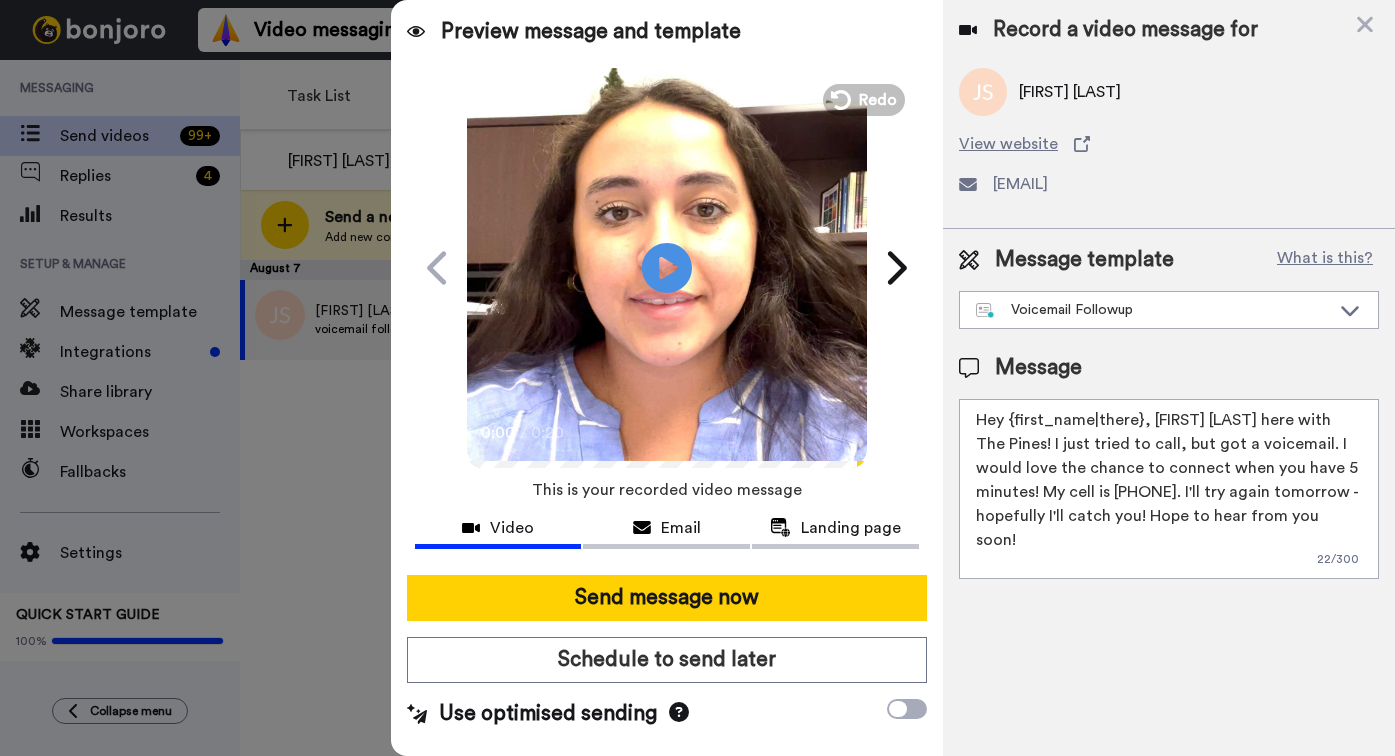 drag, startPoint x: 1139, startPoint y: 545, endPoint x: 1230, endPoint y: 510, distance: 97.49872 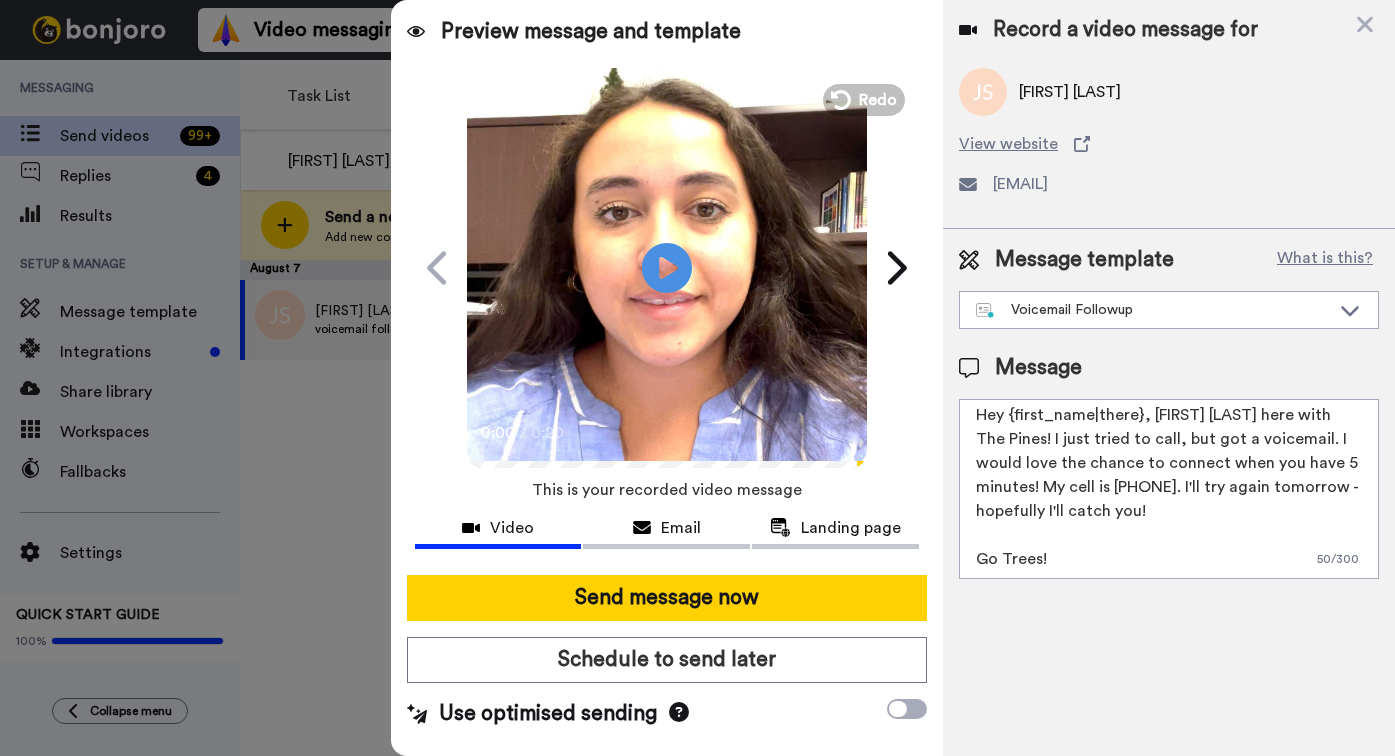scroll, scrollTop: 6, scrollLeft: 0, axis: vertical 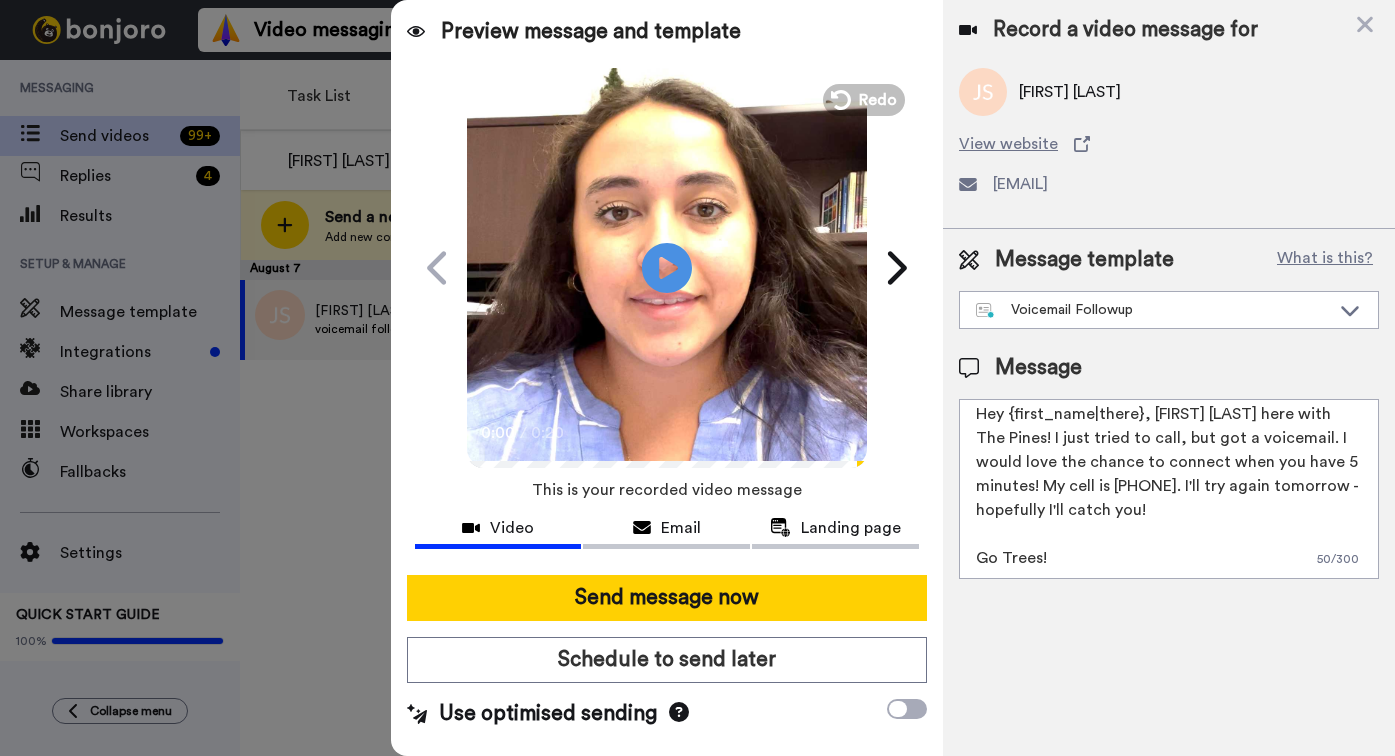 drag, startPoint x: 1252, startPoint y: 502, endPoint x: 950, endPoint y: 421, distance: 312.67395 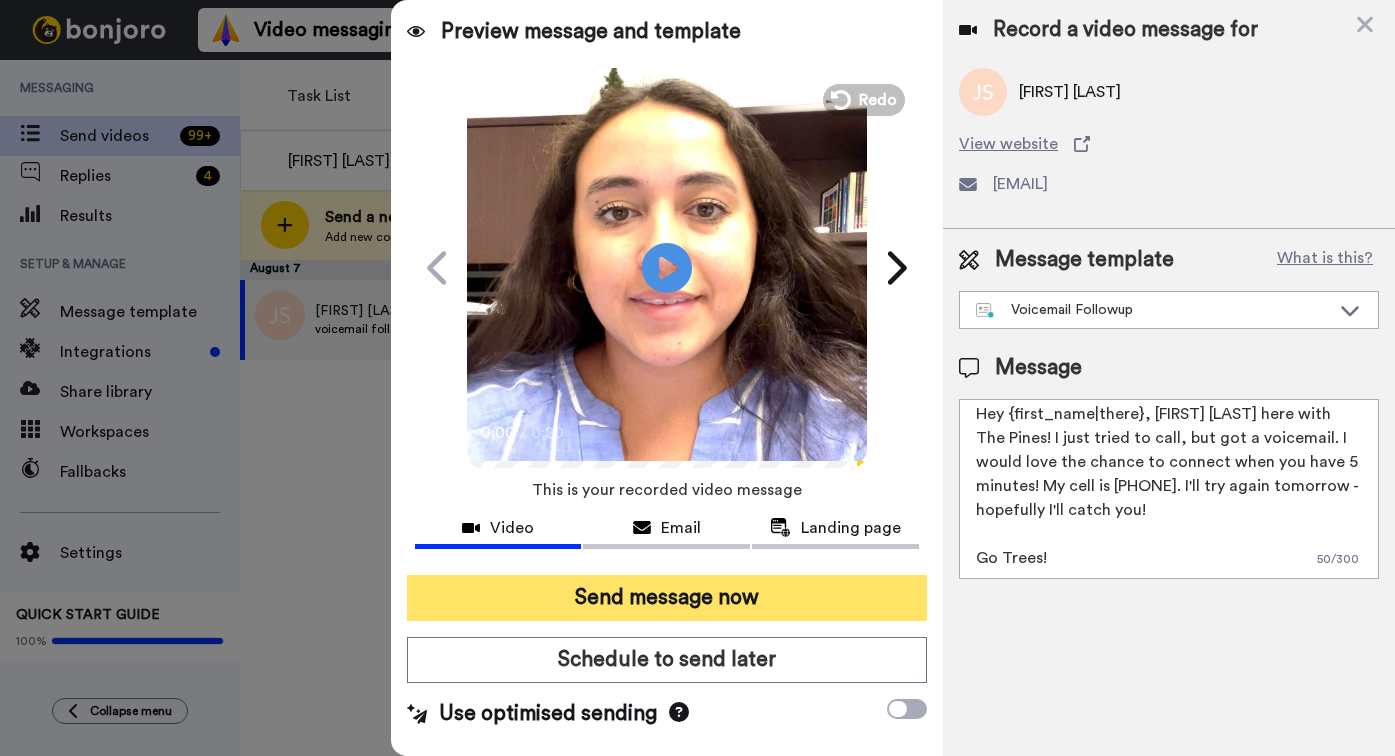 click on "Send message now" at bounding box center [667, 598] 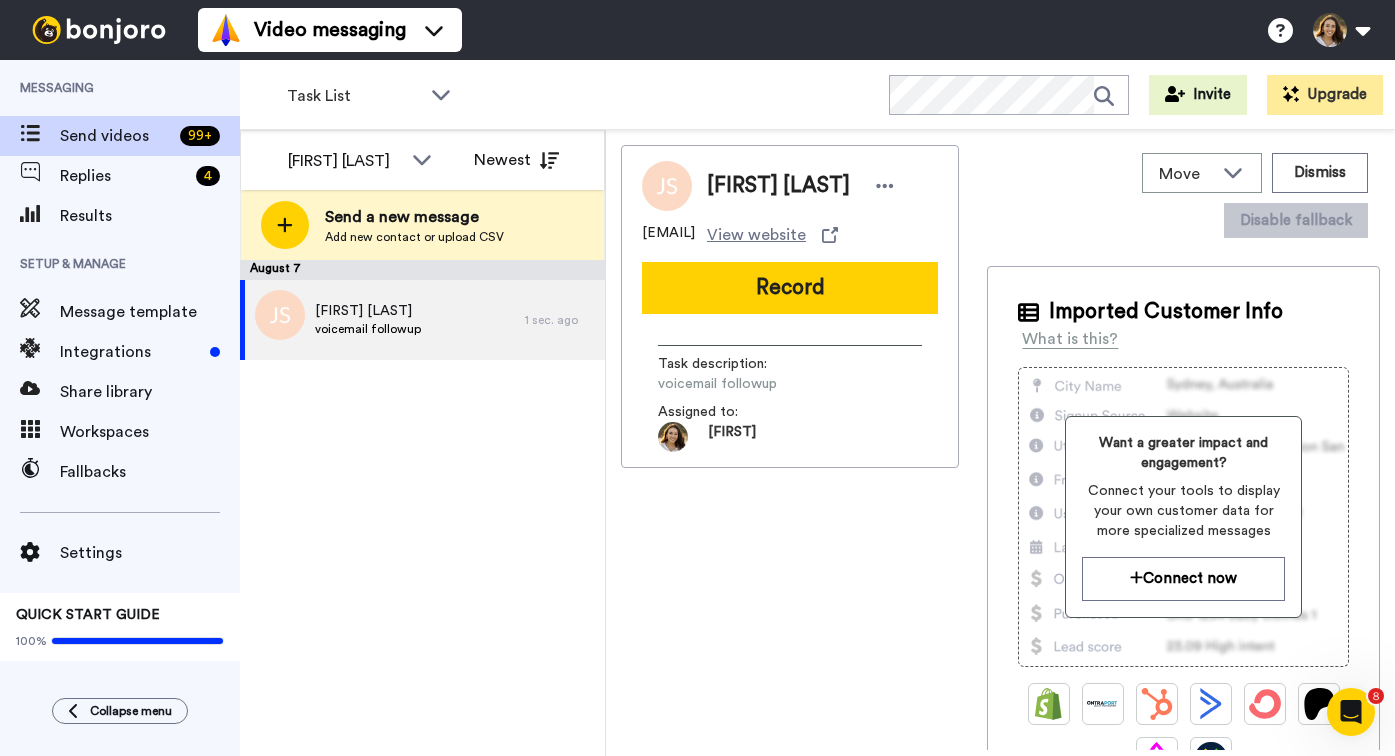 scroll, scrollTop: 0, scrollLeft: 0, axis: both 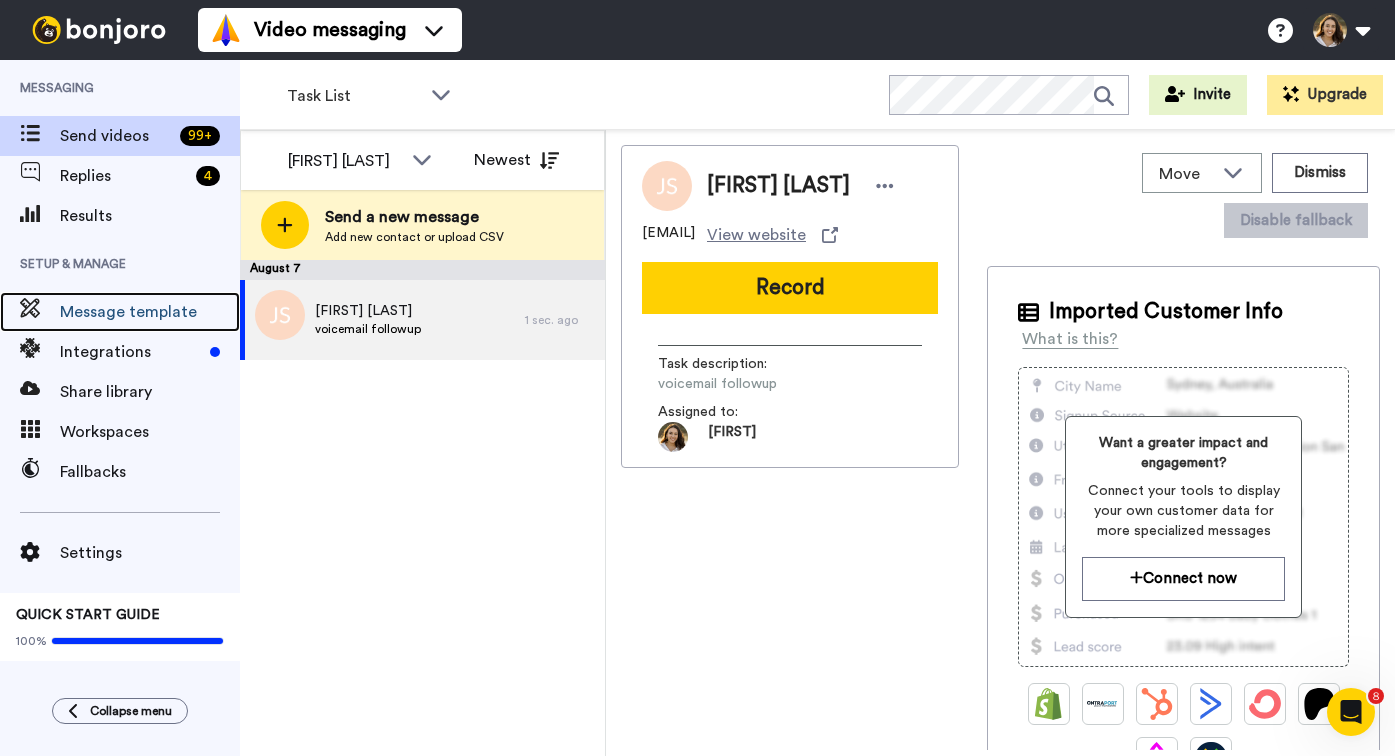 click on "Message template" at bounding box center [150, 312] 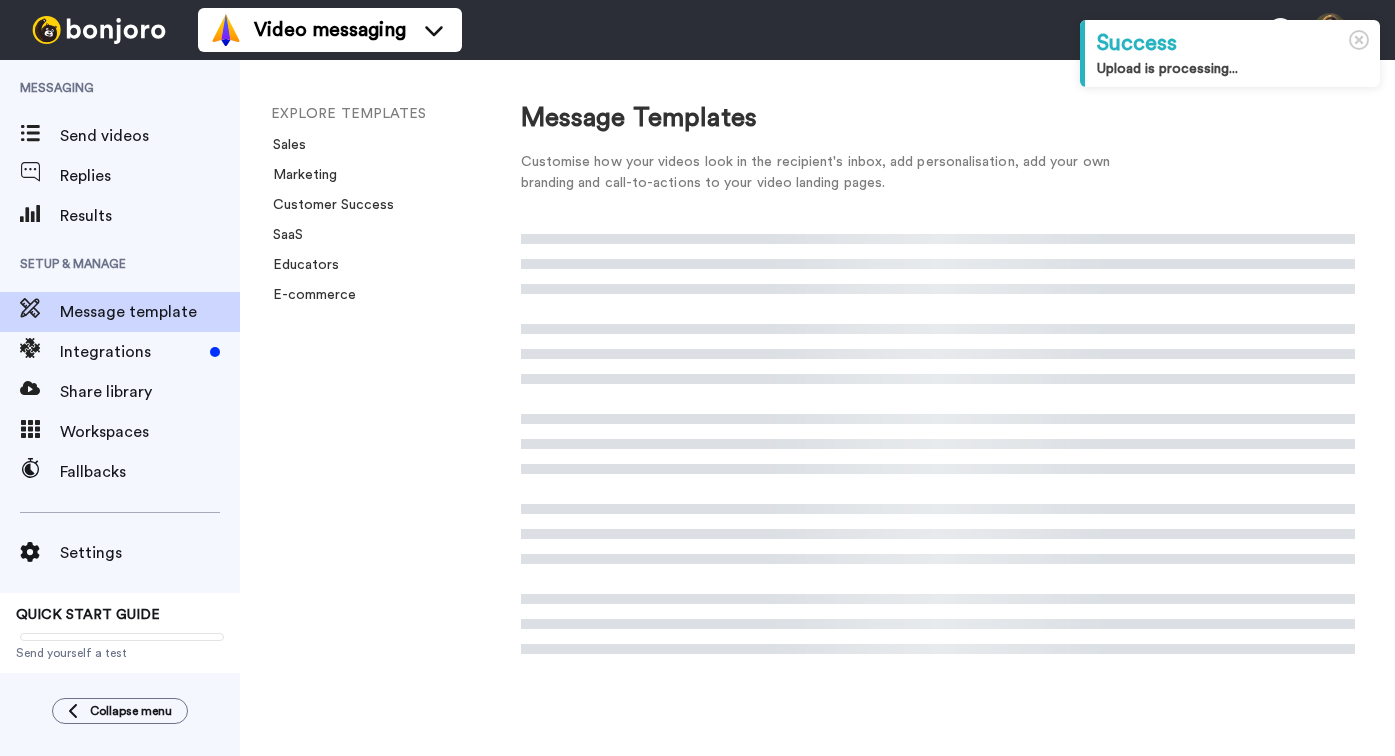 scroll, scrollTop: 0, scrollLeft: 0, axis: both 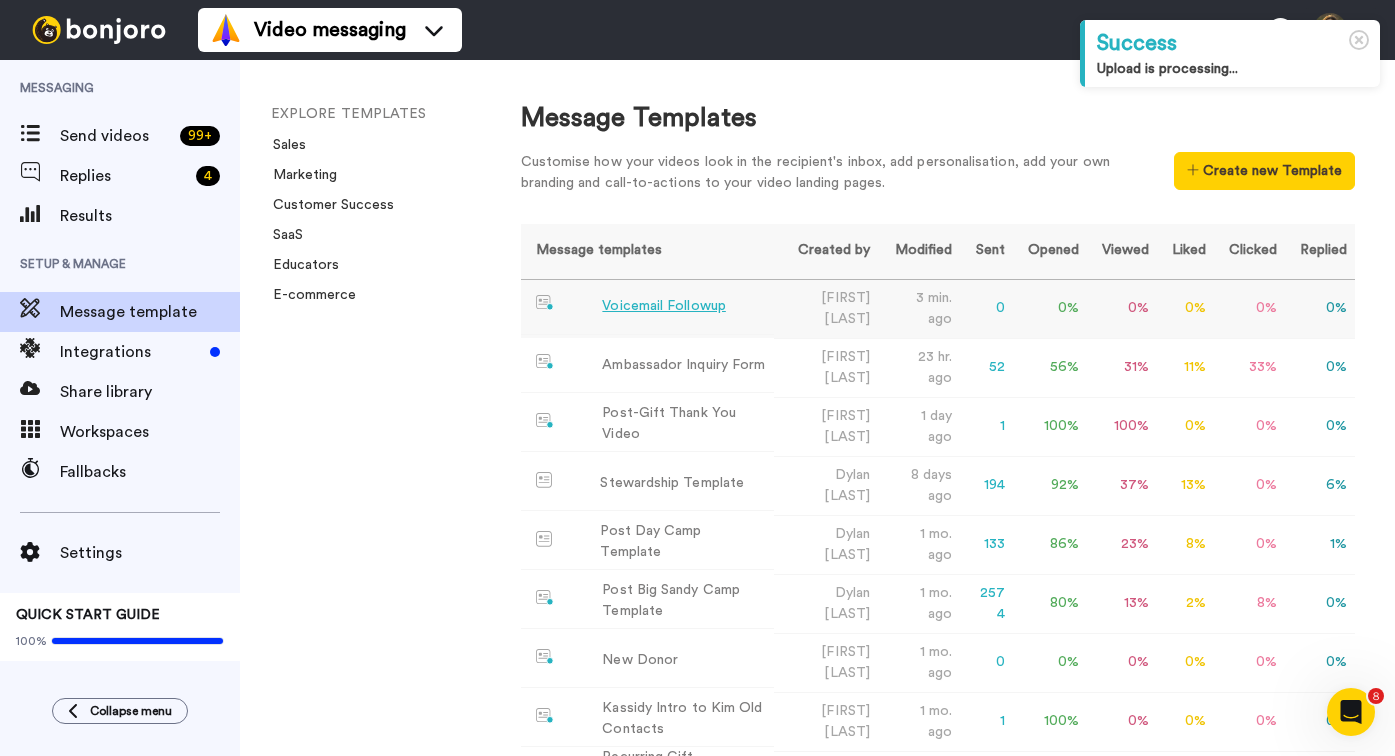 click on "Voicemail Followup" at bounding box center [663, 306] 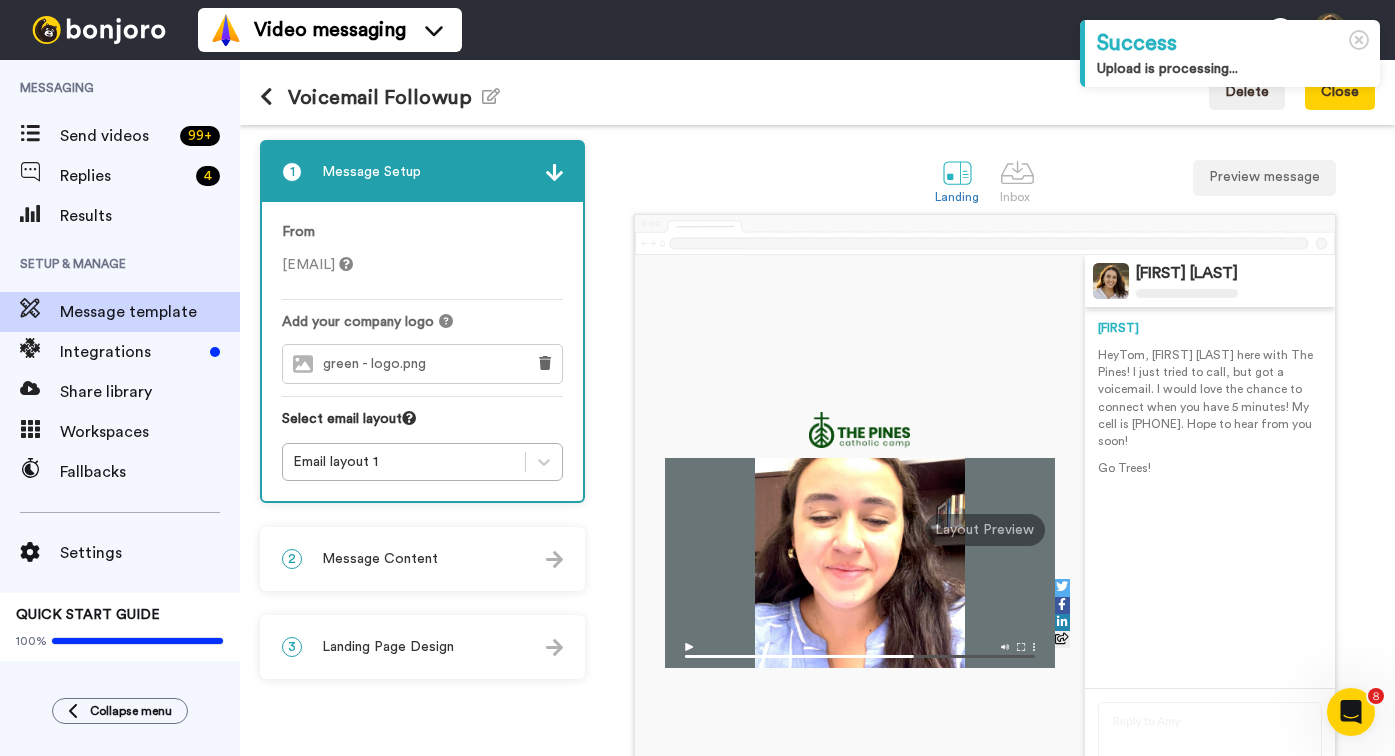 click on "Message Content" at bounding box center [380, 559] 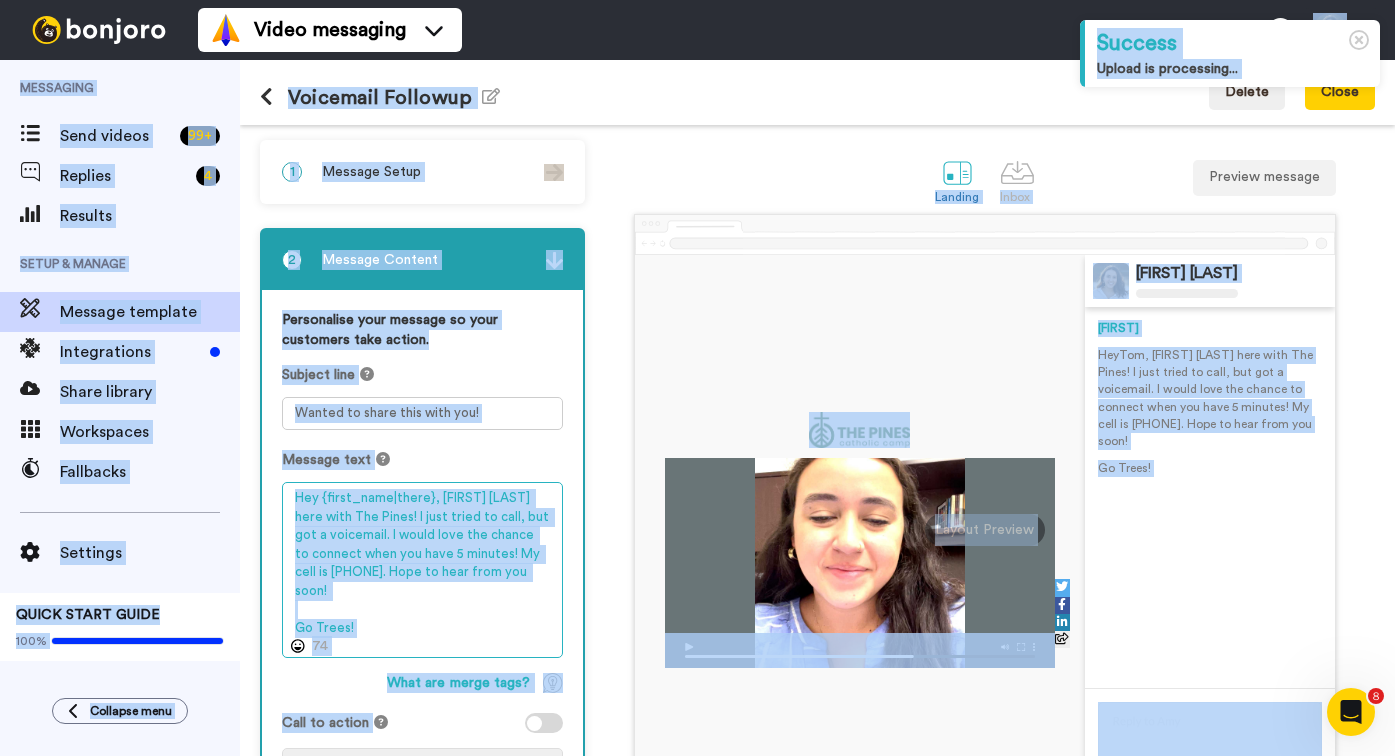 click on "Hey {first_name|there}, [FIRST] [LAST] here with The Pines! I just tried to call, but got a voicemail. I would love the chance to connect when you have 5 minutes! My cell is [PHONE]. Hope to hear from you soon!
Go Trees!" at bounding box center (422, 570) 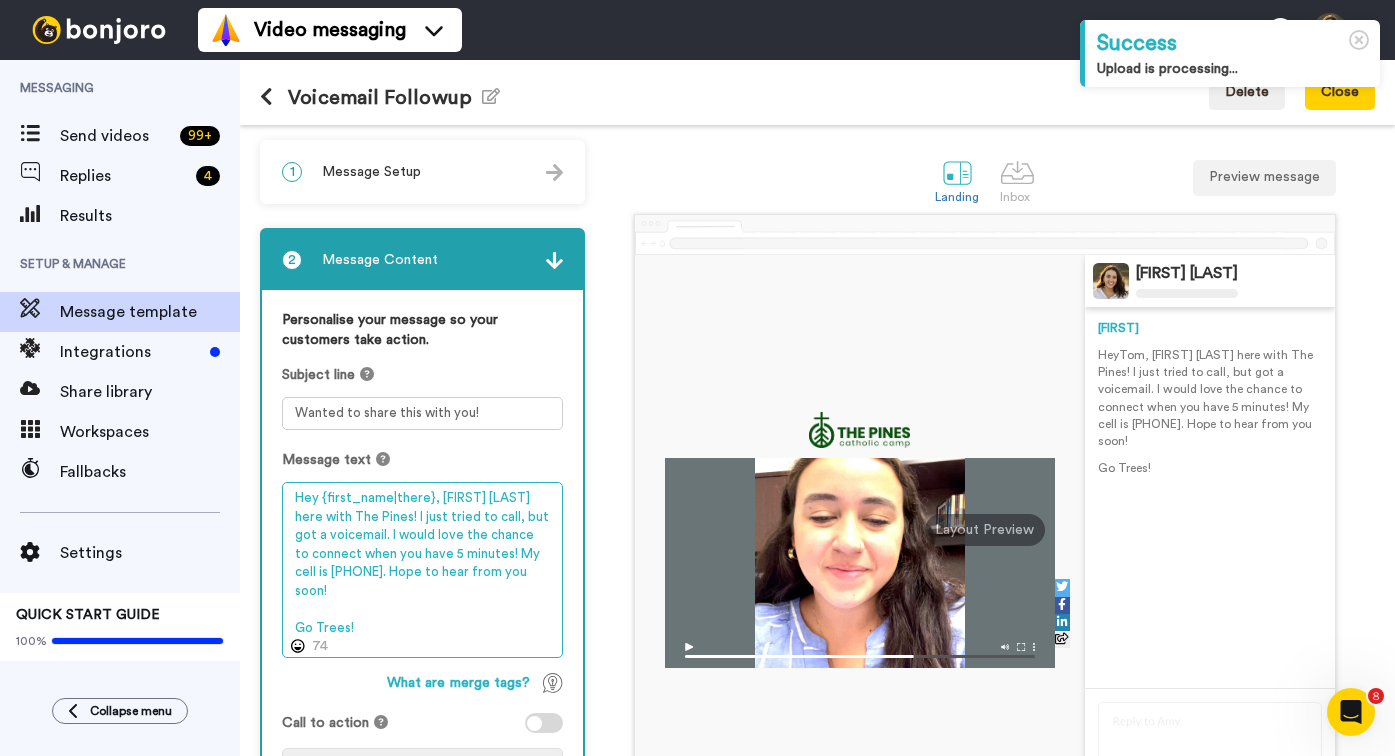 drag, startPoint x: 415, startPoint y: 639, endPoint x: 265, endPoint y: 477, distance: 220.78044 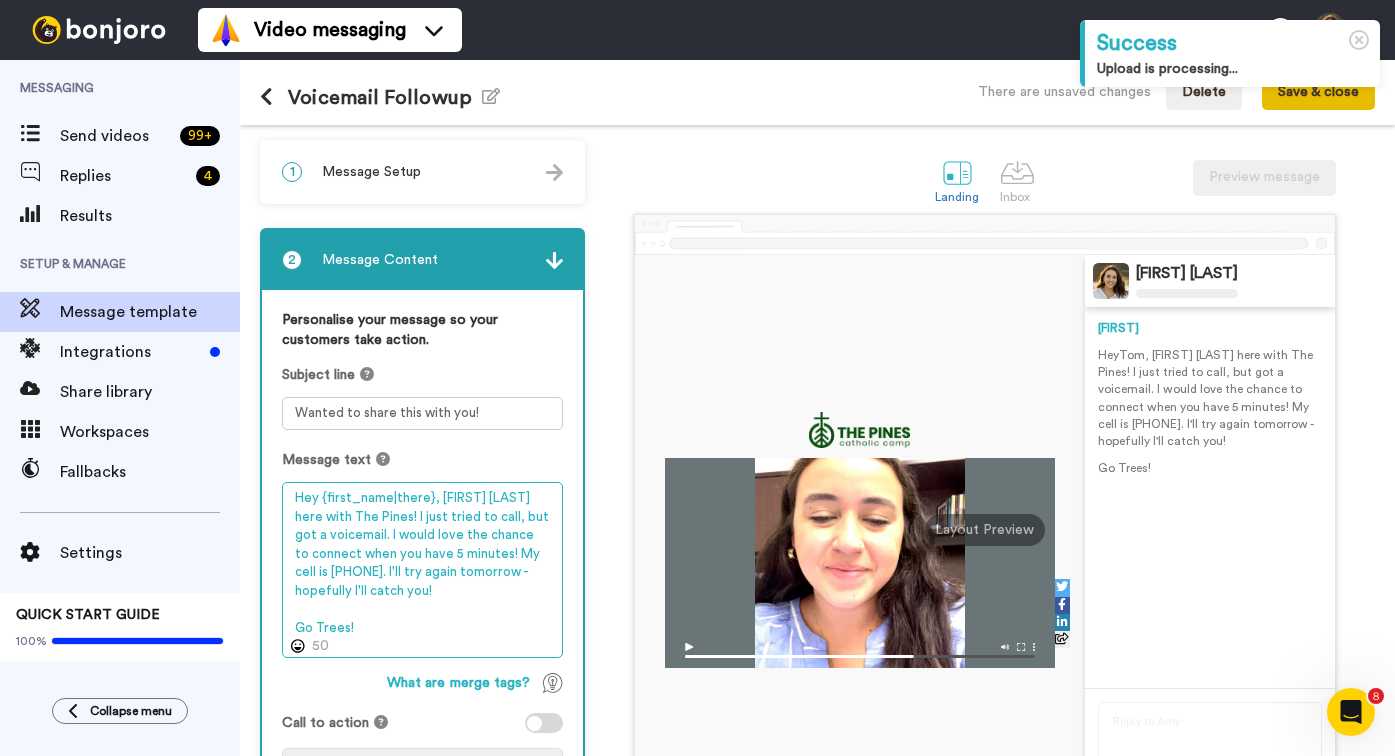 type on "Hey {first_name|there}, [FIRST] [LAST] here with The Pines! I just tried to call, but got a voicemail. I would love the chance to connect when you have 5 minutes! My cell is [PHONE]. I'll try again tomorrow - hopefully I'll catch you!
Go Trees!" 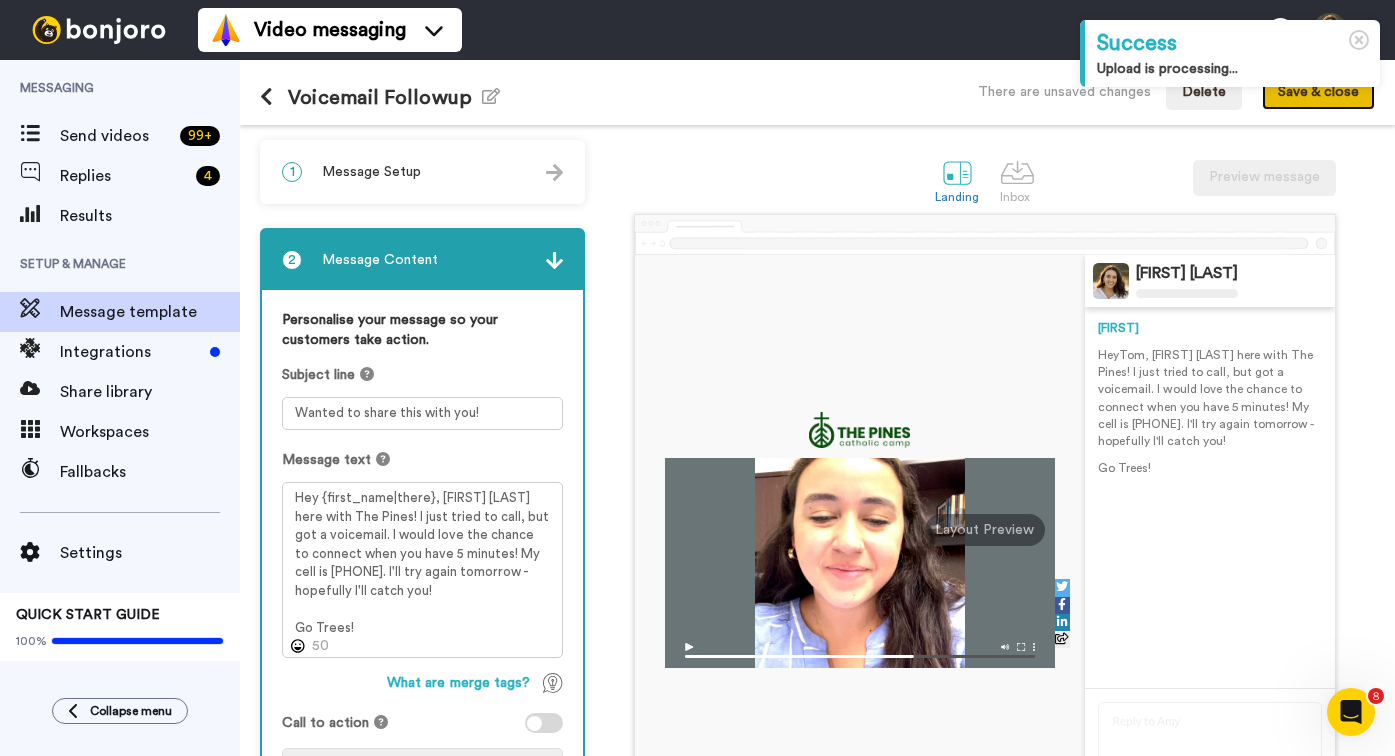 click on "Save & close" at bounding box center [1318, 93] 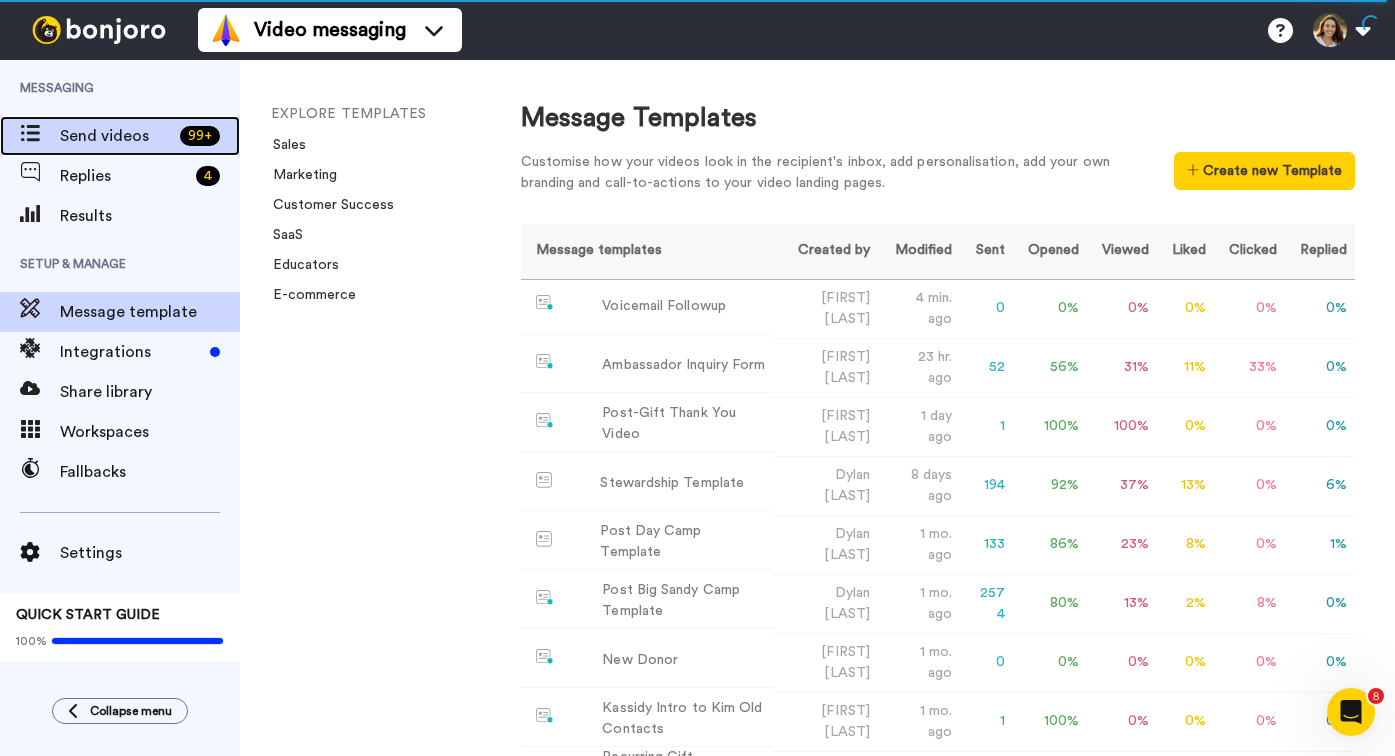 click on "Send videos 99 +" at bounding box center (120, 136) 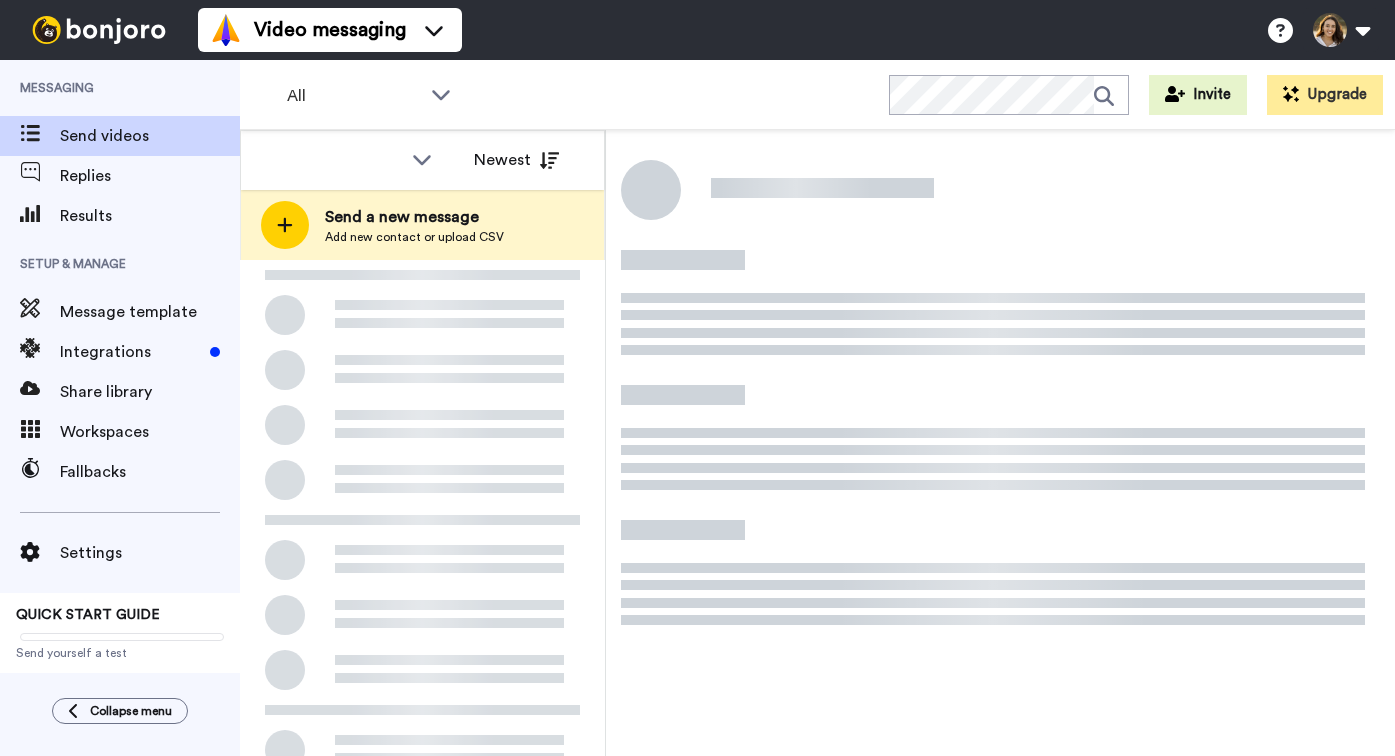 scroll, scrollTop: 0, scrollLeft: 0, axis: both 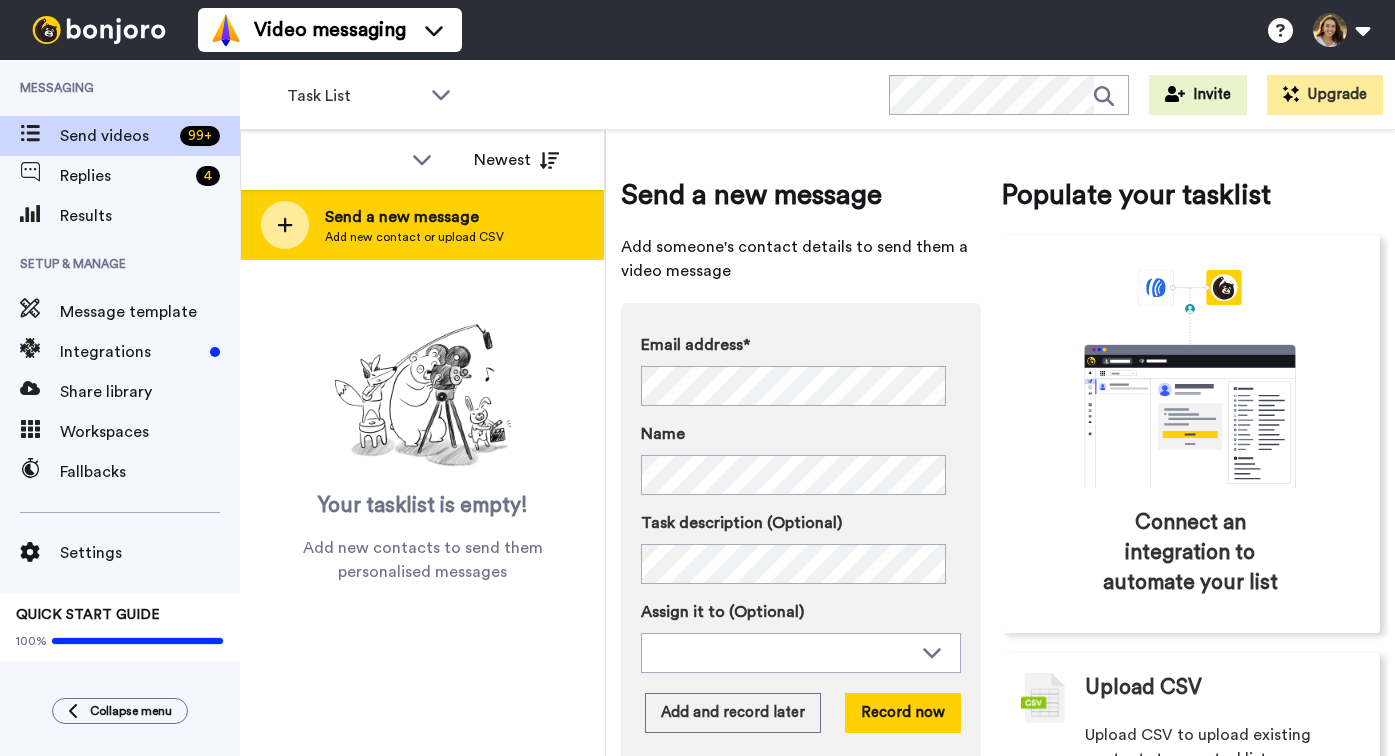 click on "Send a new message Add new contact or upload CSV" at bounding box center [422, 225] 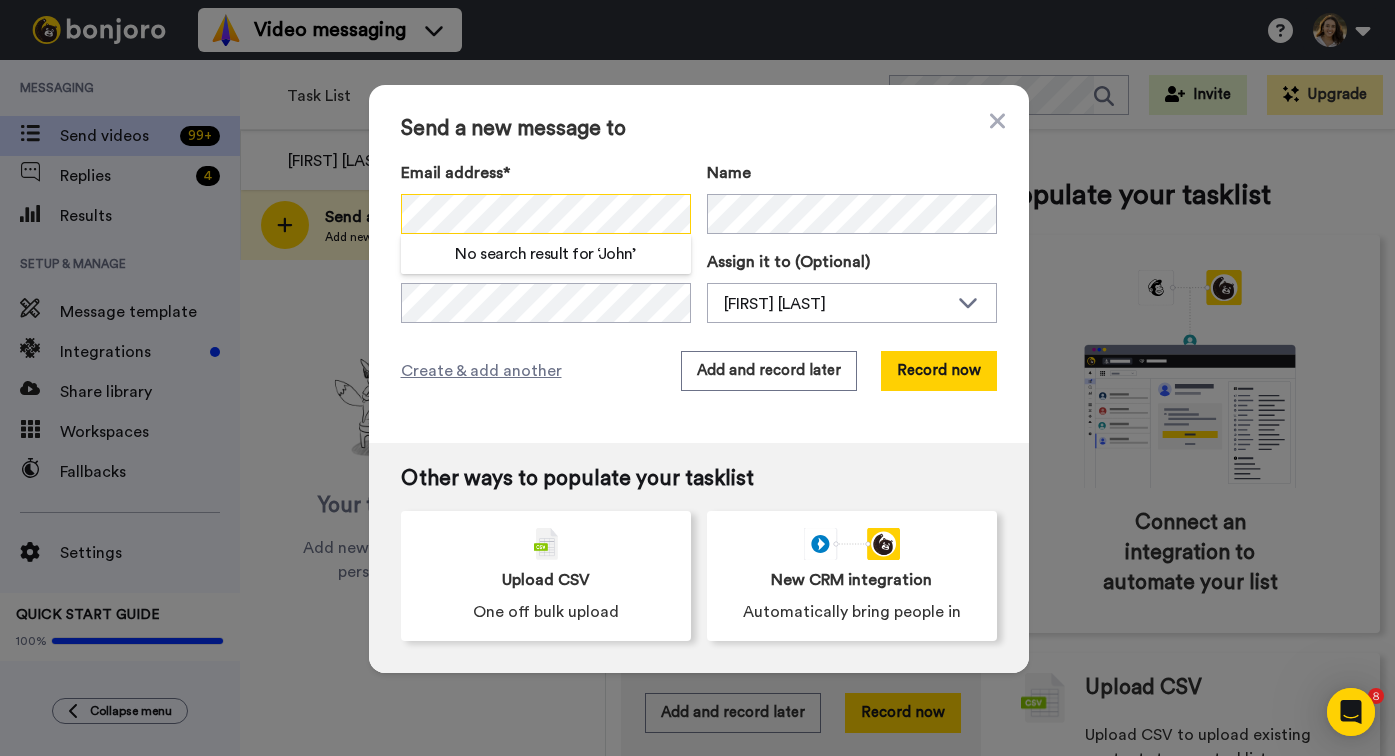 scroll, scrollTop: 0, scrollLeft: 0, axis: both 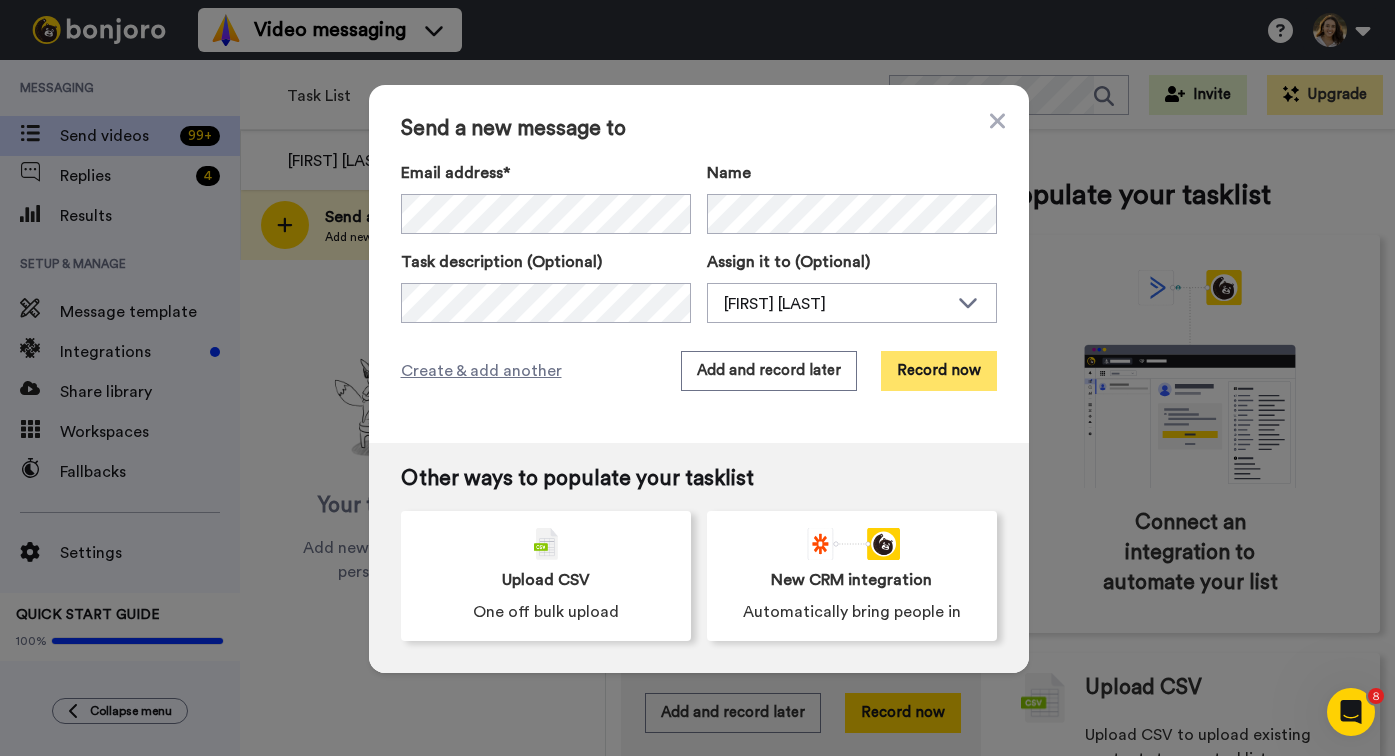 click on "Record now" at bounding box center (939, 371) 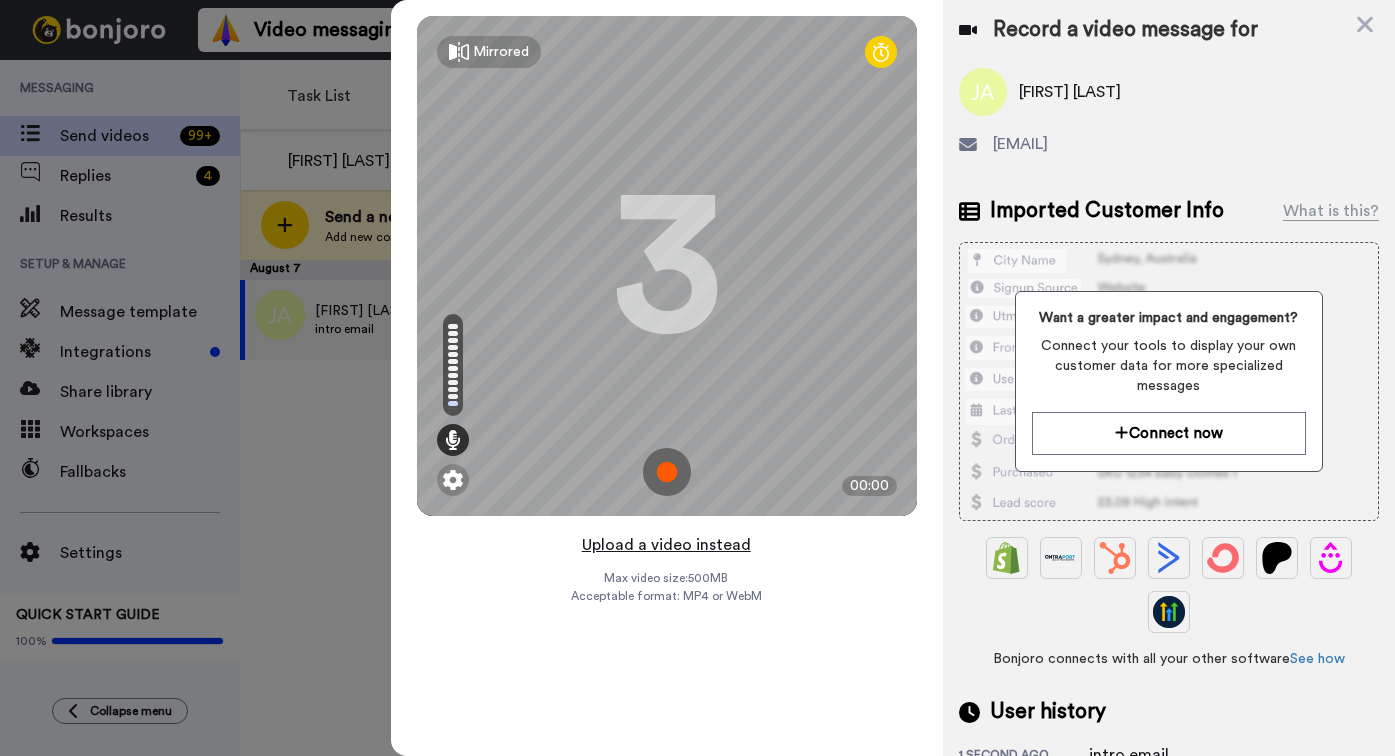 click on "Upload a video instead" at bounding box center [666, 545] 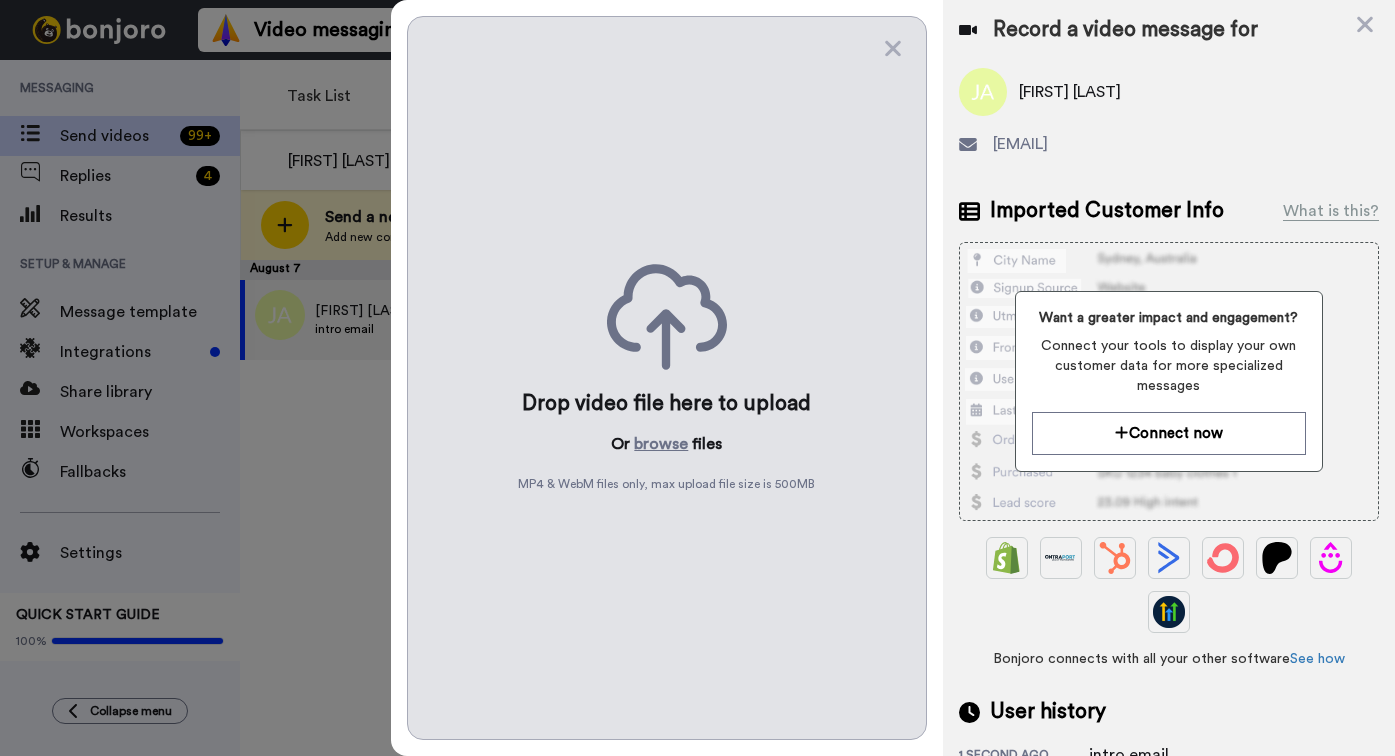 click on "Drop video file here to upload Or   browse   files MP4 & WebM files only, max upload file size is   500 MB" at bounding box center [667, 378] 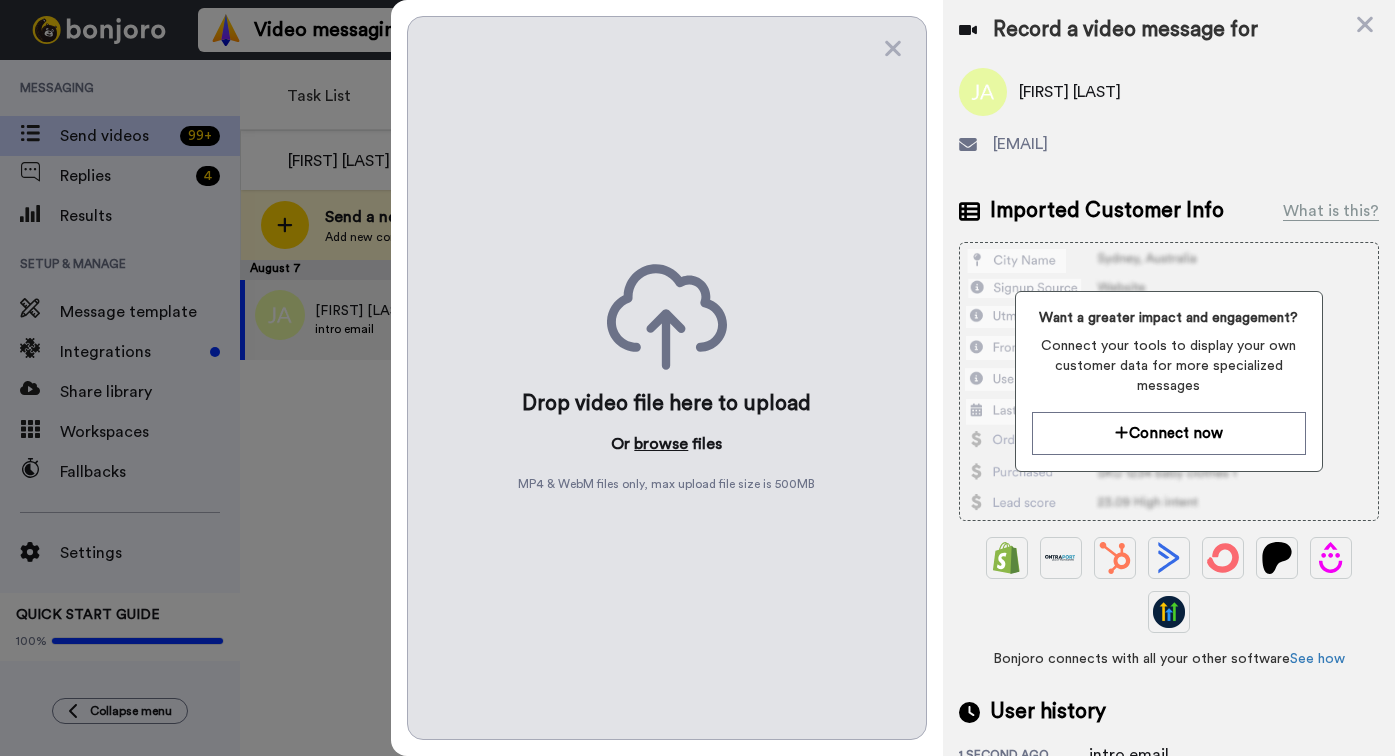 click on "browse" at bounding box center (661, 444) 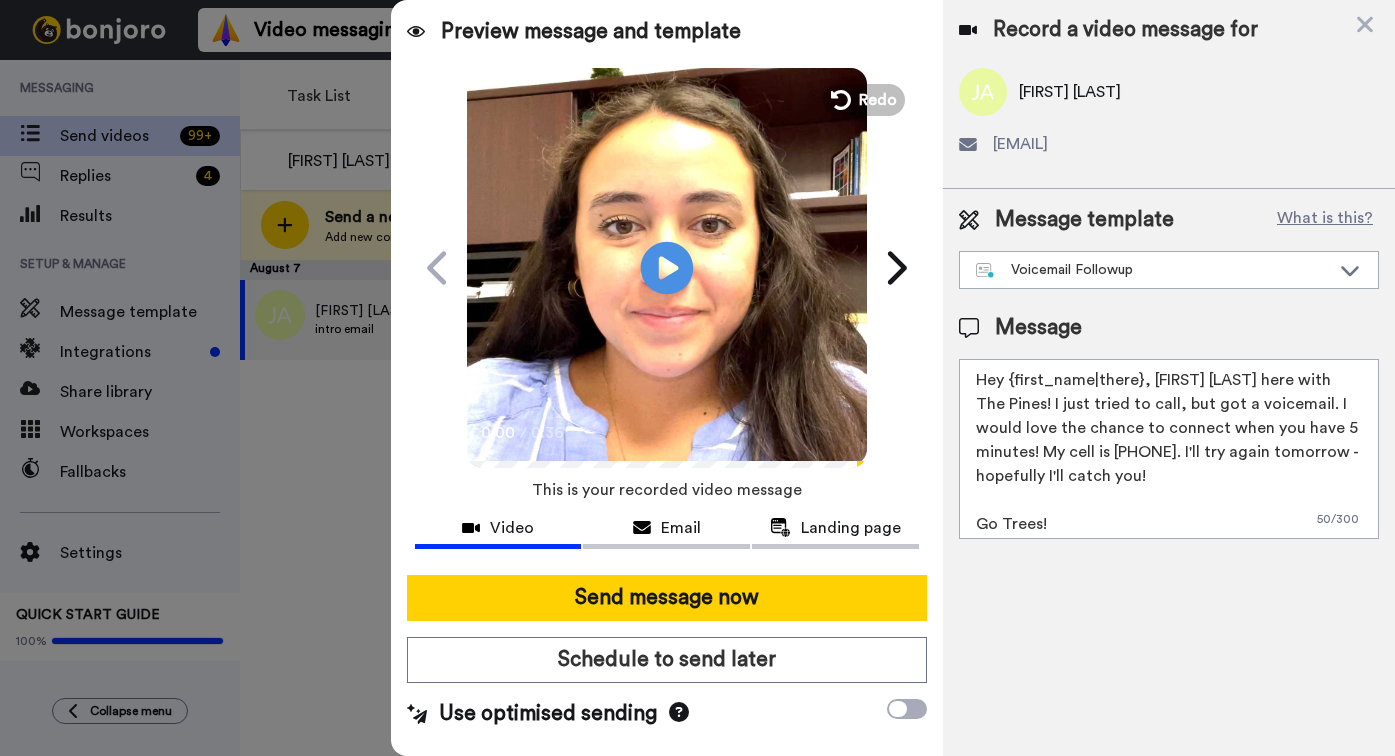 click on "Play/Pause" 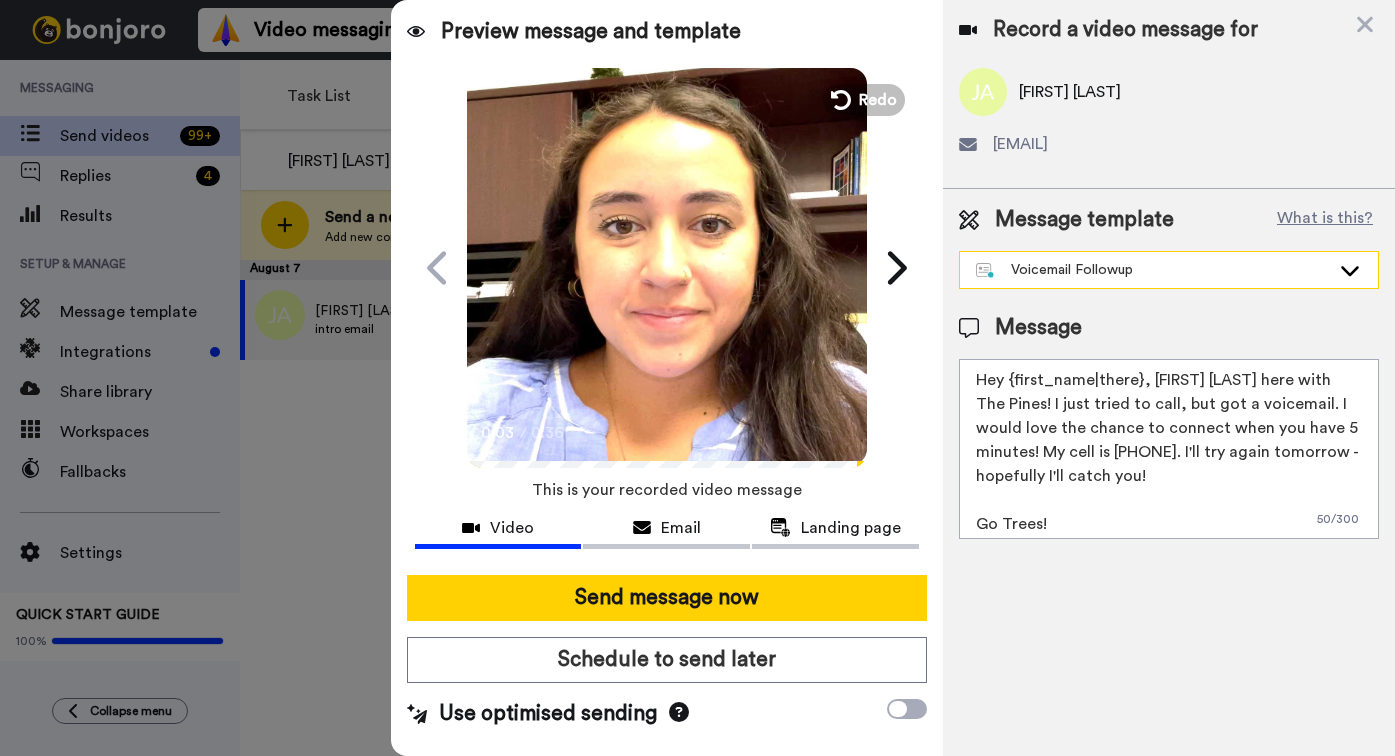 click on "Voicemail Followup" at bounding box center (1153, 270) 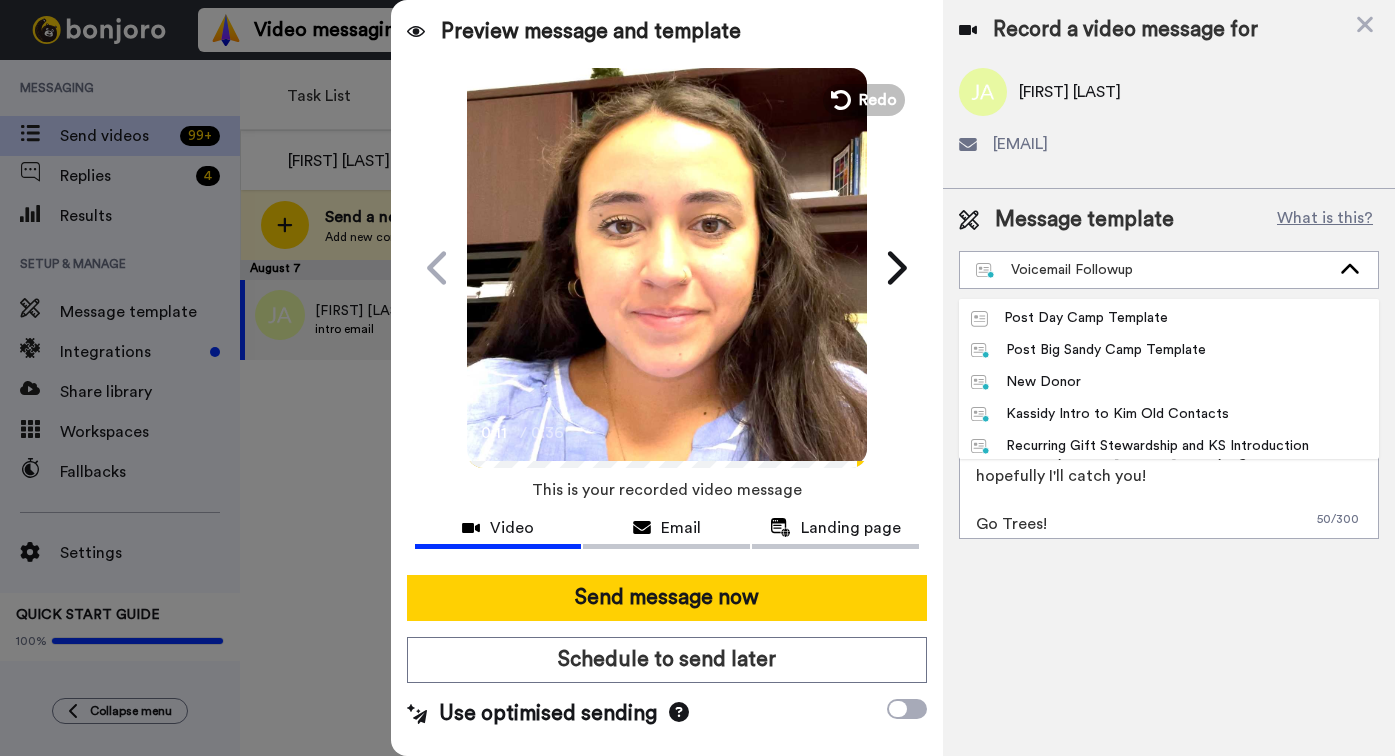 scroll, scrollTop: 131, scrollLeft: 0, axis: vertical 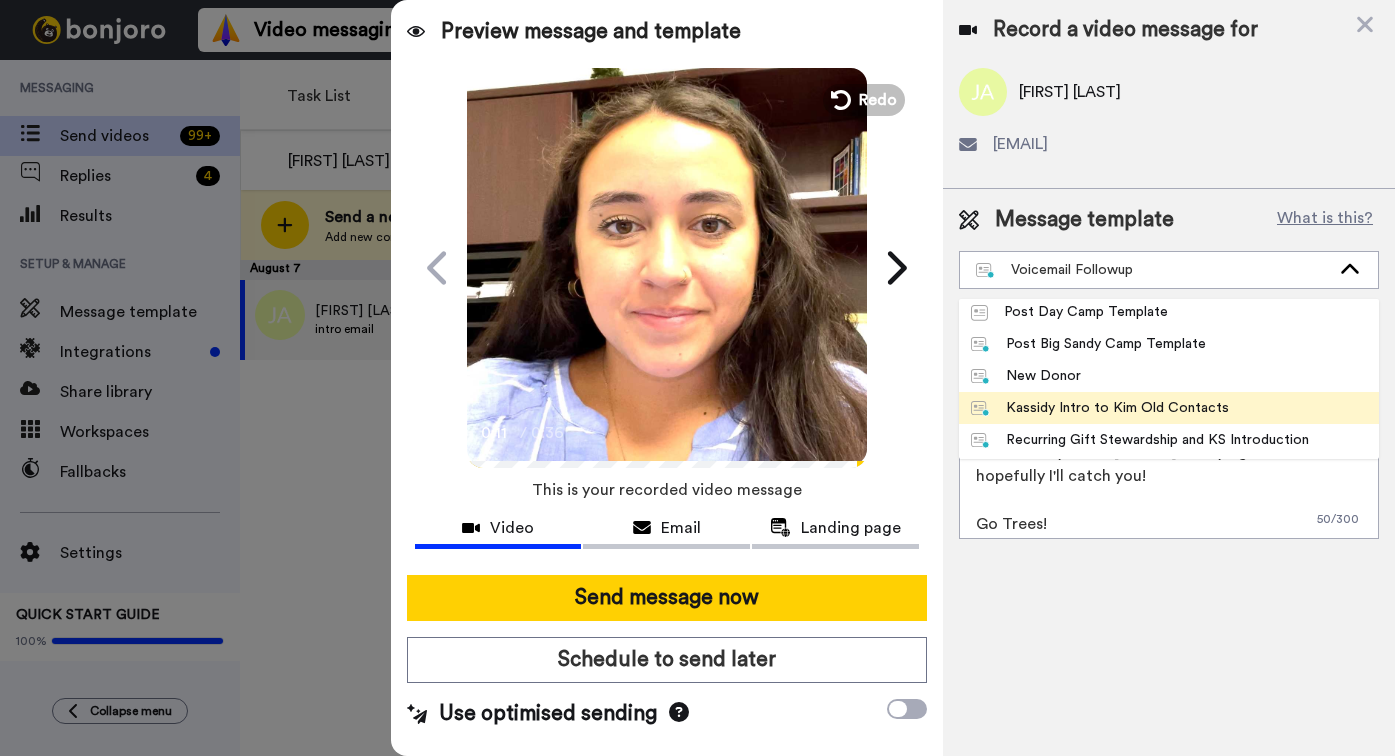 click on "Kassidy Intro to Kim Old Contacts" at bounding box center [1100, 408] 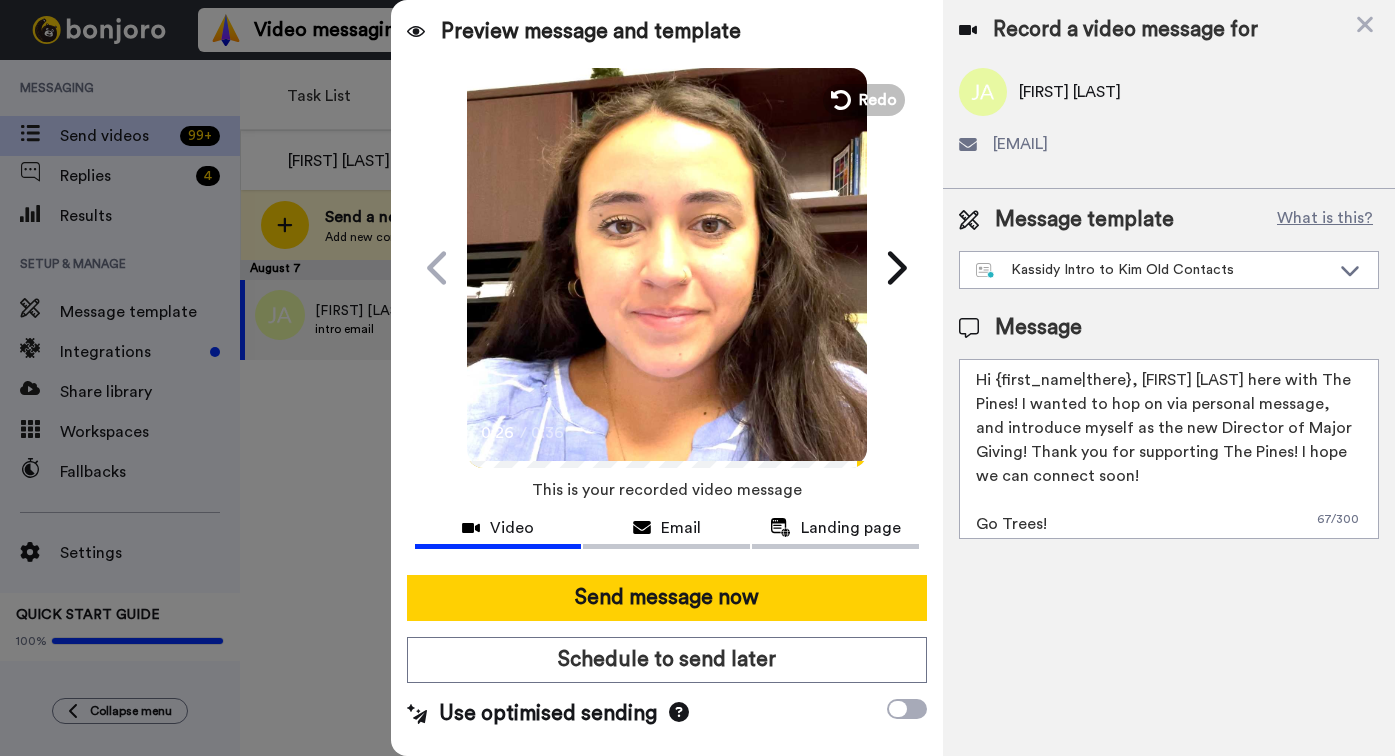 drag, startPoint x: 1249, startPoint y: 482, endPoint x: 1096, endPoint y: 459, distance: 154.7191 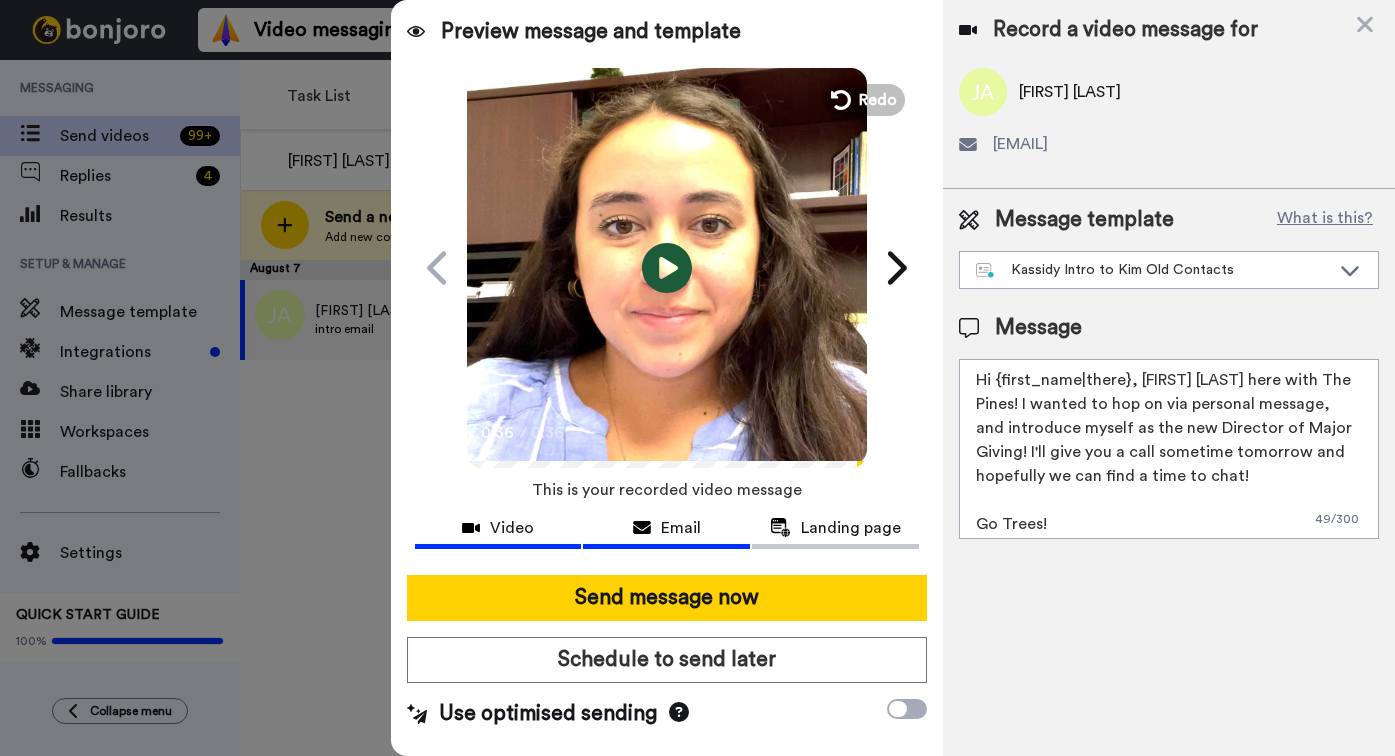 click on "Email" at bounding box center [666, 528] 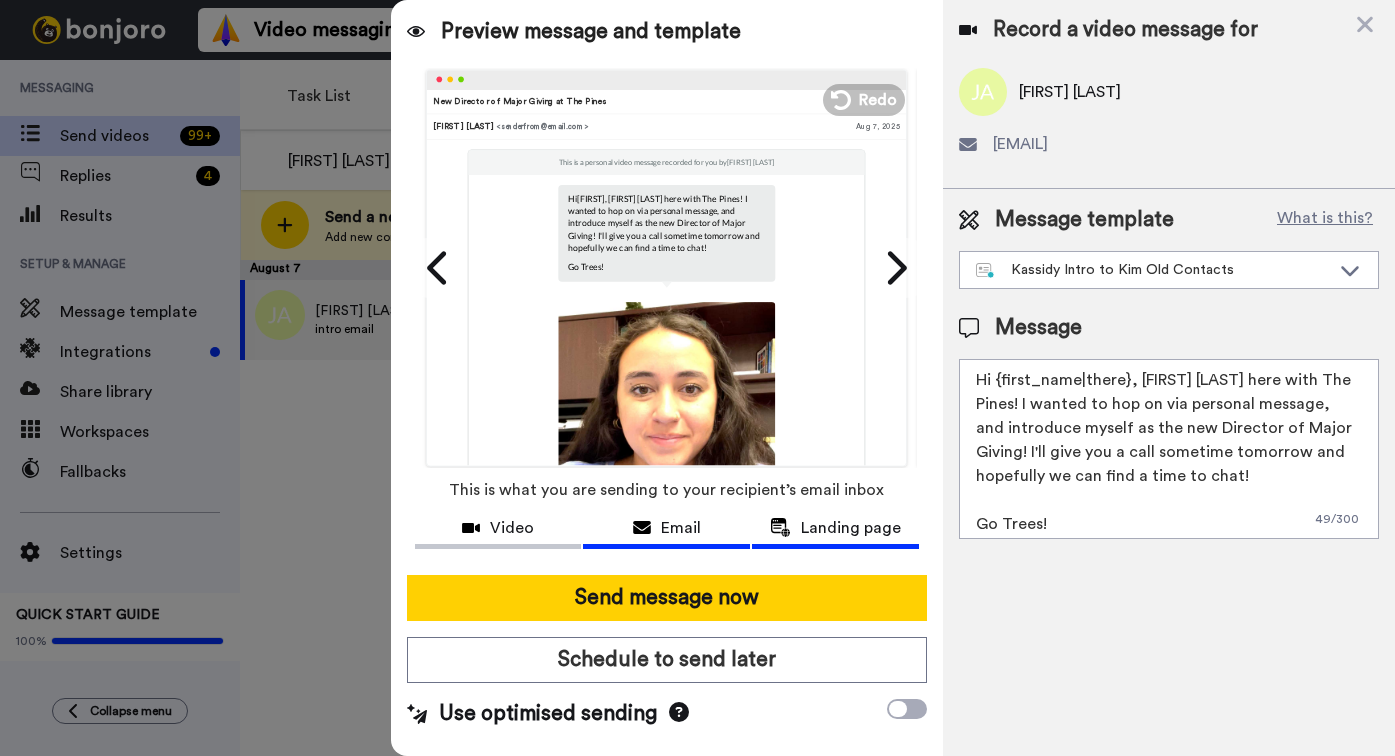 click on "Landing page" at bounding box center [835, 528] 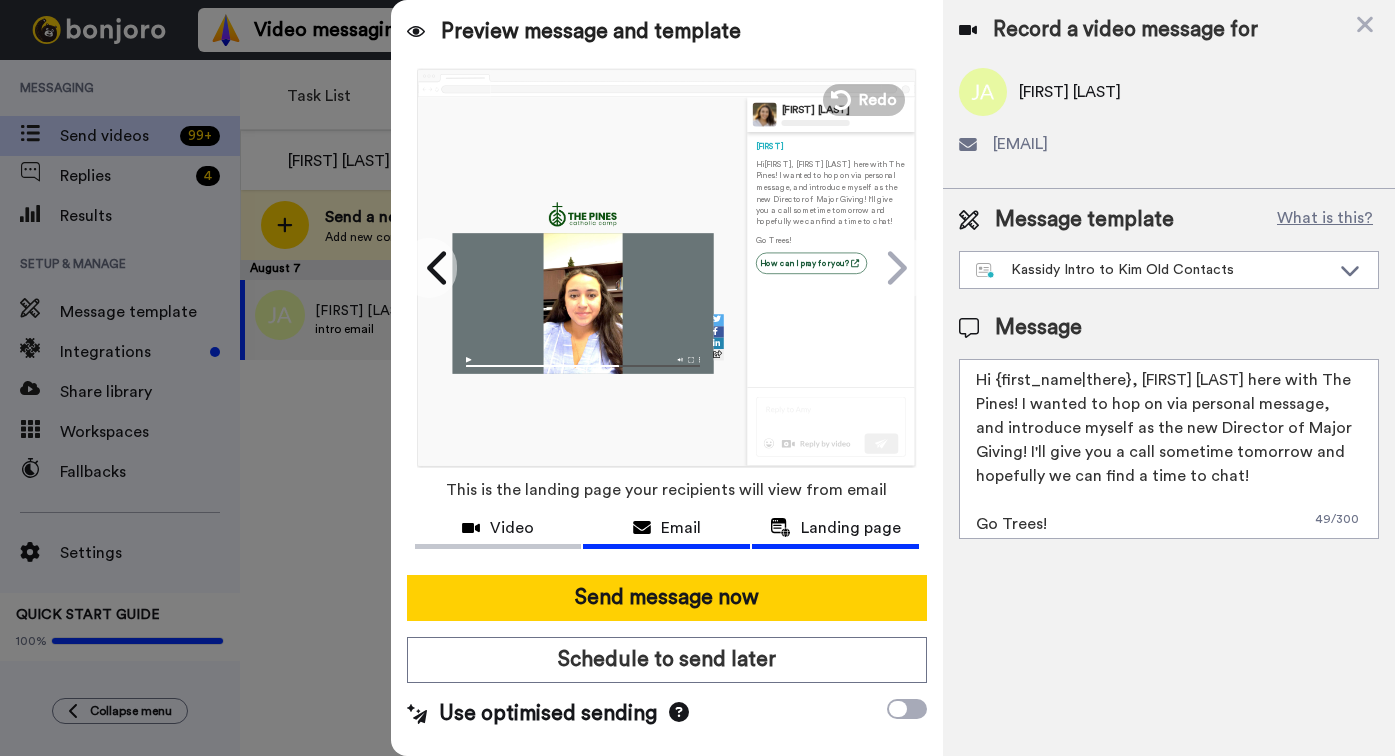 click on "Email" at bounding box center [666, 528] 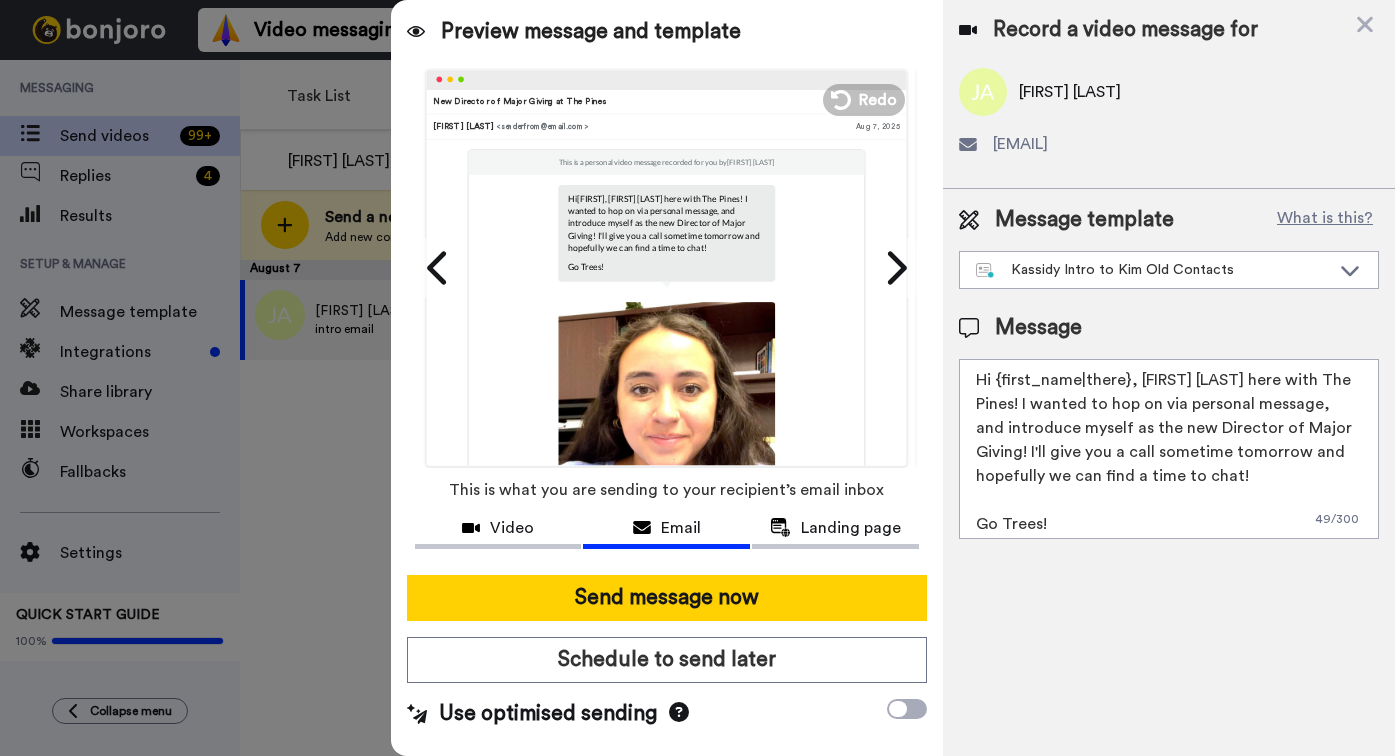 drag, startPoint x: 1127, startPoint y: 379, endPoint x: 996, endPoint y: 386, distance: 131.18689 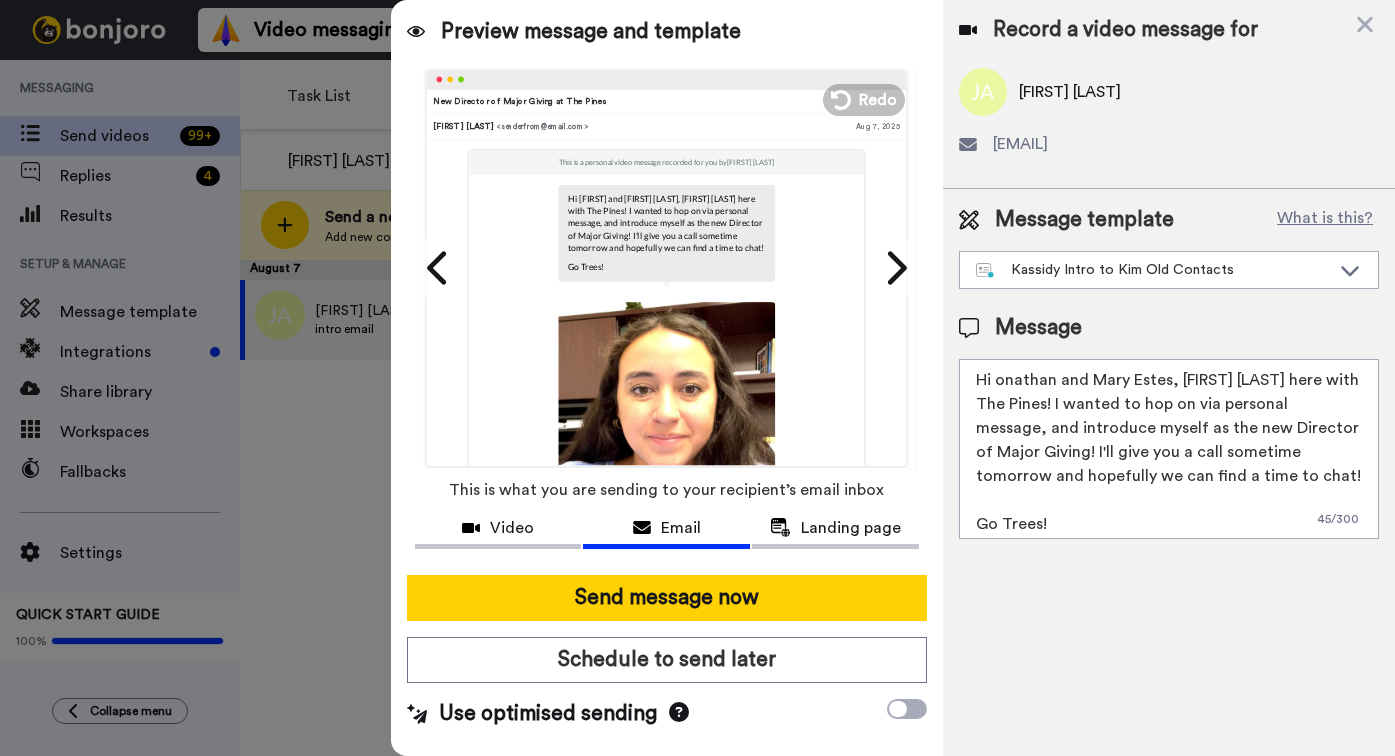 click on "Hi onathan and Mary Estes, Kassidy Sanders here with The Pines! I wanted to hop on via personal message, and introduce myself as the new Director of Major Giving! I'll give you a call sometime tomorrow and hopefully we can find a time to chat!
Go Trees!" at bounding box center [1169, 449] 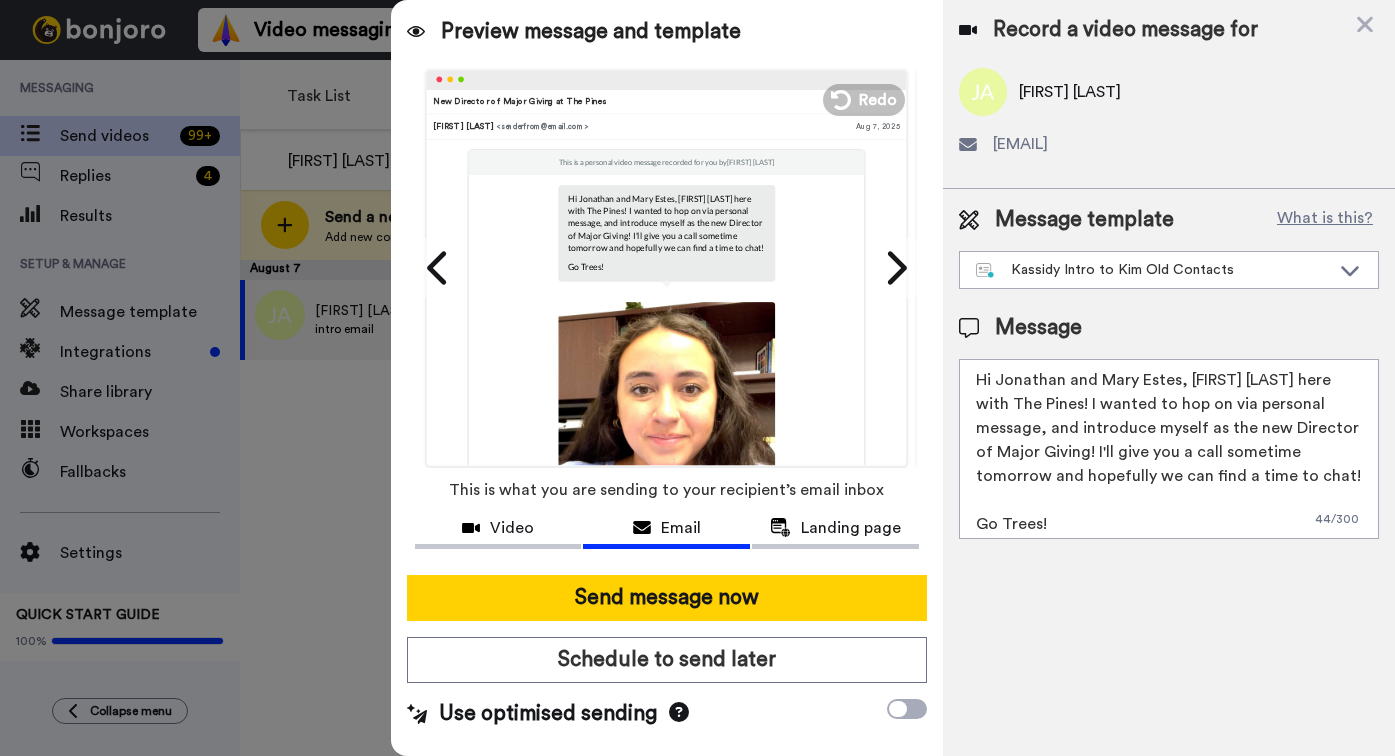 click on "Hi Jonathan and Mary Estes, Kassidy Sanders here with The Pines! I wanted to hop on via personal message, and introduce myself as the new Director of Major Giving! I'll give you a call sometime tomorrow and hopefully we can find a time to chat!
Go Trees!" at bounding box center (1169, 449) 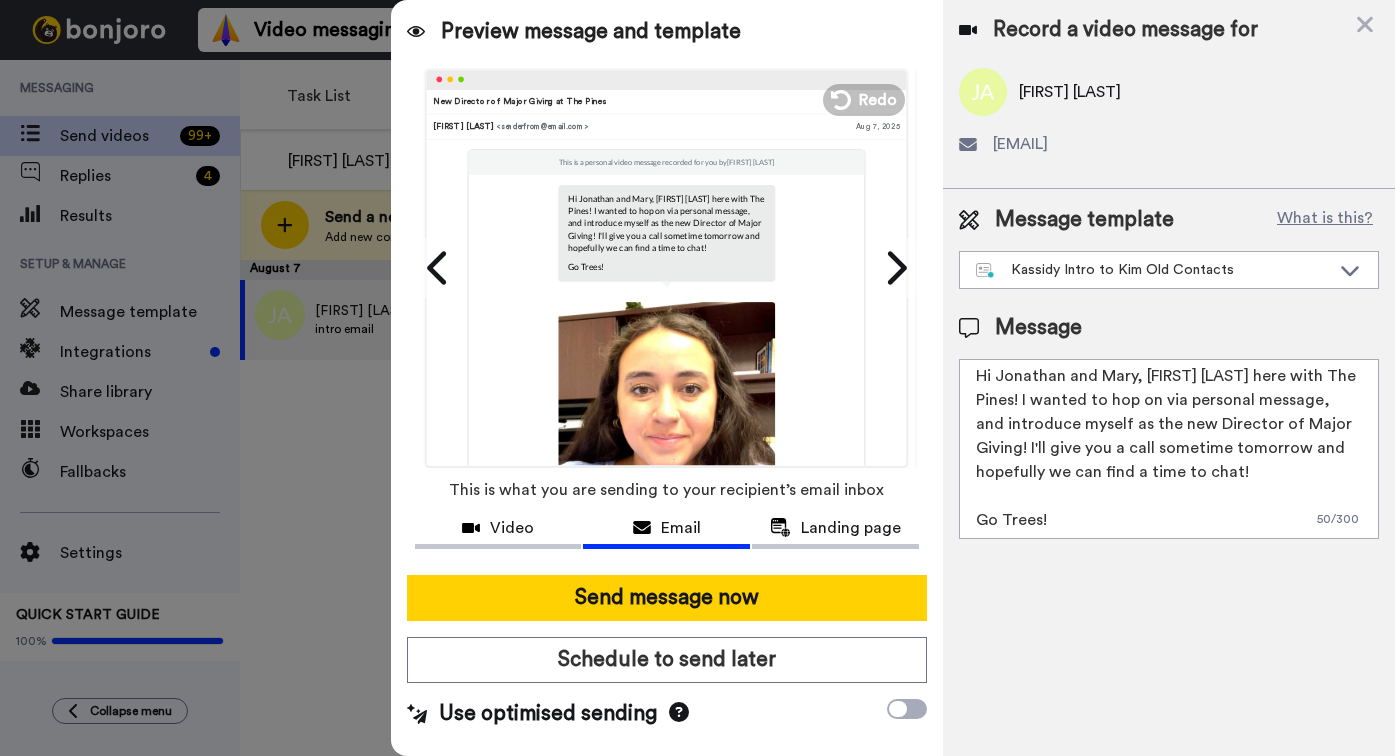 scroll, scrollTop: 6, scrollLeft: 0, axis: vertical 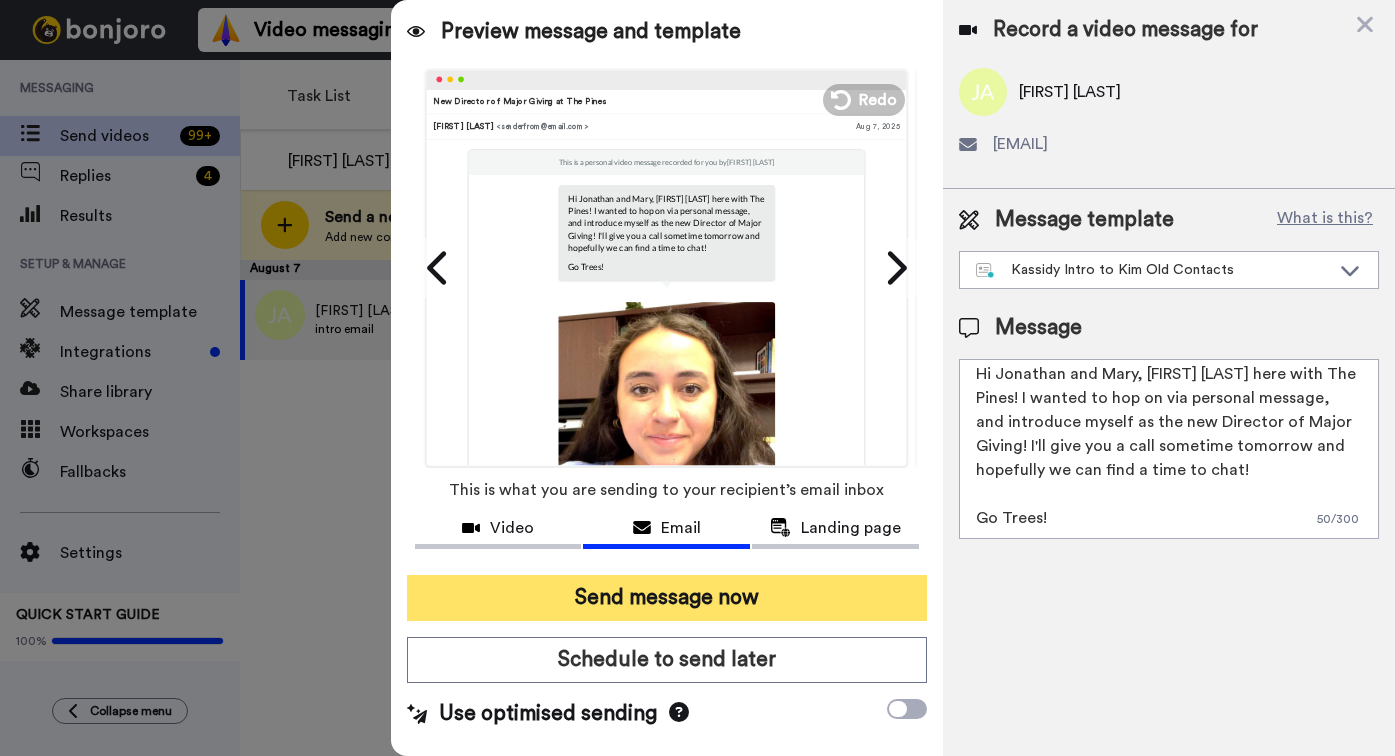 type on "Hi Jonathan and Mary, Kassidy Sanders here with The Pines! I wanted to hop on via personal message, and introduce myself as the new Director of Major Giving! I'll give you a call sometime tomorrow and hopefully we can find a time to chat!
Go Trees!" 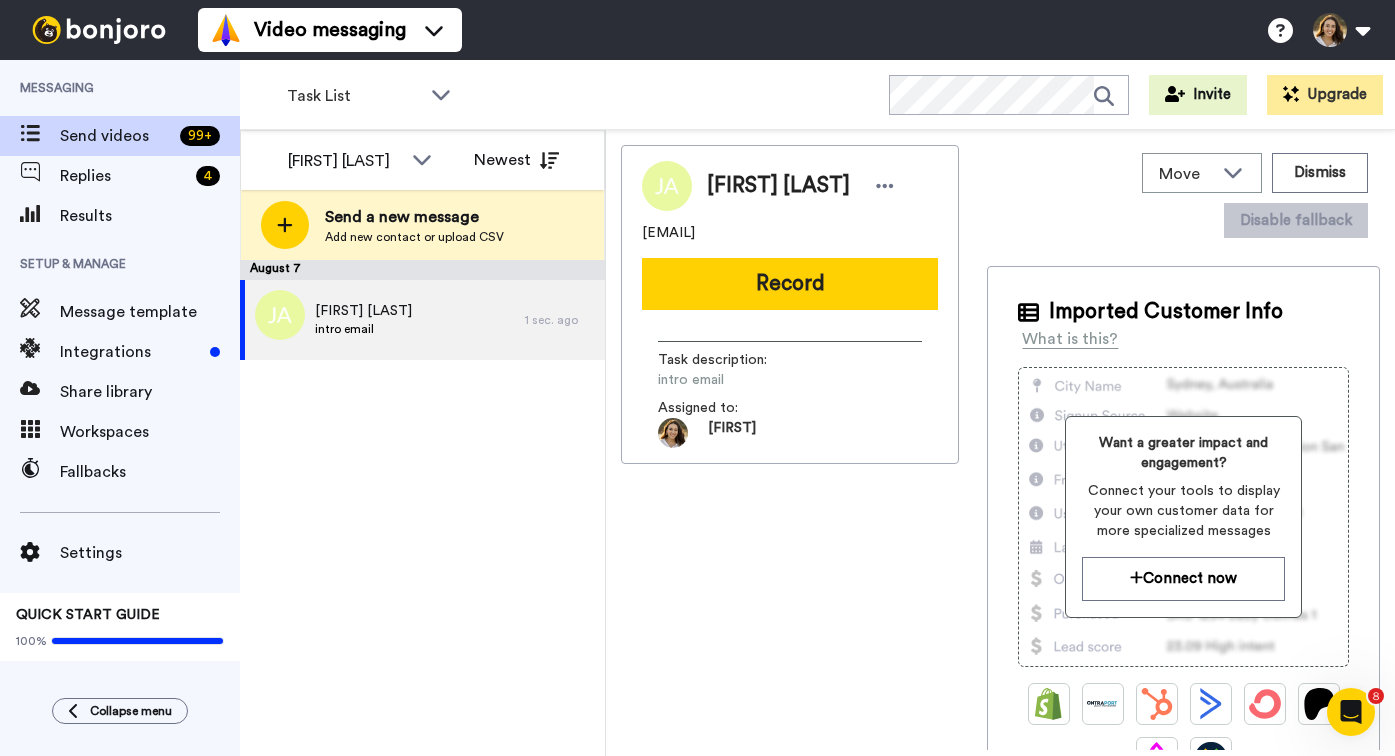 scroll, scrollTop: 0, scrollLeft: 0, axis: both 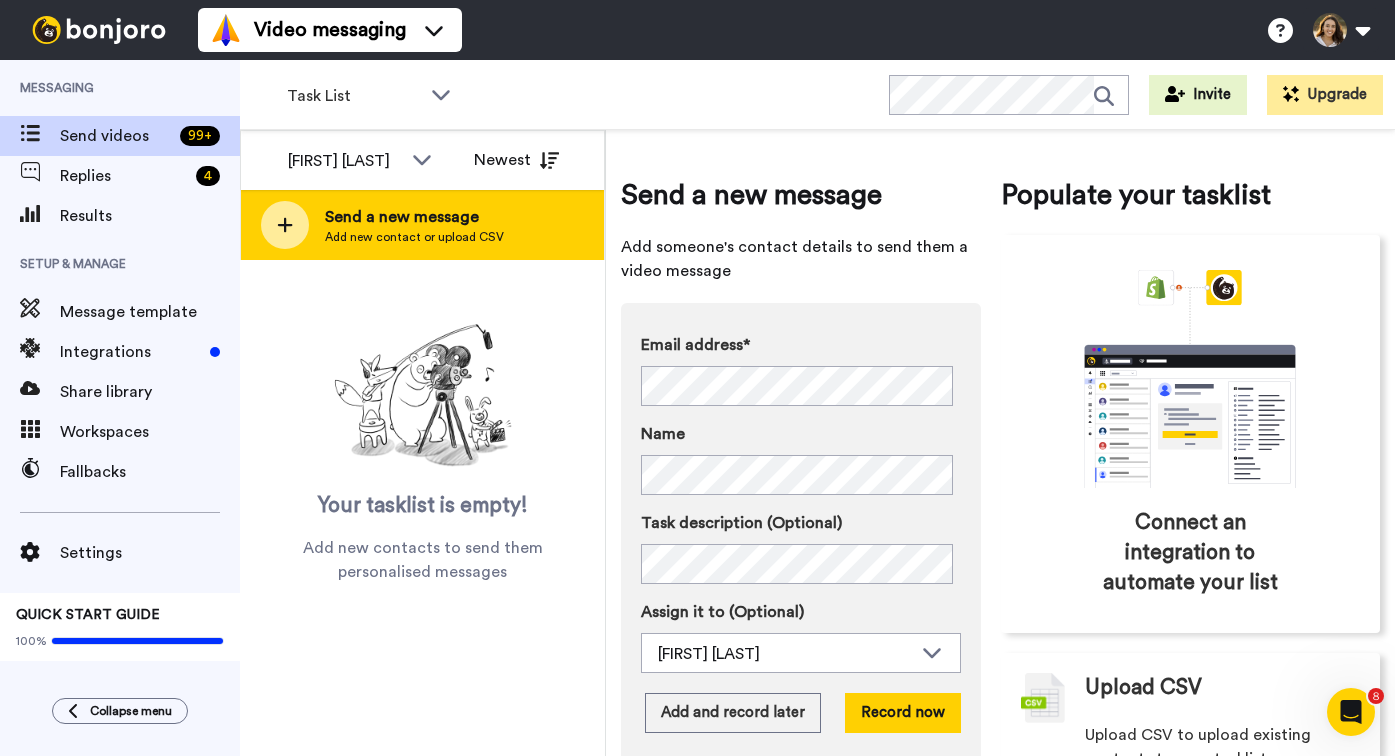 click on "Send a new message" at bounding box center (414, 217) 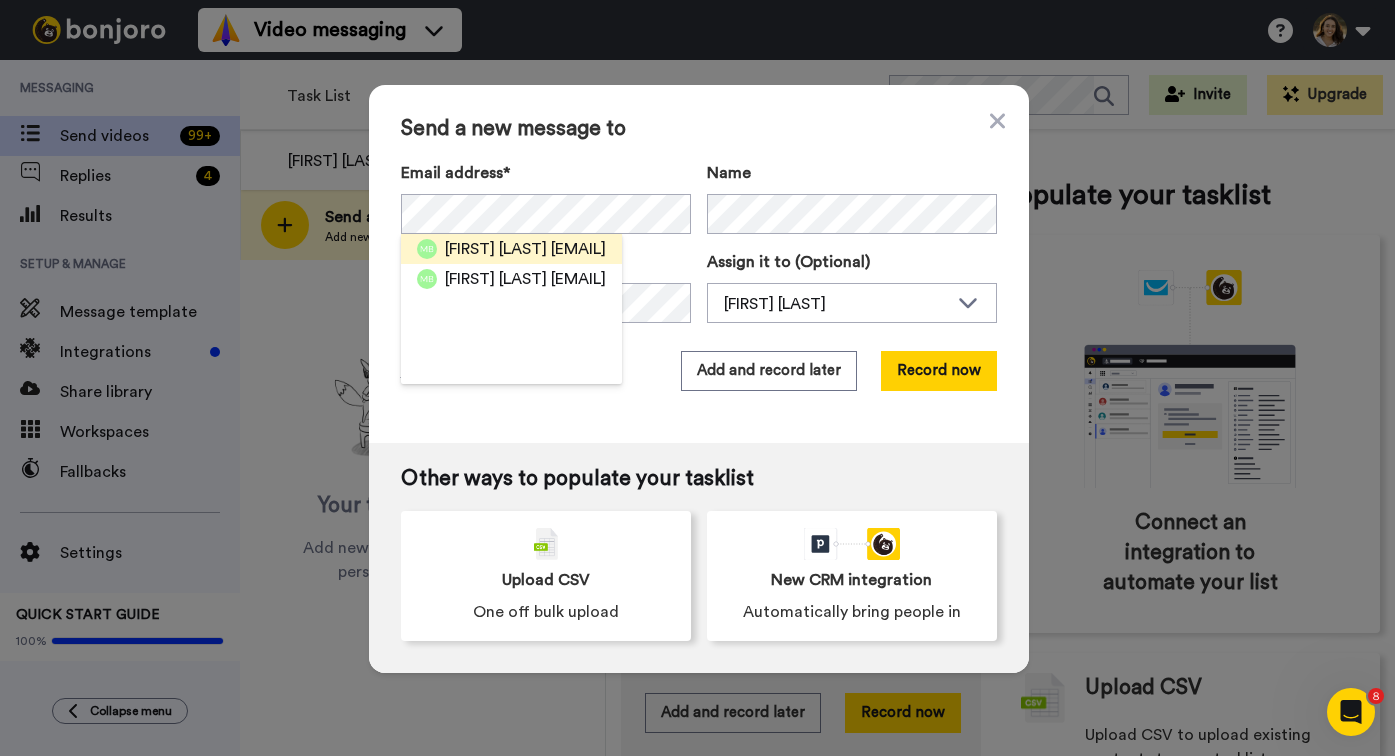 click on "[EMAIL]" at bounding box center [578, 249] 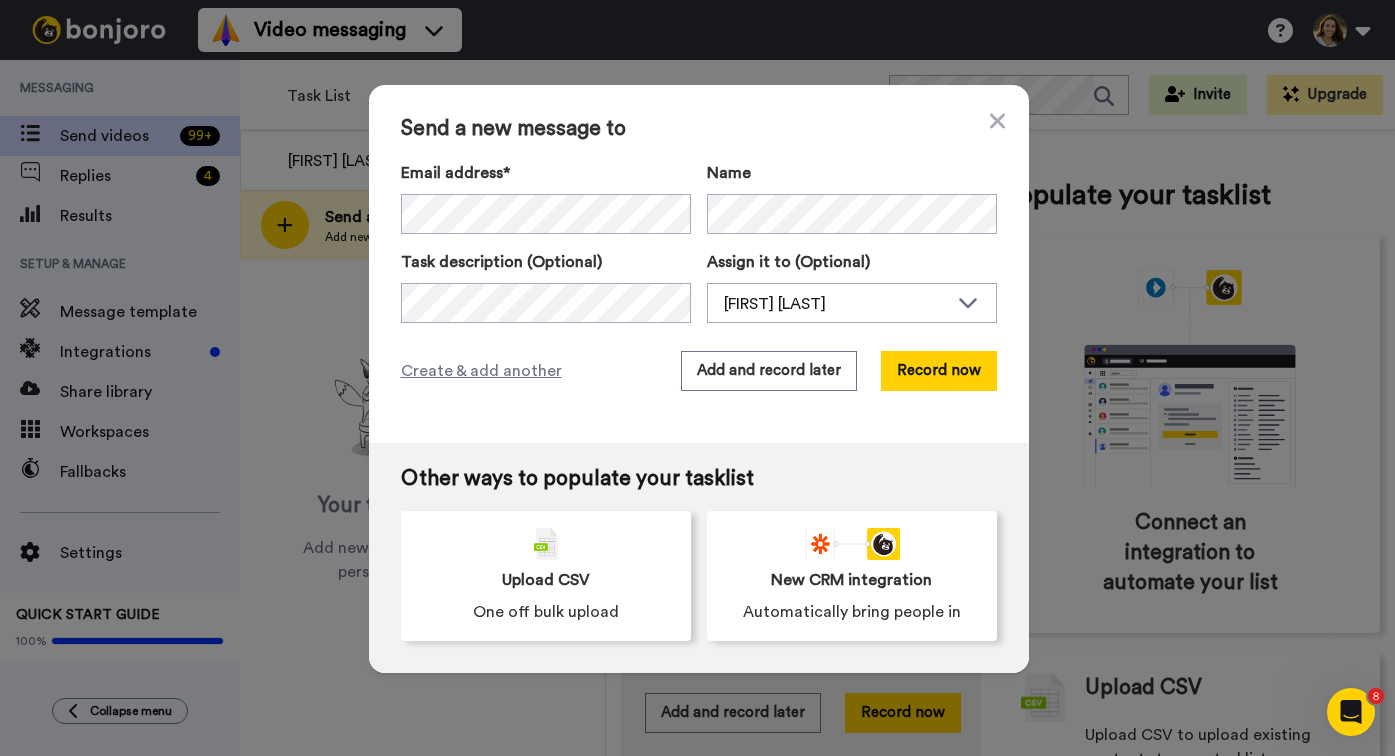 click on "Send a new message to" at bounding box center [699, 129] 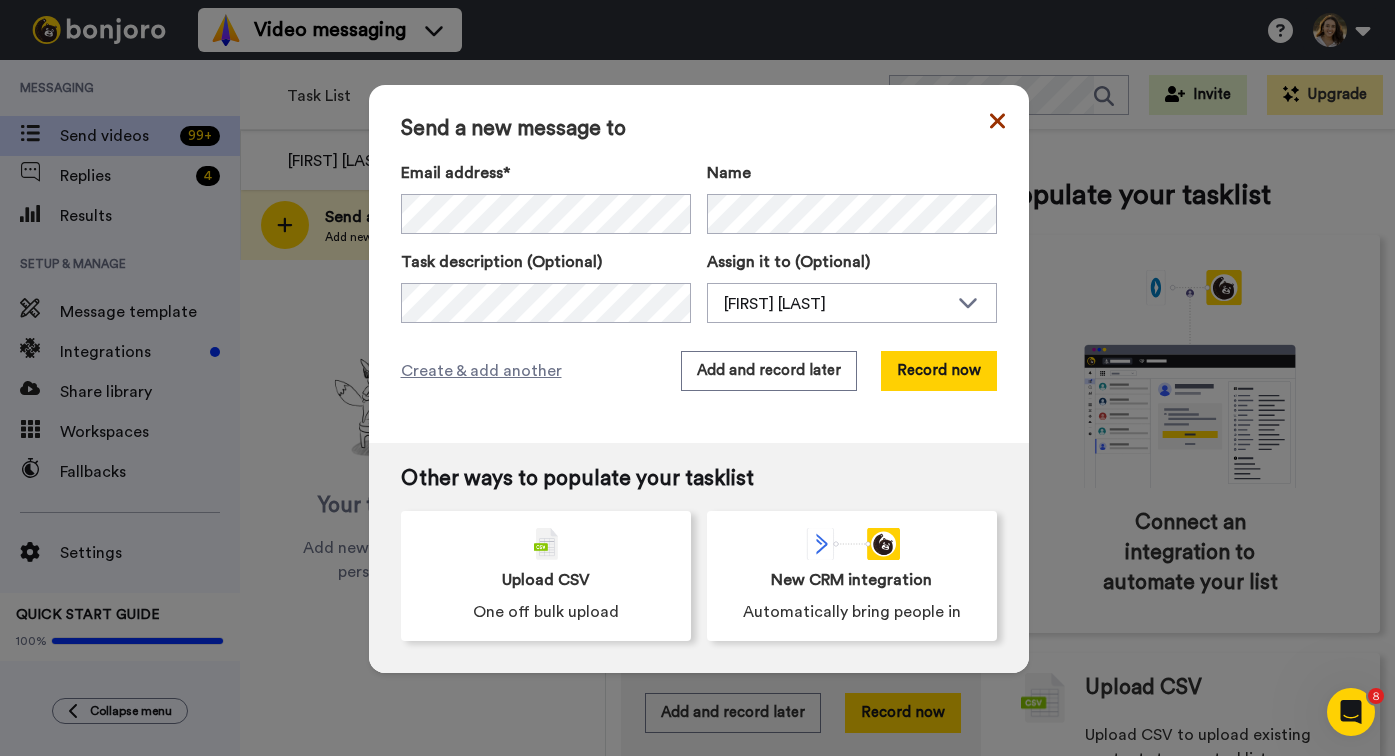 click 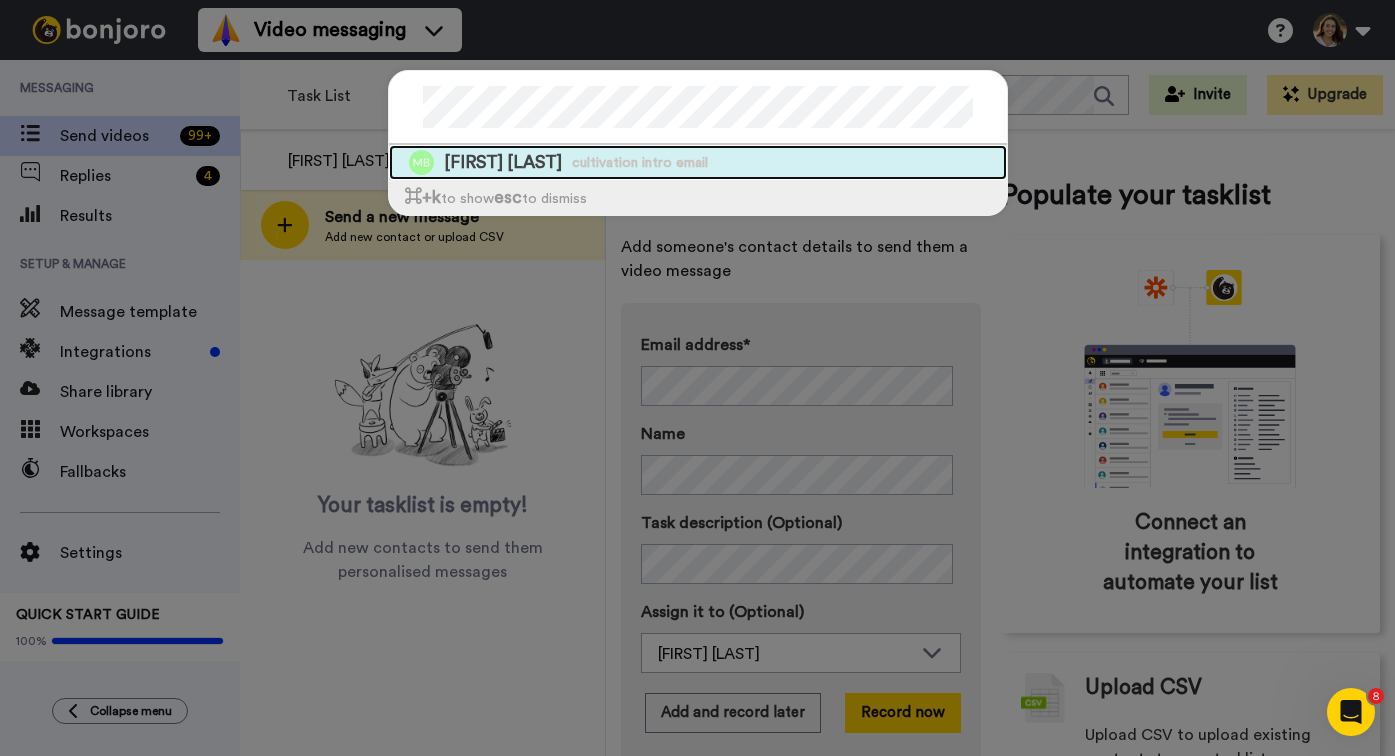 click on "[FIRST] [LAST] cultivation intro email" at bounding box center (698, 162) 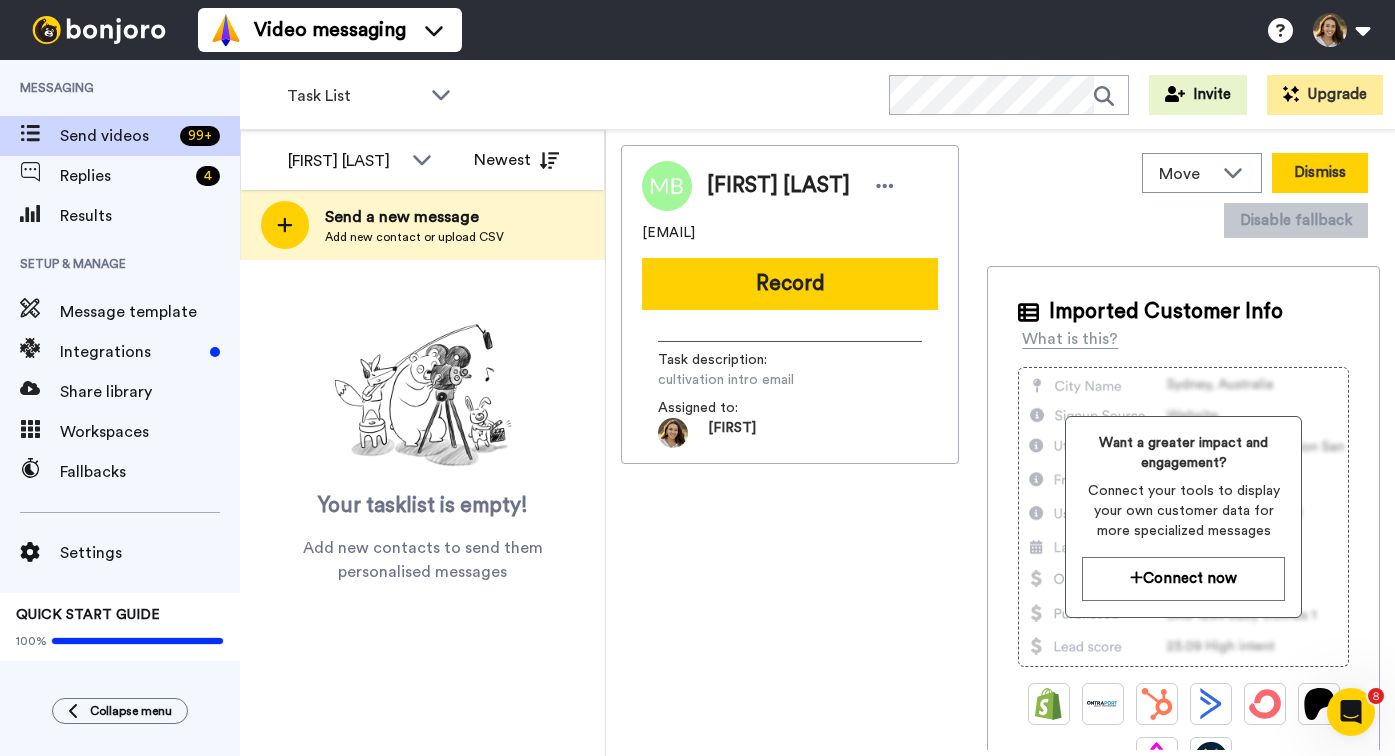 click on "Dismiss" at bounding box center [1320, 173] 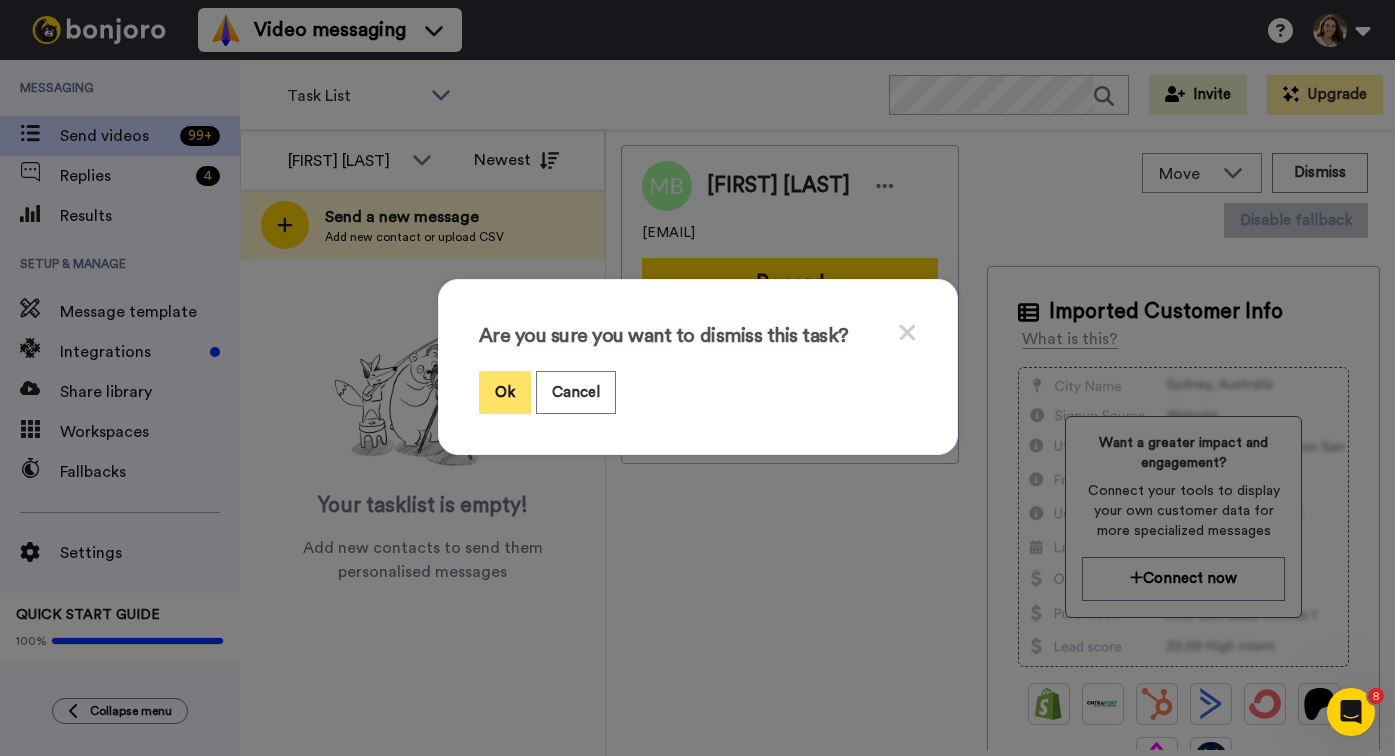 click on "Ok" at bounding box center [505, 392] 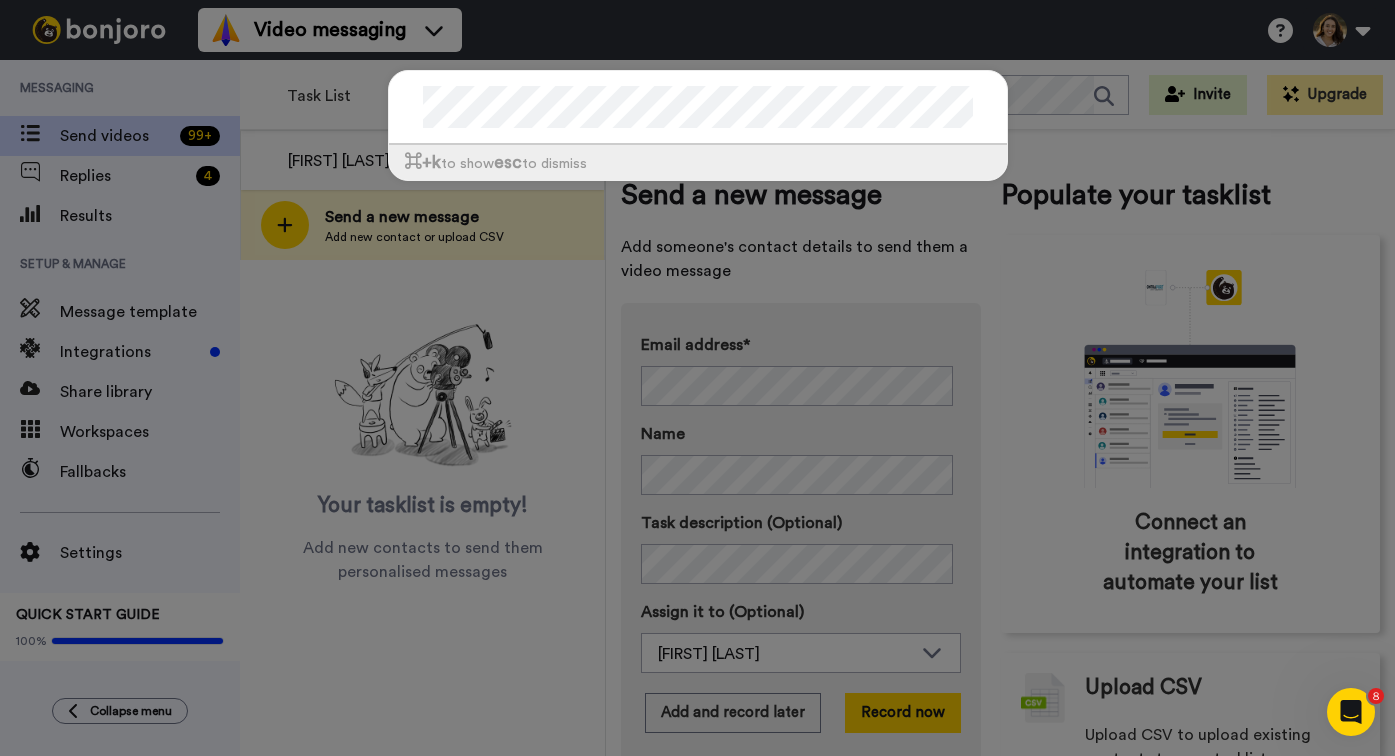 click on "⌘ +k  to show   esc  to dismiss" at bounding box center (697, 378) 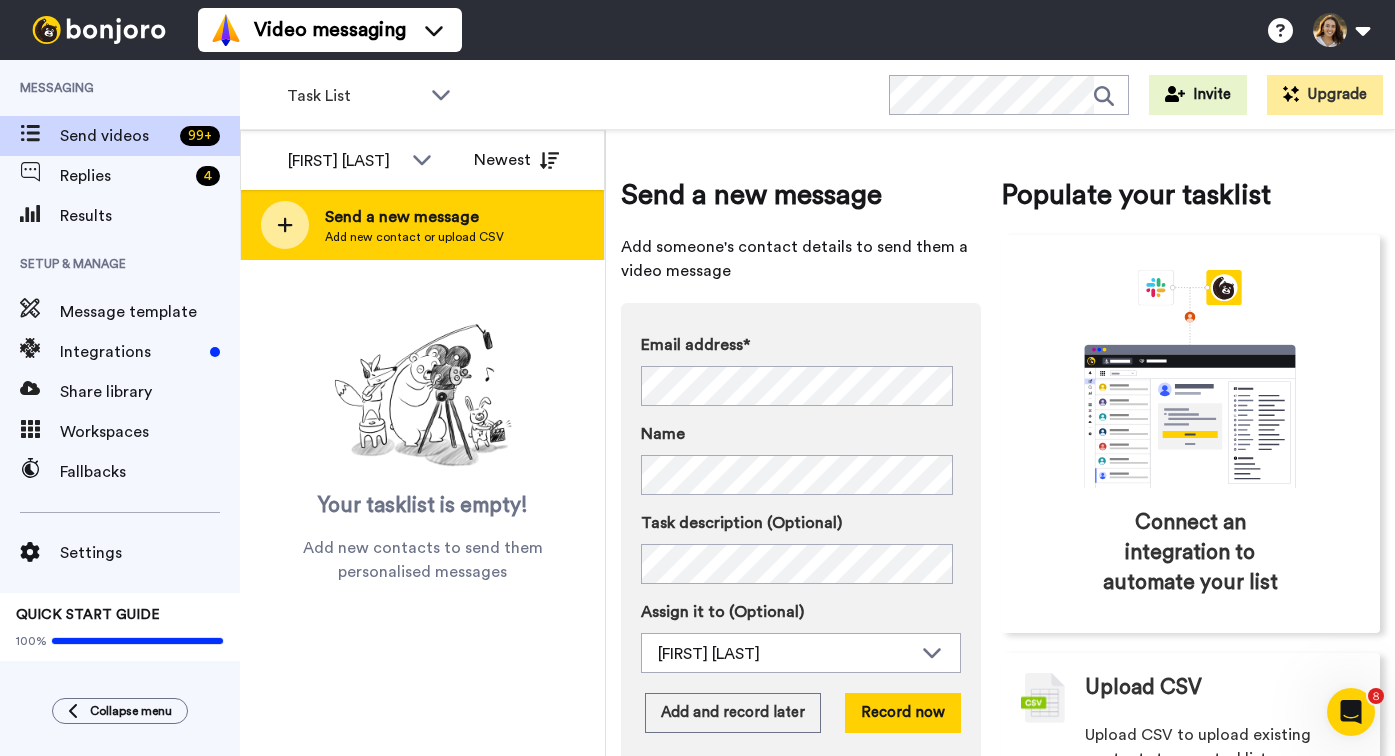 click on "Send a new message" at bounding box center [414, 217] 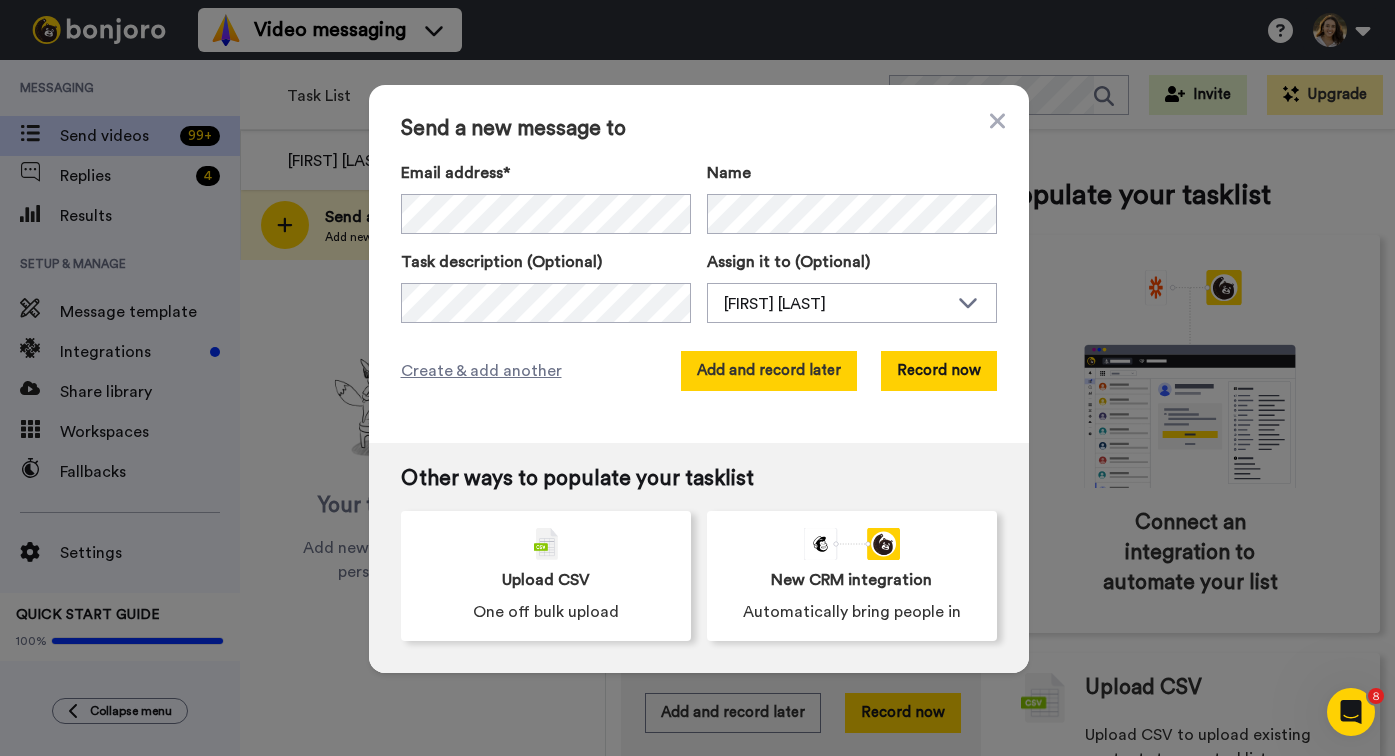 click on "Add and record later" at bounding box center (769, 371) 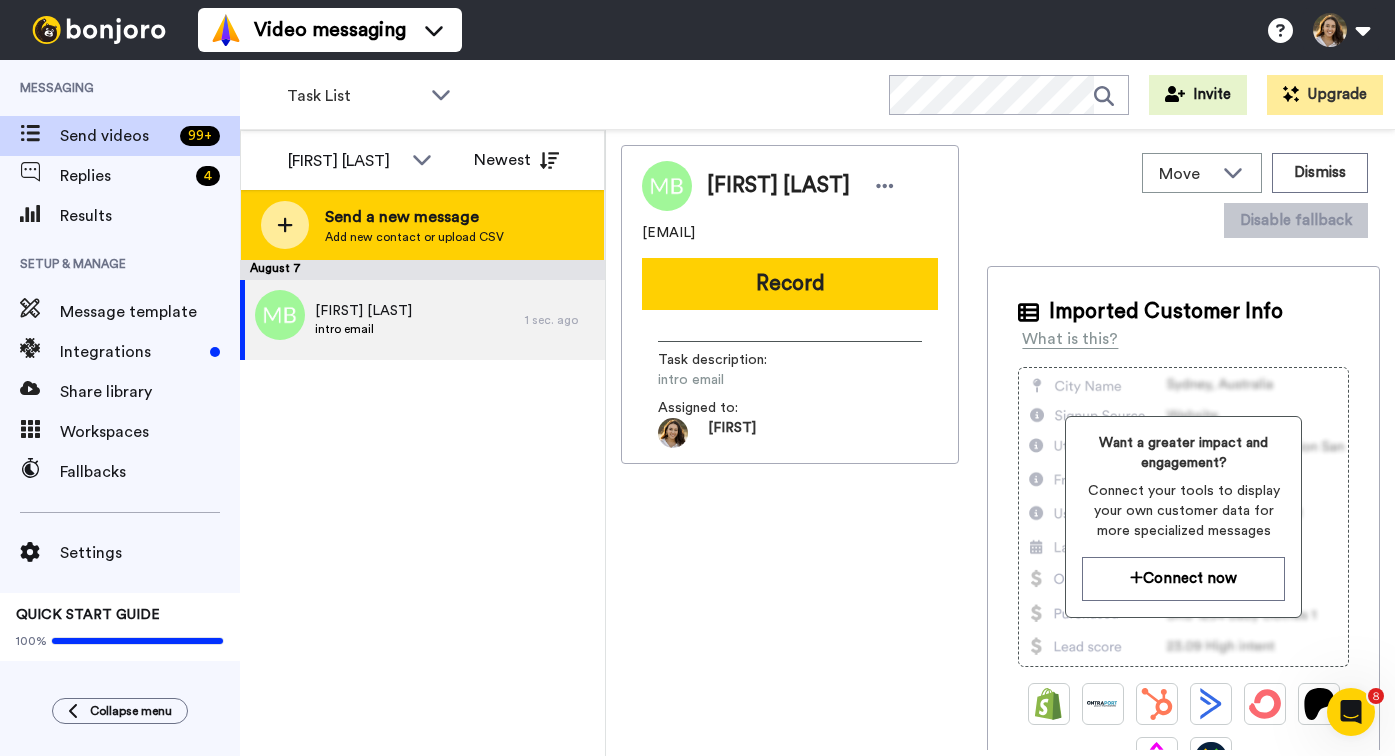 click on "Send a new message" at bounding box center (414, 217) 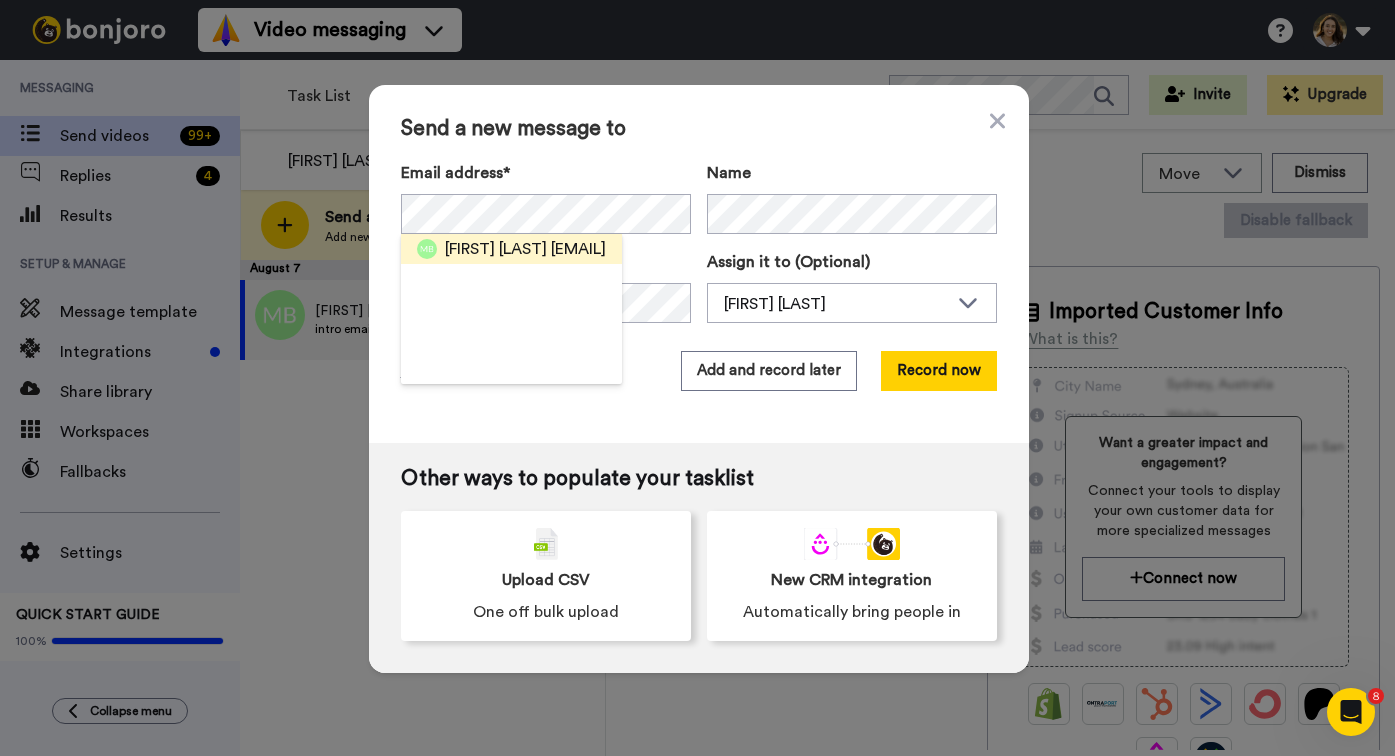 click on "Jessie Brouwer" at bounding box center (496, 249) 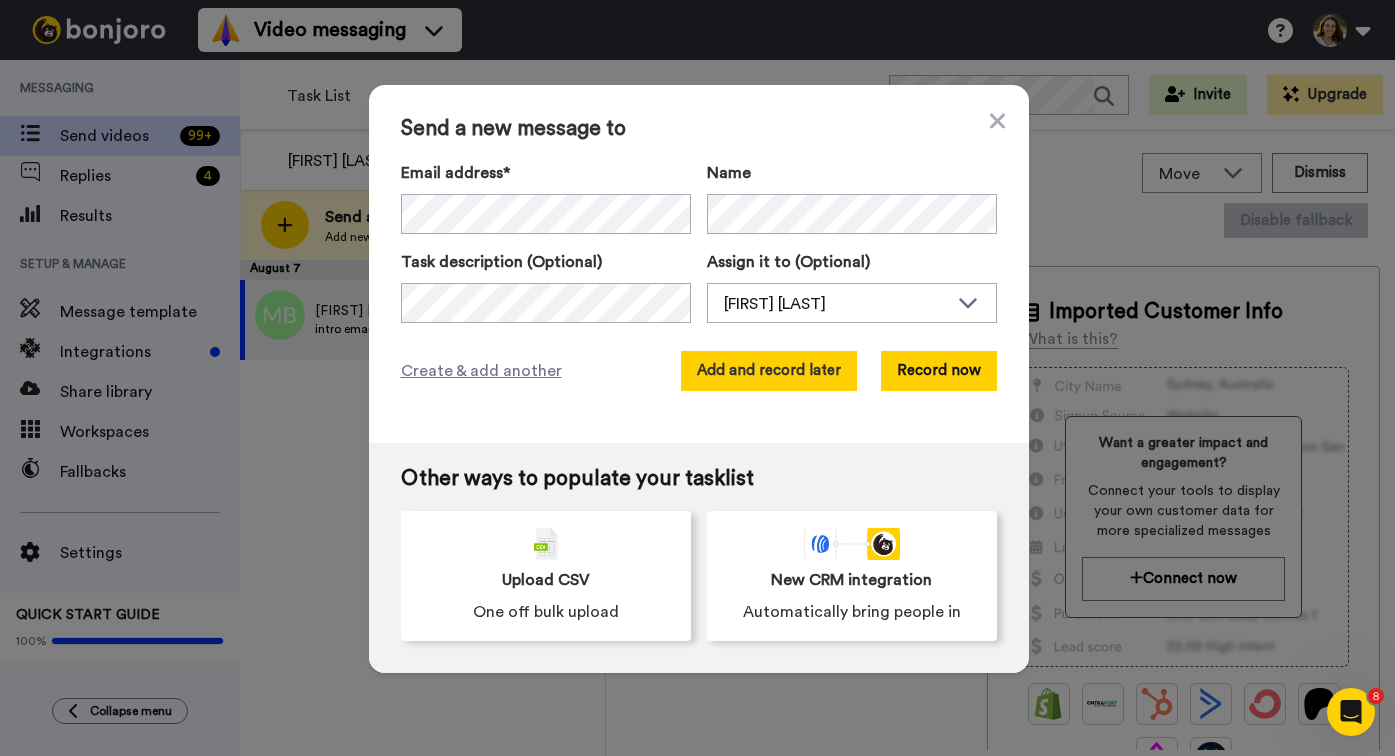 click on "Add and record later" at bounding box center [769, 371] 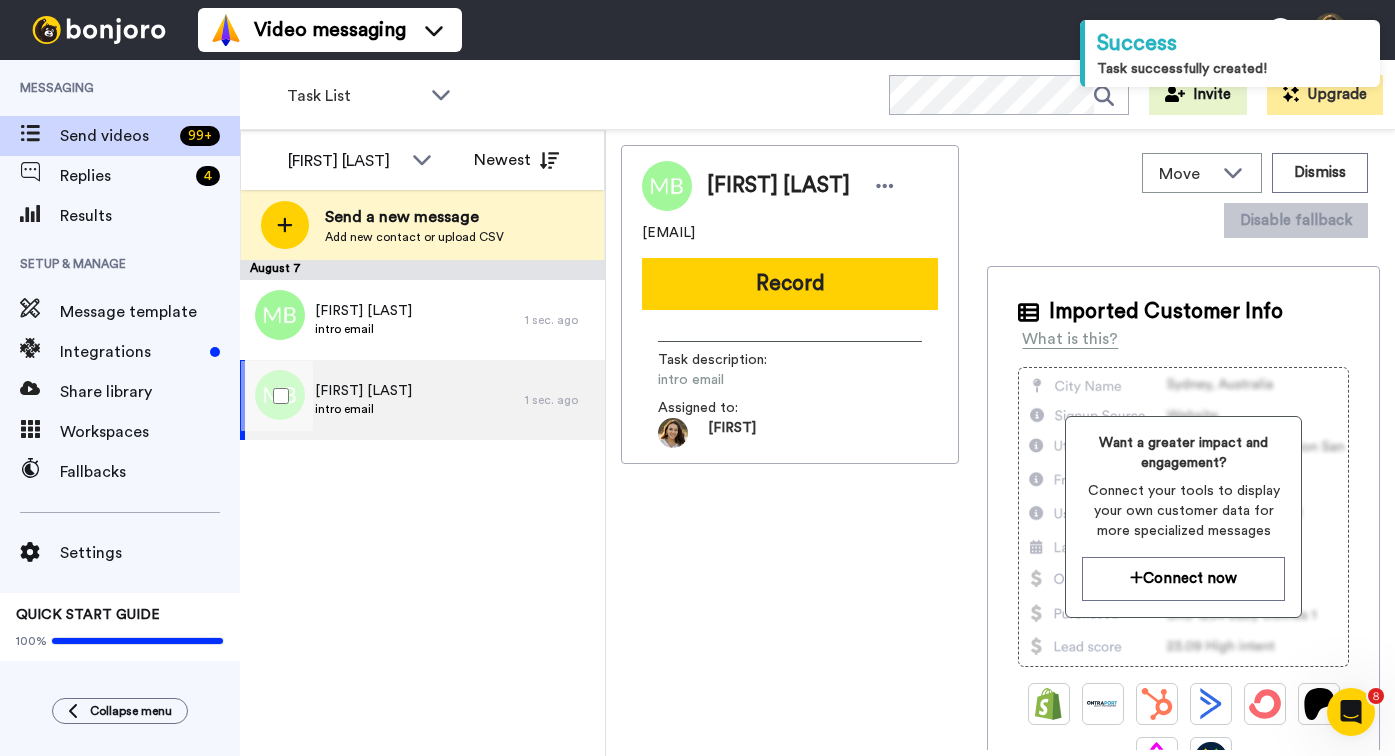 click at bounding box center (277, 396) 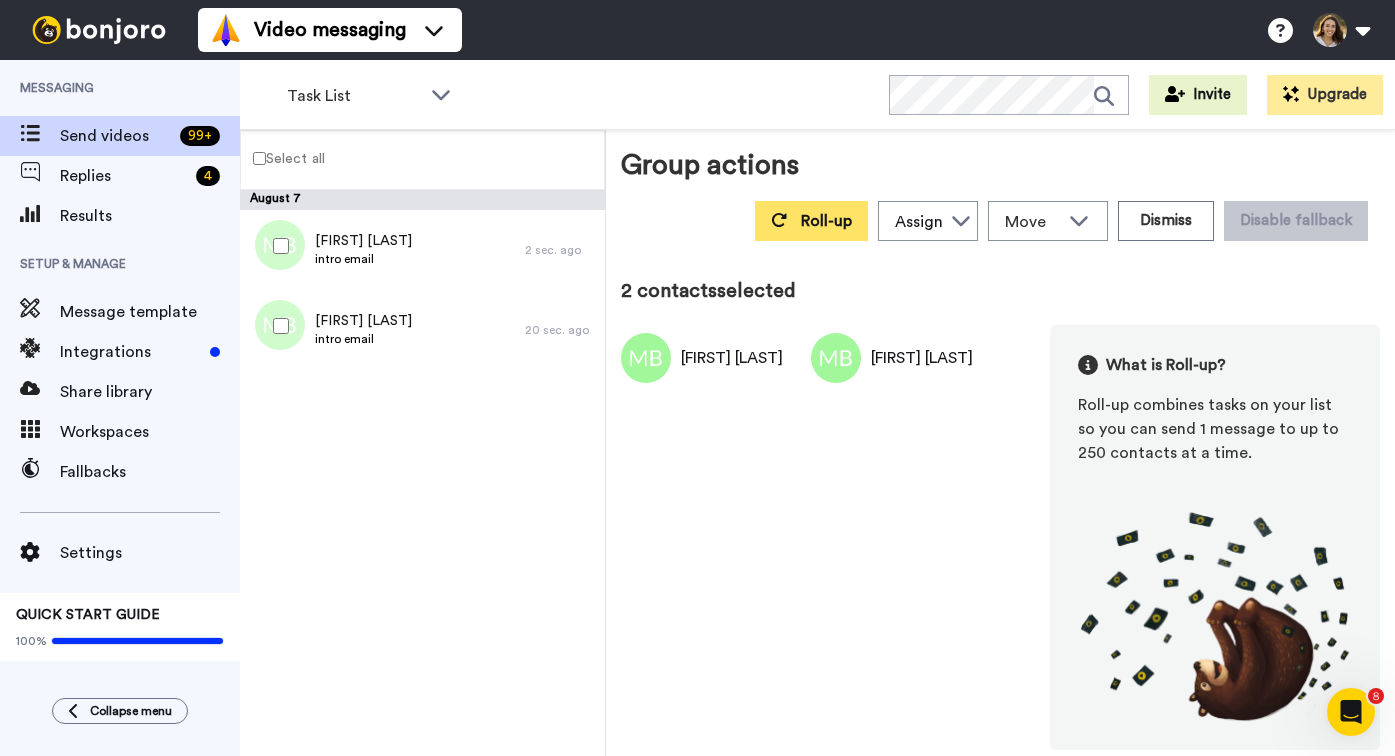 click on "Roll-up" at bounding box center (811, 221) 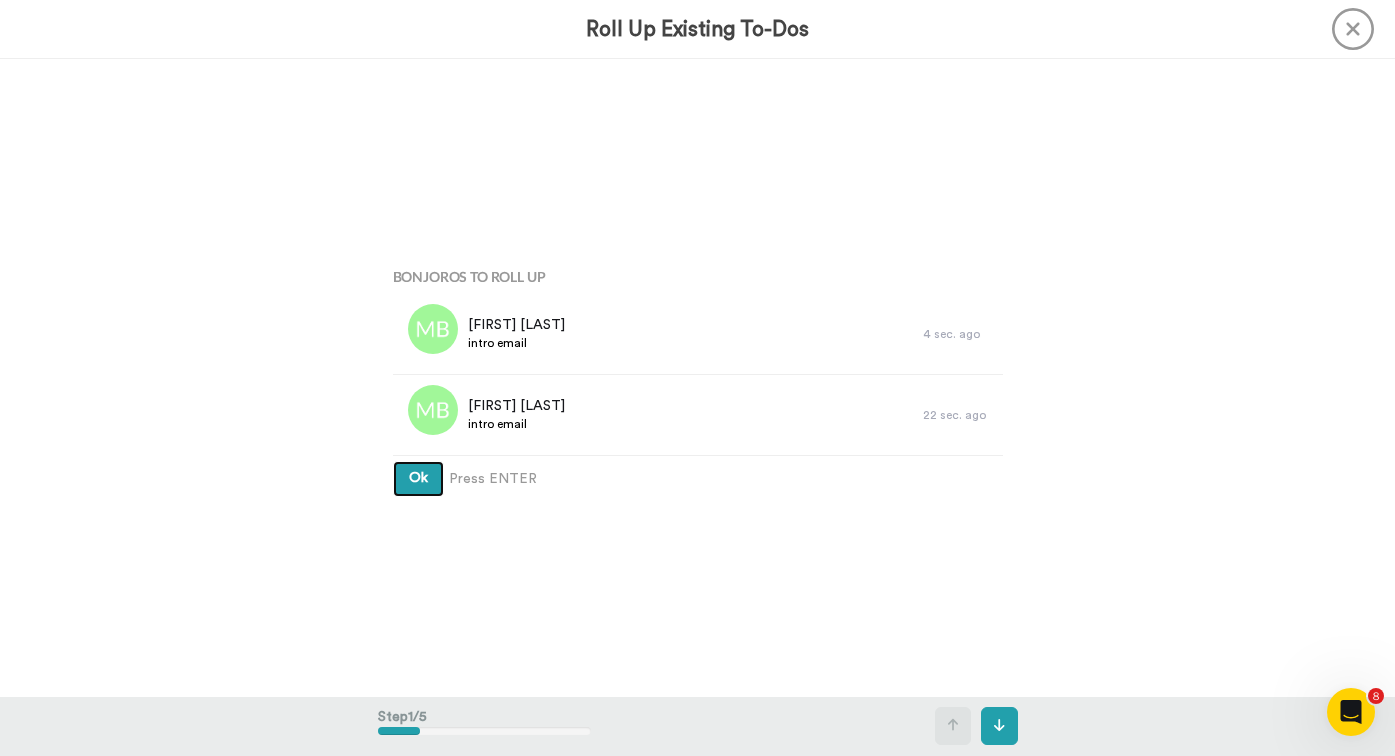click on "Ok" at bounding box center (418, 478) 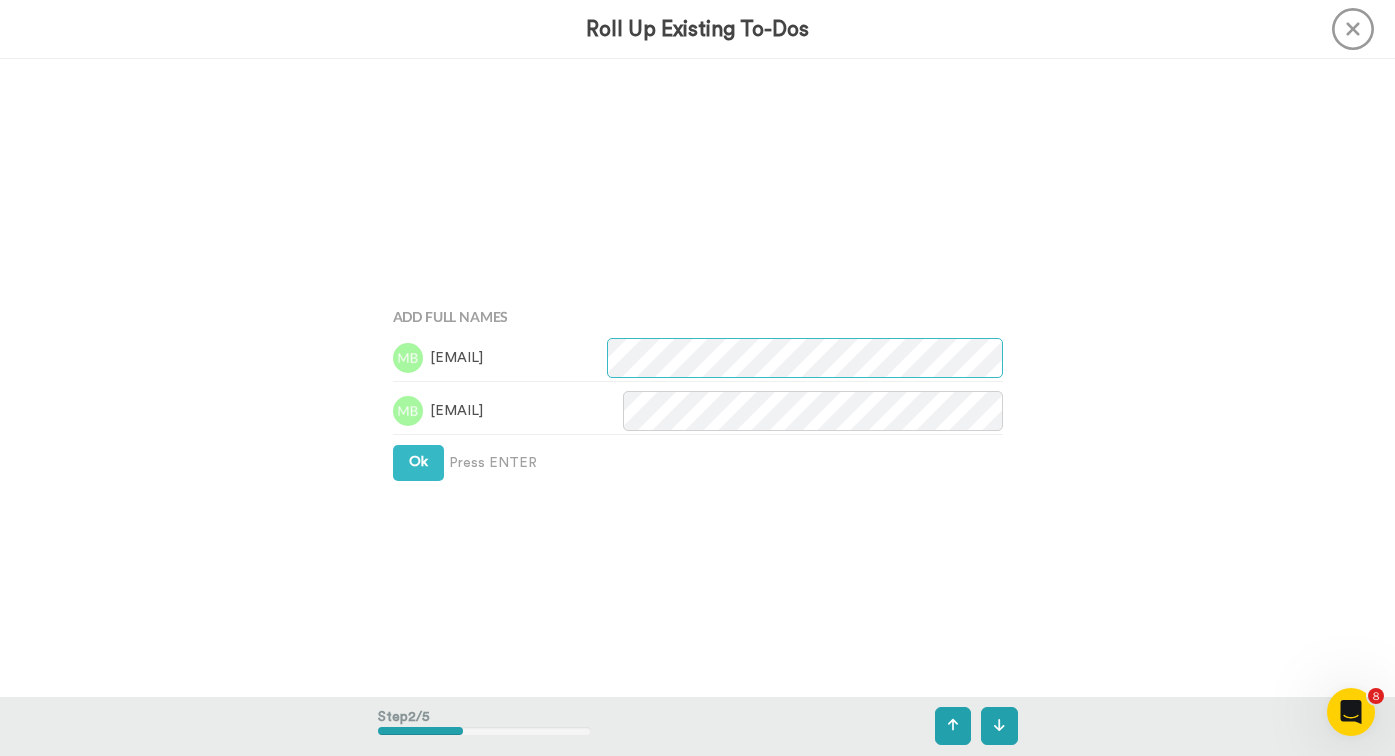 scroll, scrollTop: 638, scrollLeft: 0, axis: vertical 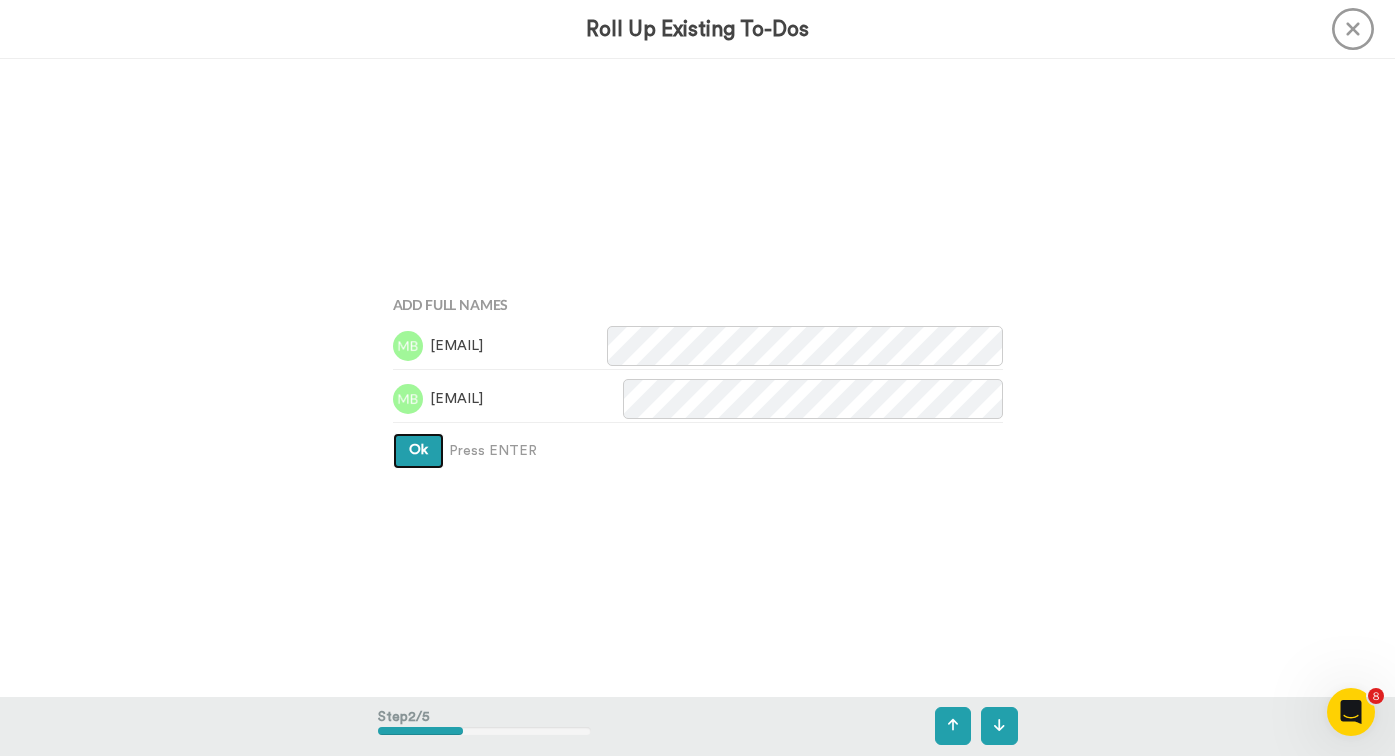 click on "Ok" at bounding box center [418, 451] 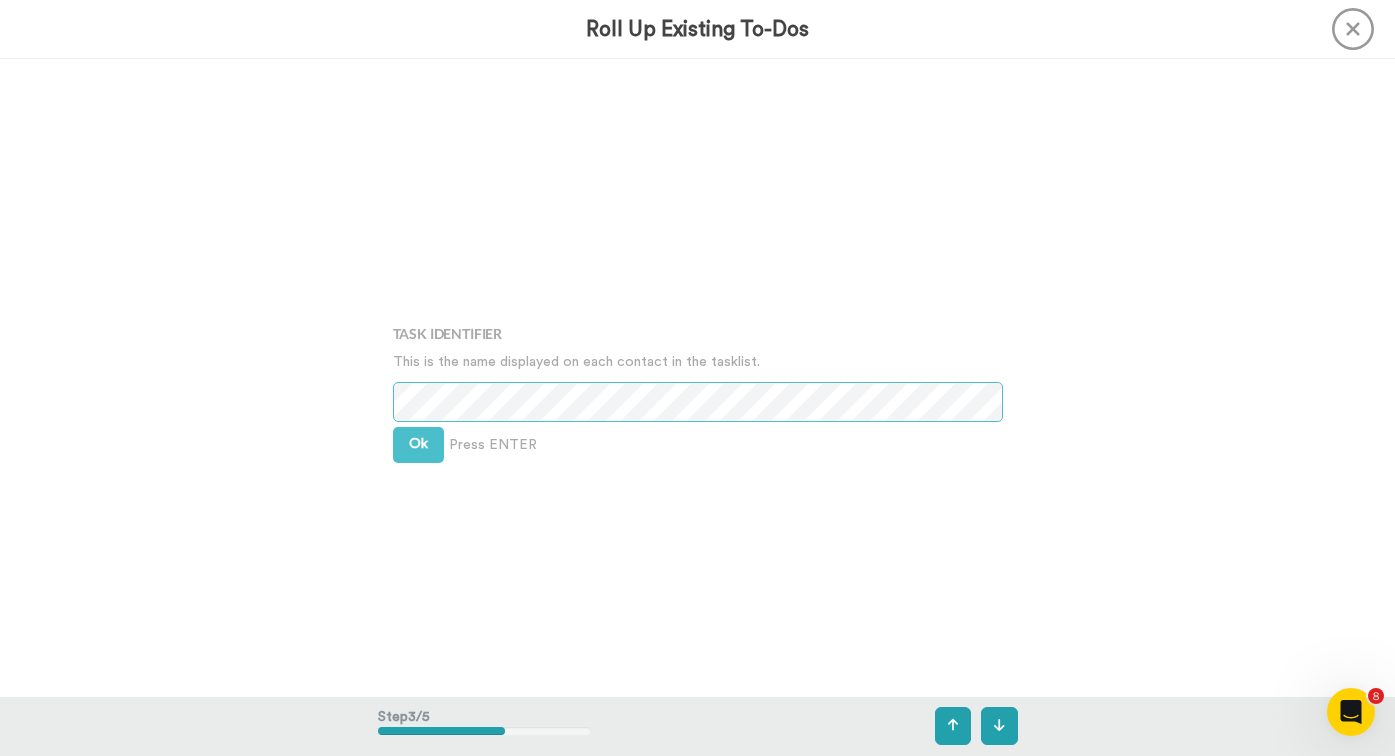 scroll, scrollTop: 1276, scrollLeft: 0, axis: vertical 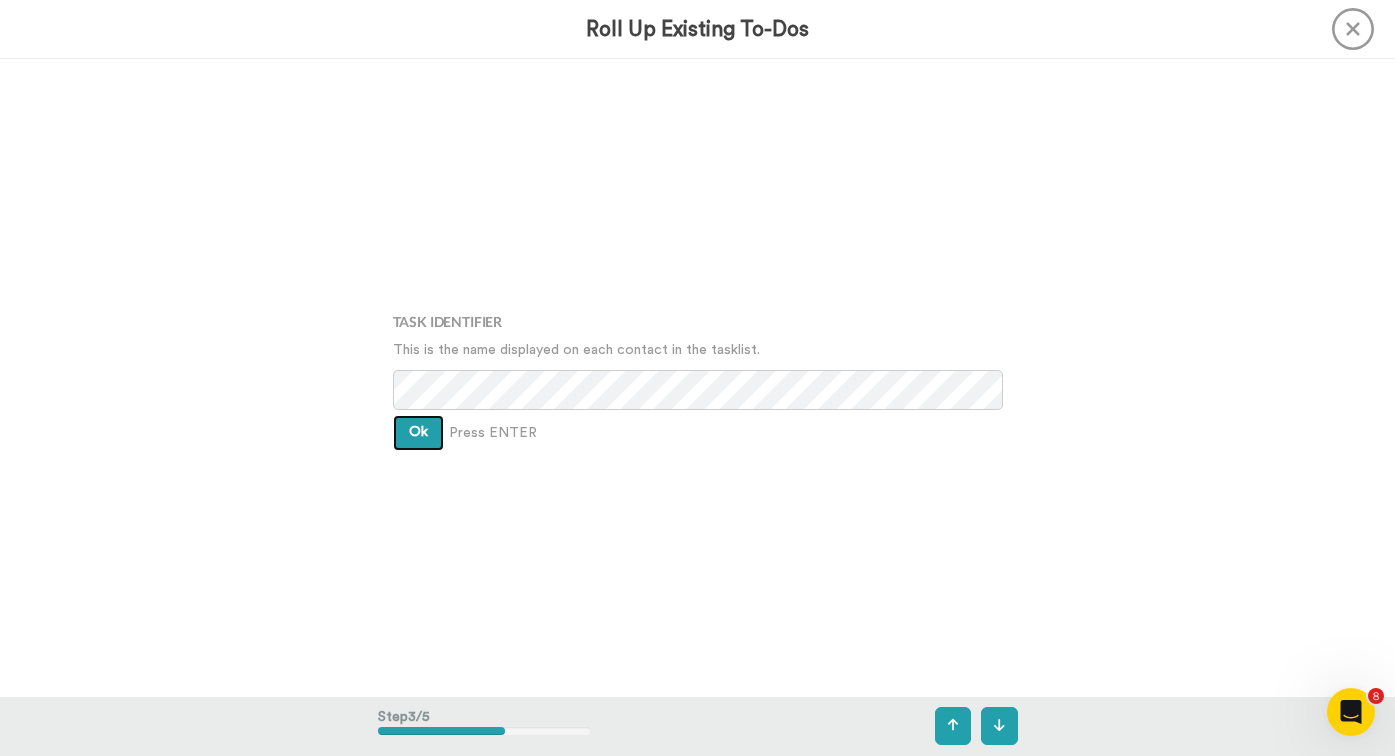 click on "Ok" at bounding box center [418, 433] 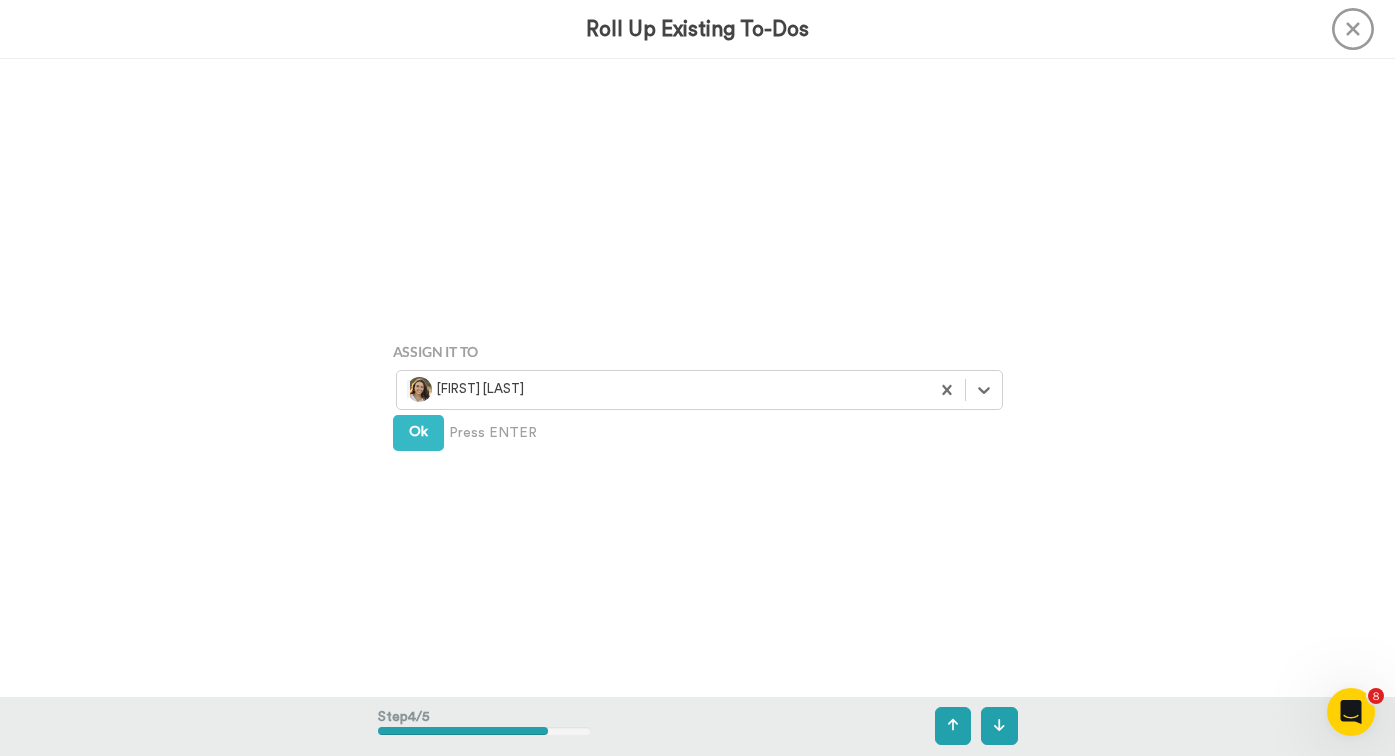 scroll, scrollTop: 1914, scrollLeft: 0, axis: vertical 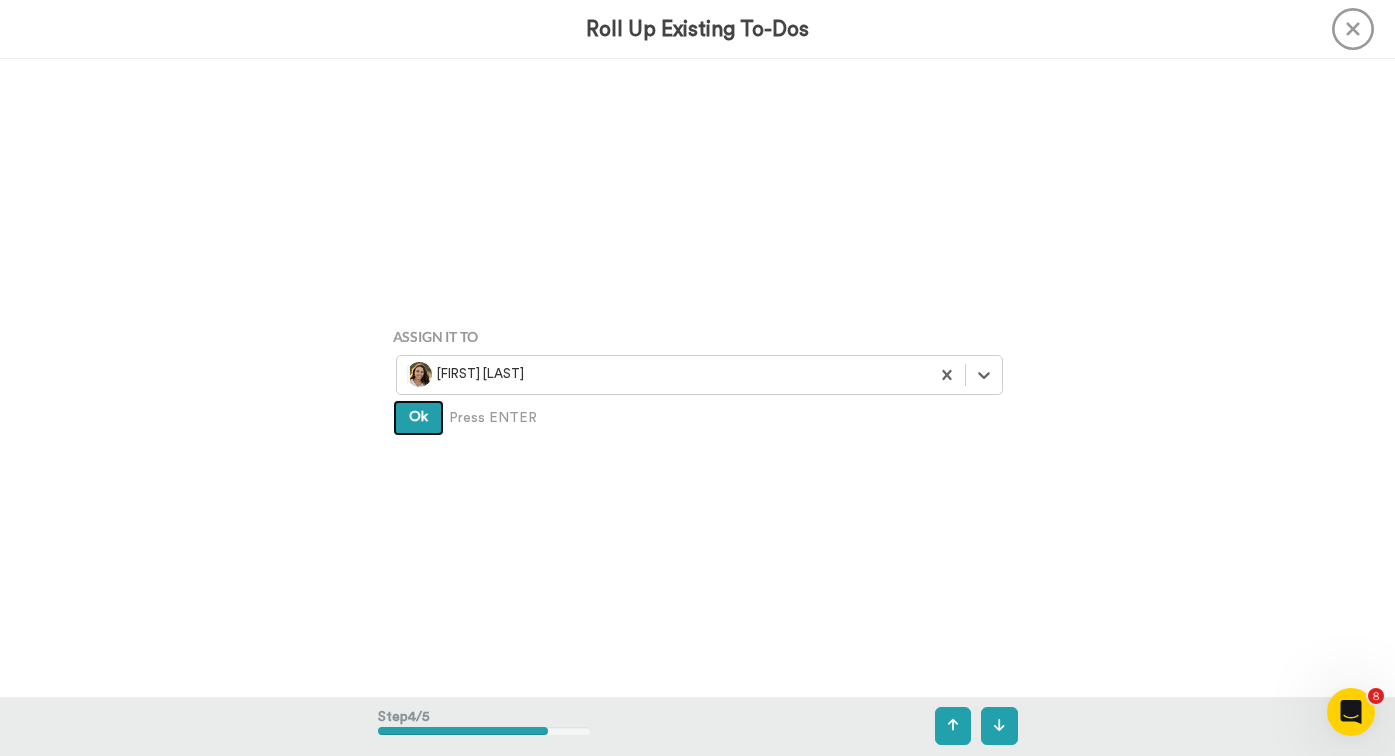 click on "Ok" at bounding box center (418, 417) 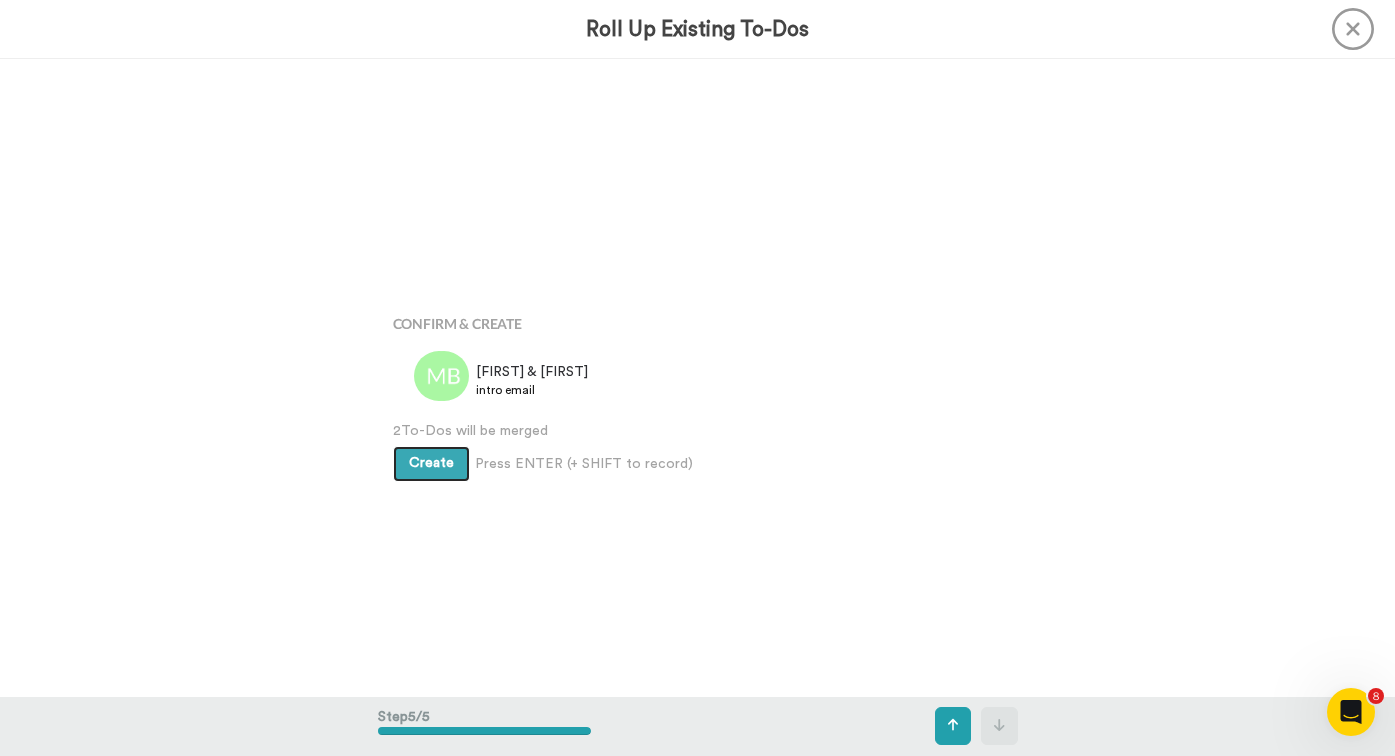 scroll, scrollTop: 2551, scrollLeft: 0, axis: vertical 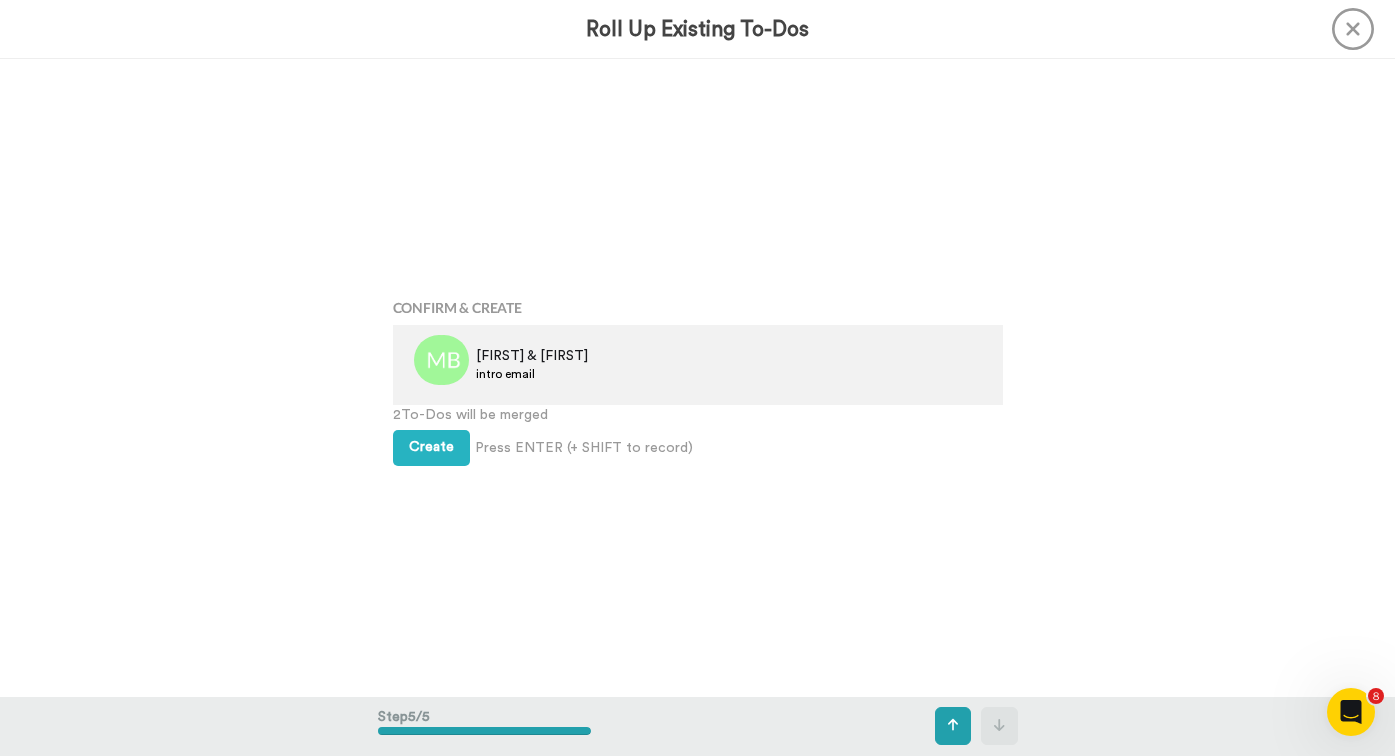 click on "Jessie & Matthew intro email" at bounding box center (658, 365) 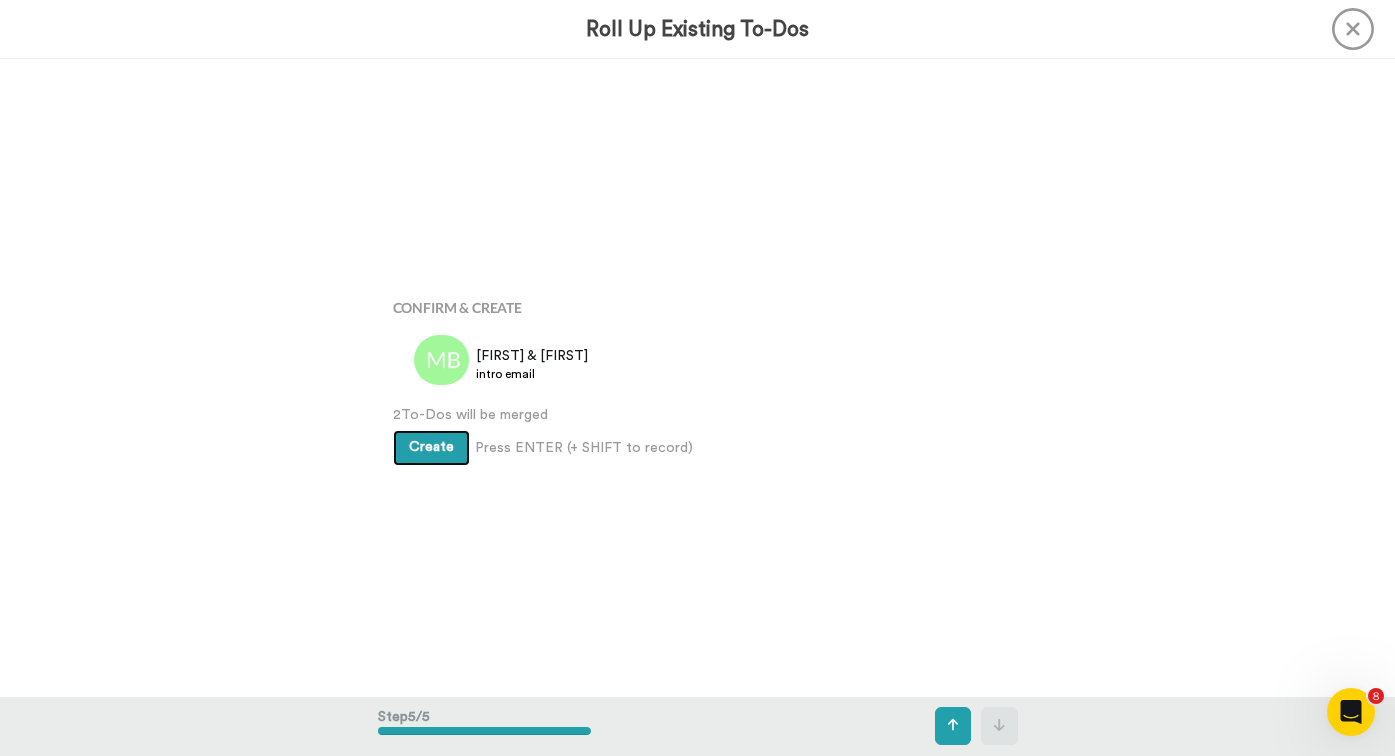 click on "Create" at bounding box center (431, 447) 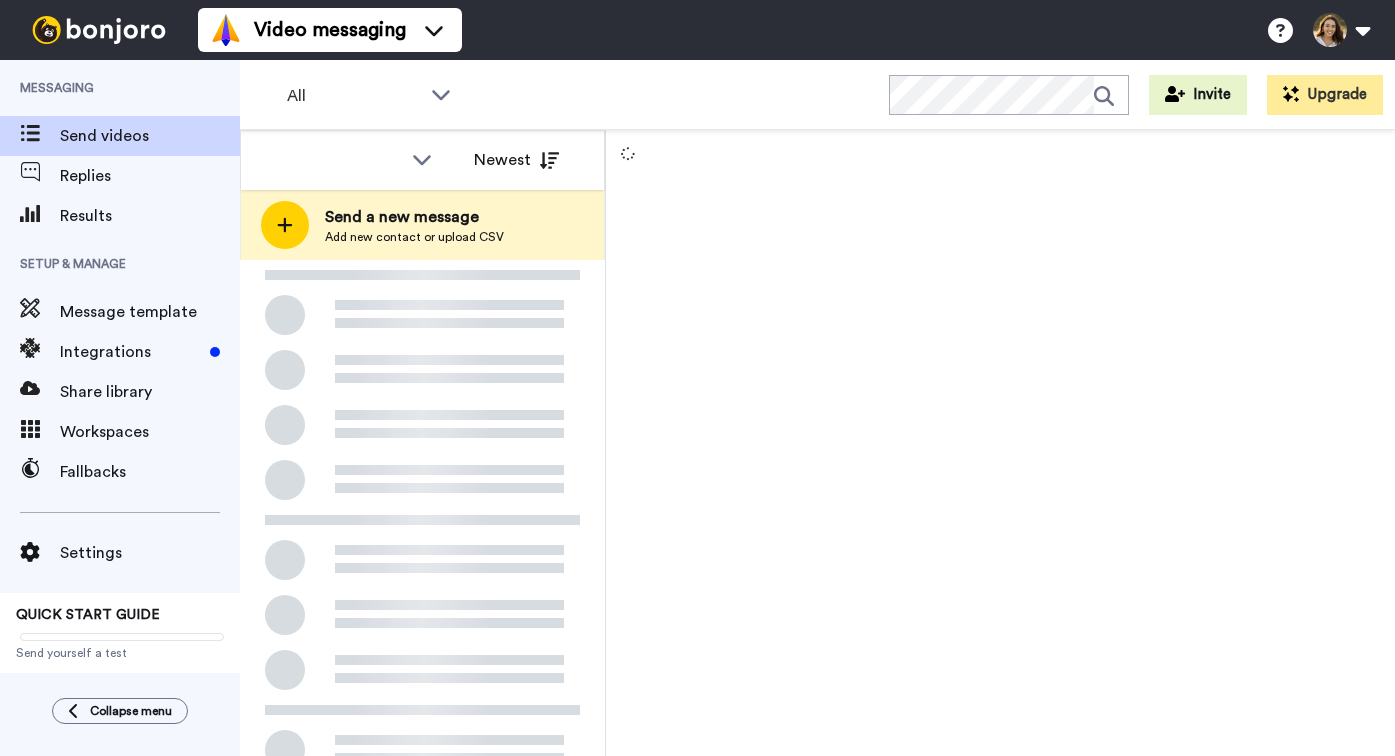 scroll, scrollTop: 0, scrollLeft: 0, axis: both 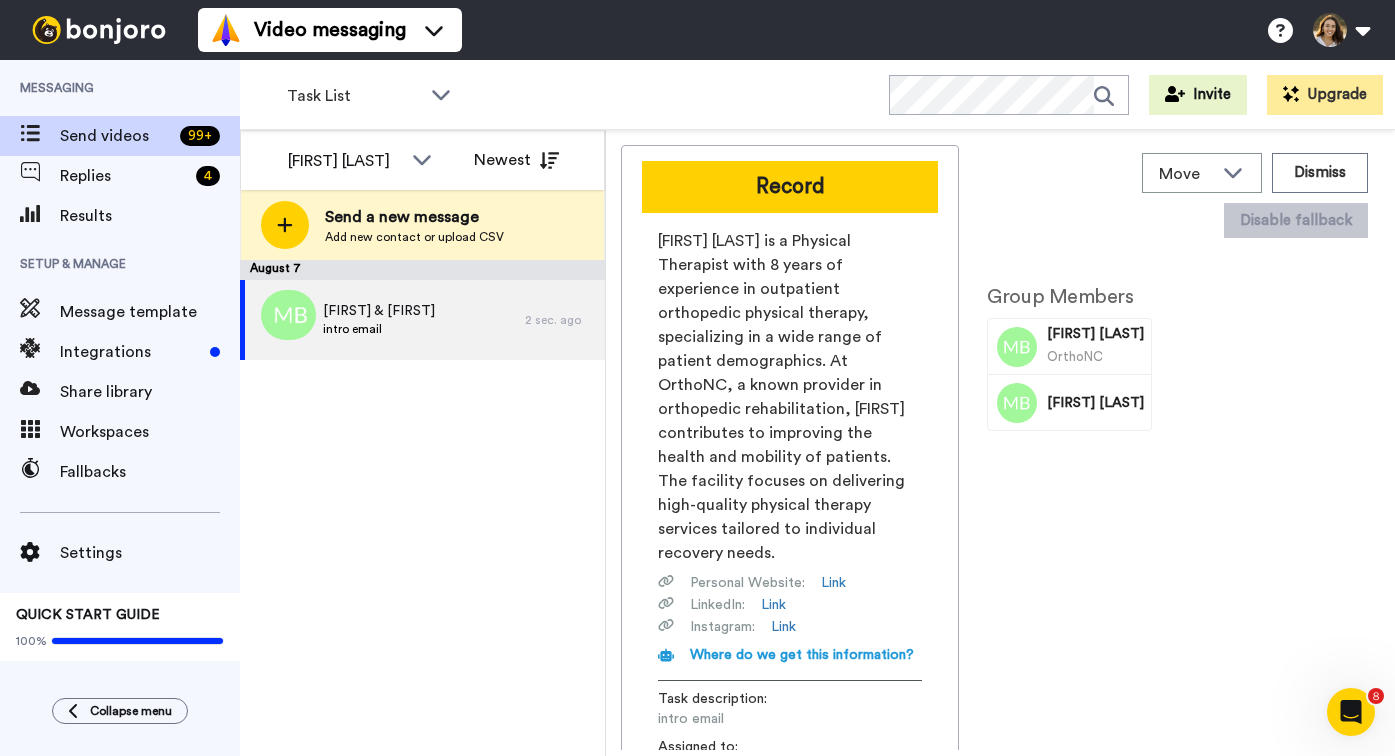 click on "OrthoNC" at bounding box center (1095, 356) 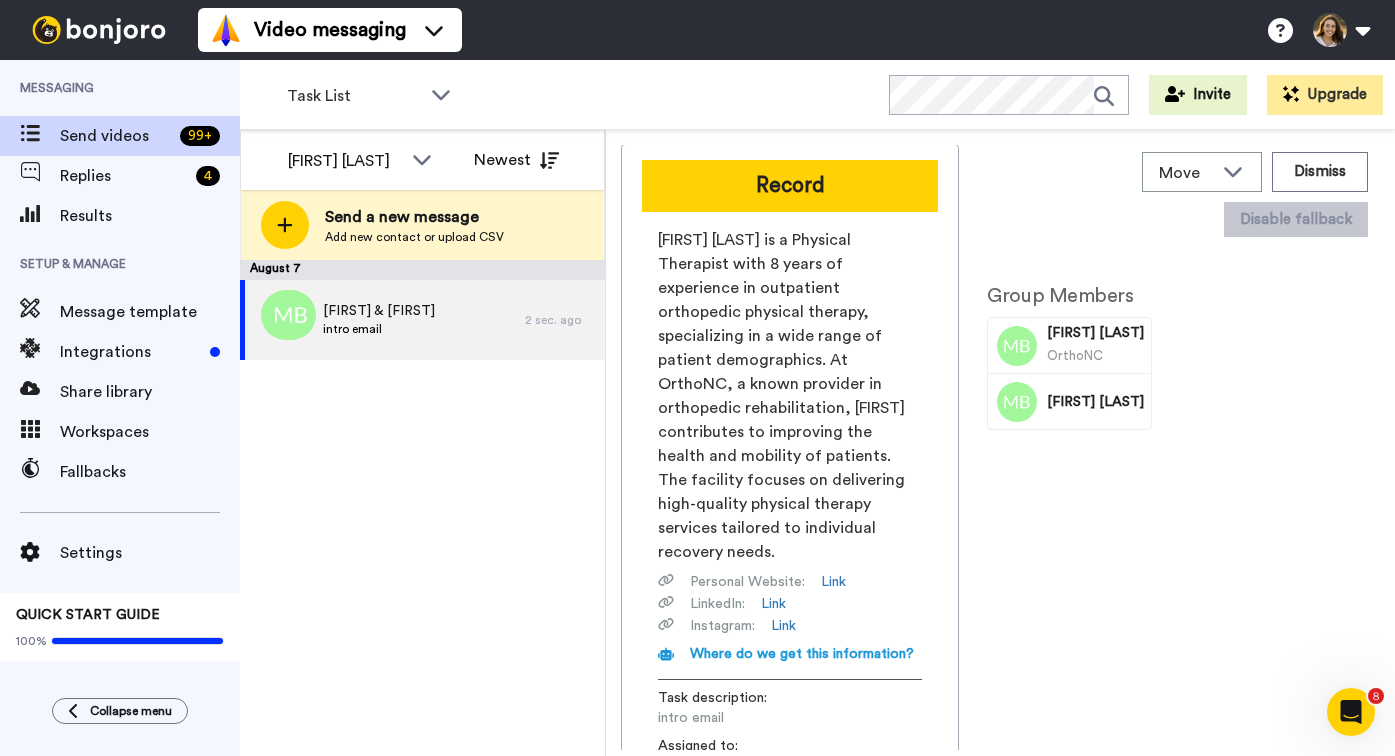 scroll, scrollTop: 0, scrollLeft: 0, axis: both 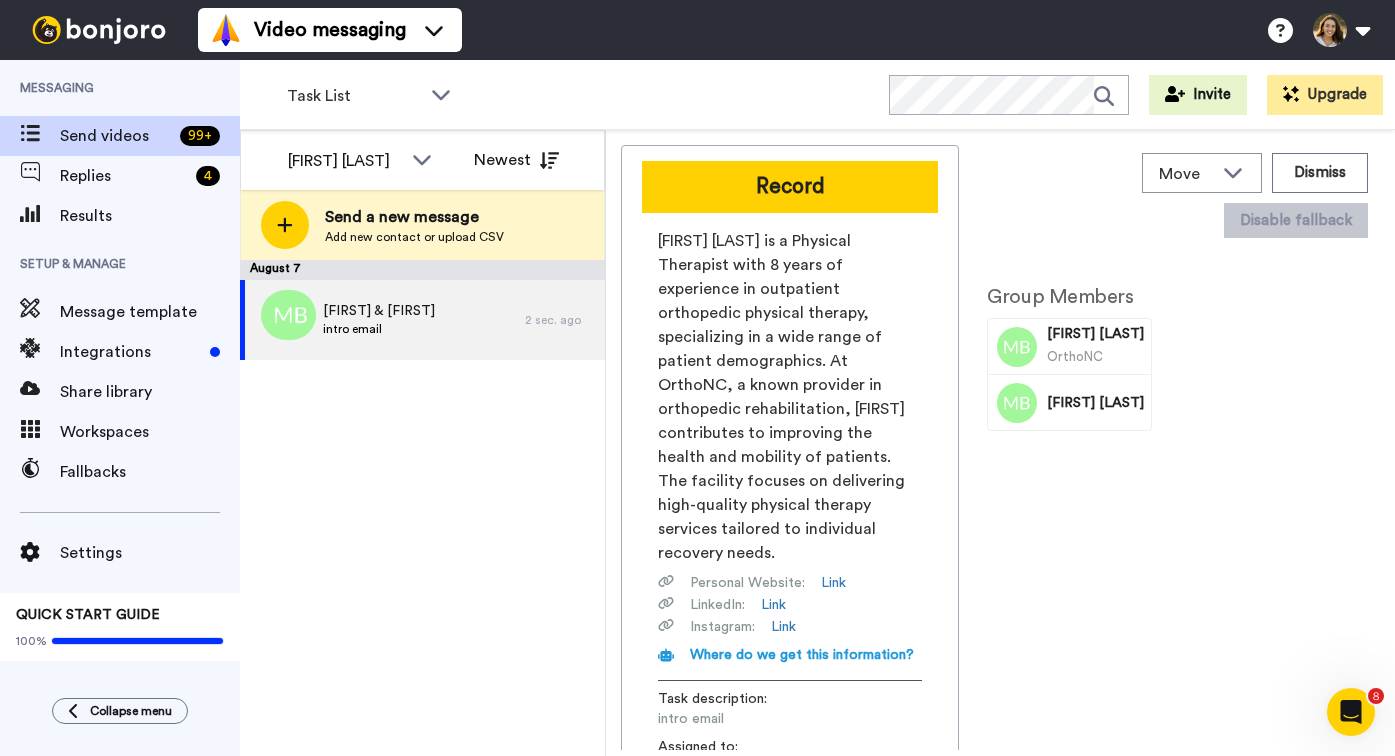 click on "[FIRST] [LAST]" at bounding box center (1095, 402) 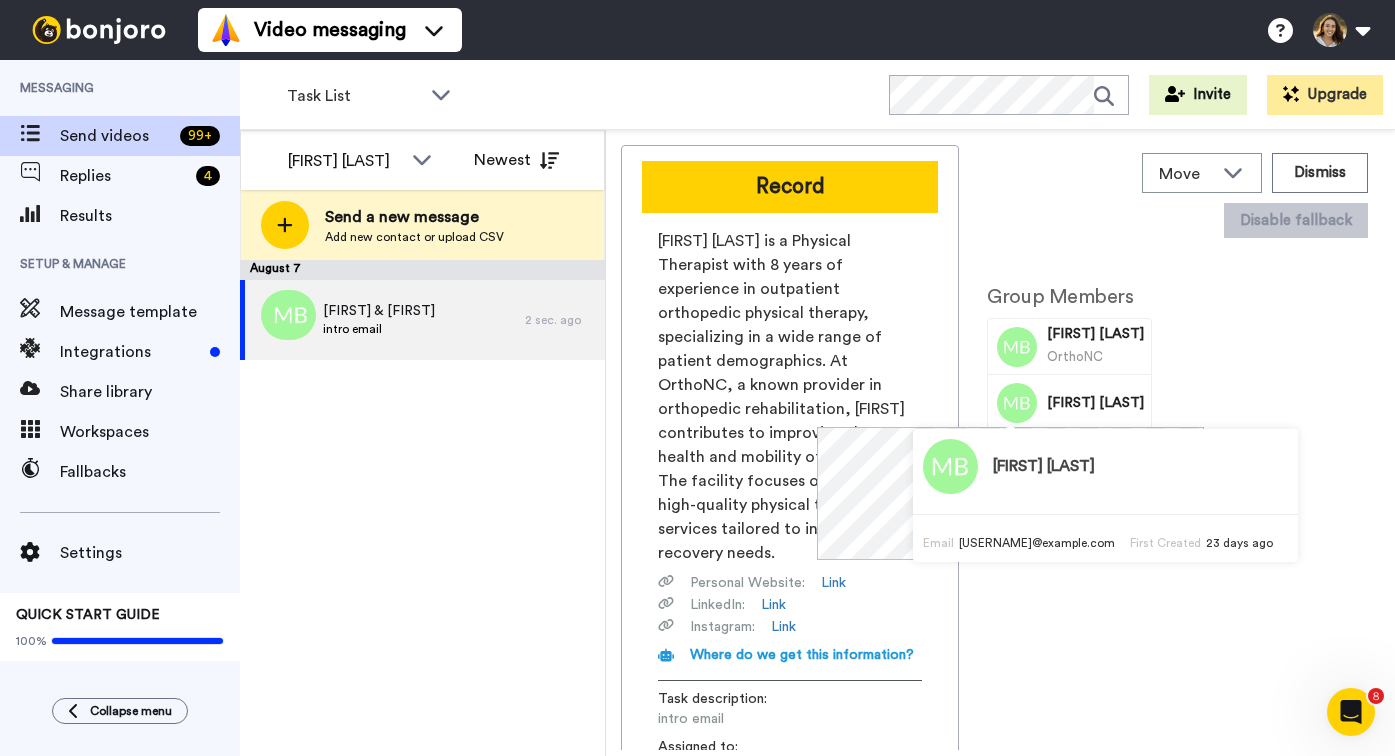click on "[FIRST] [LAST]" at bounding box center [1044, 467] 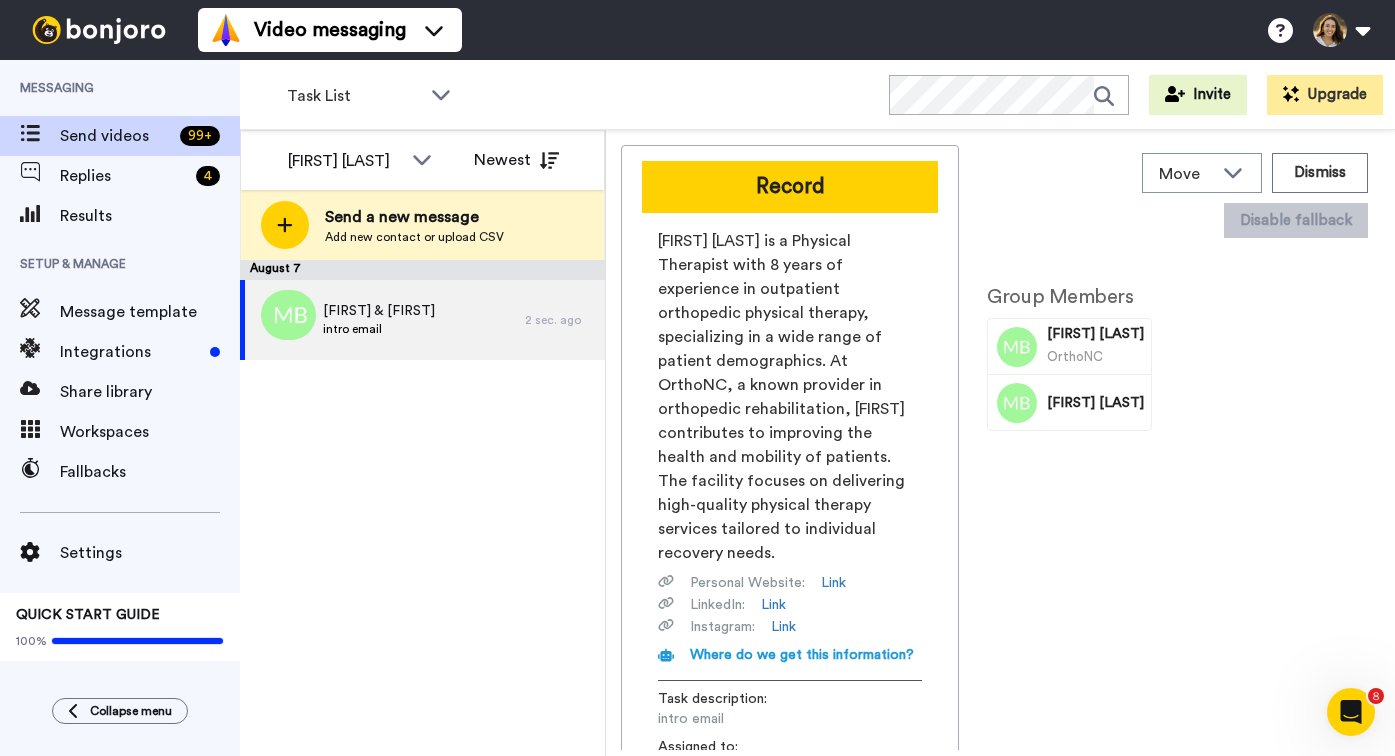 click on "Setup & Manage" at bounding box center (120, 264) 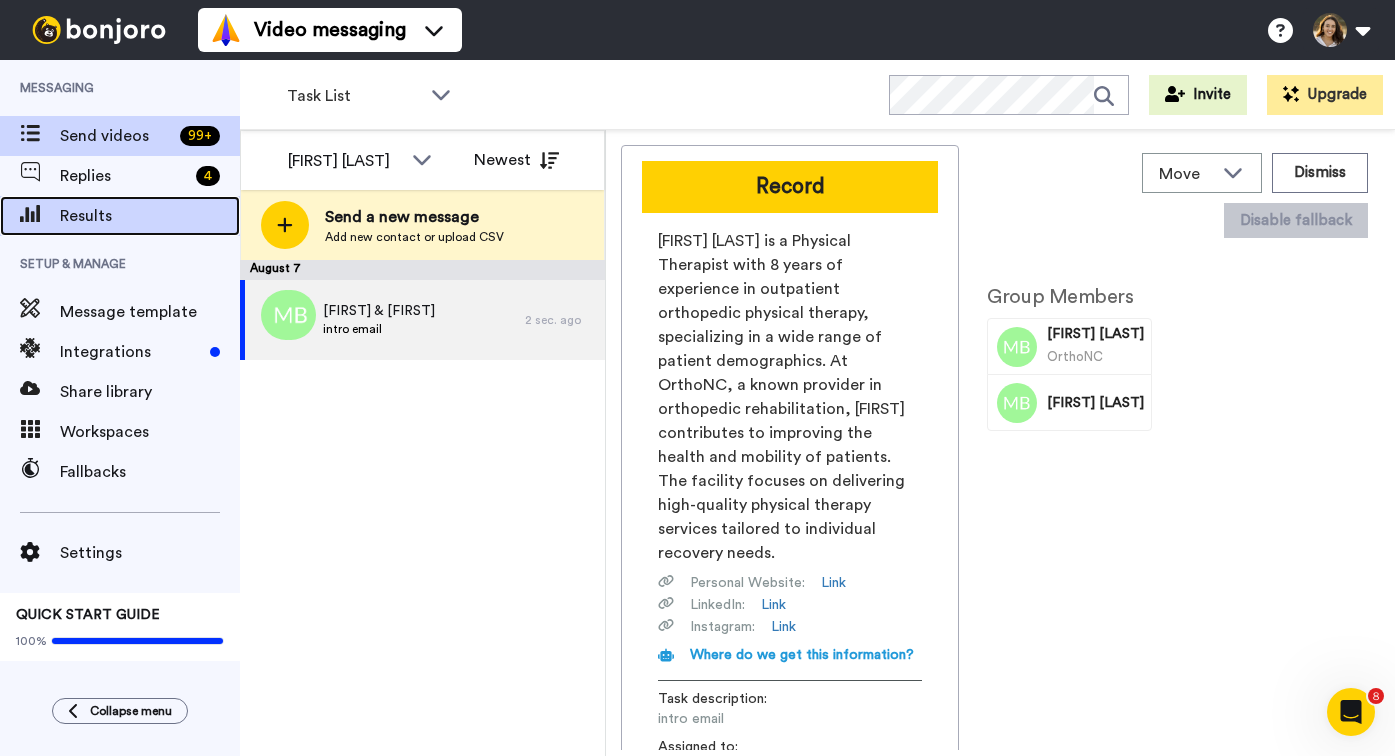 click on "Results" at bounding box center (150, 216) 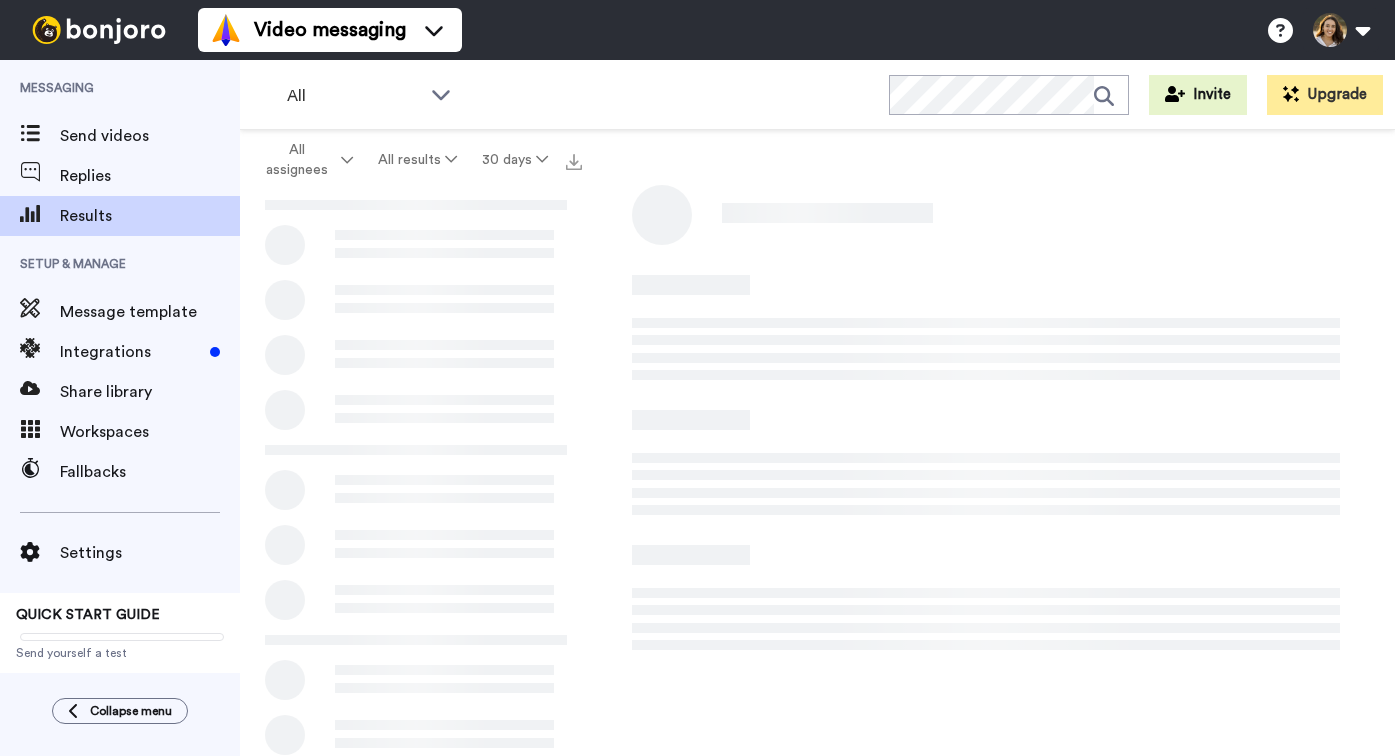 scroll, scrollTop: 0, scrollLeft: 0, axis: both 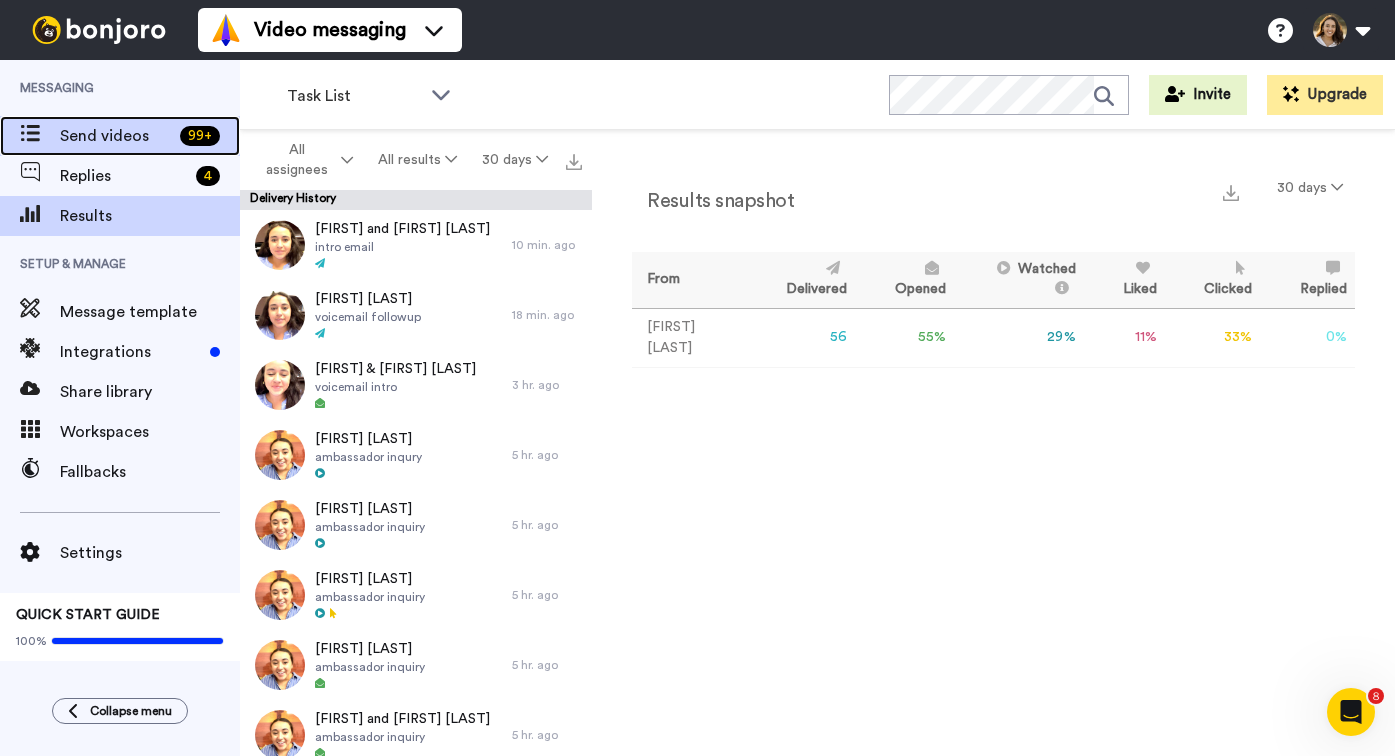 click on "Send videos" at bounding box center [116, 136] 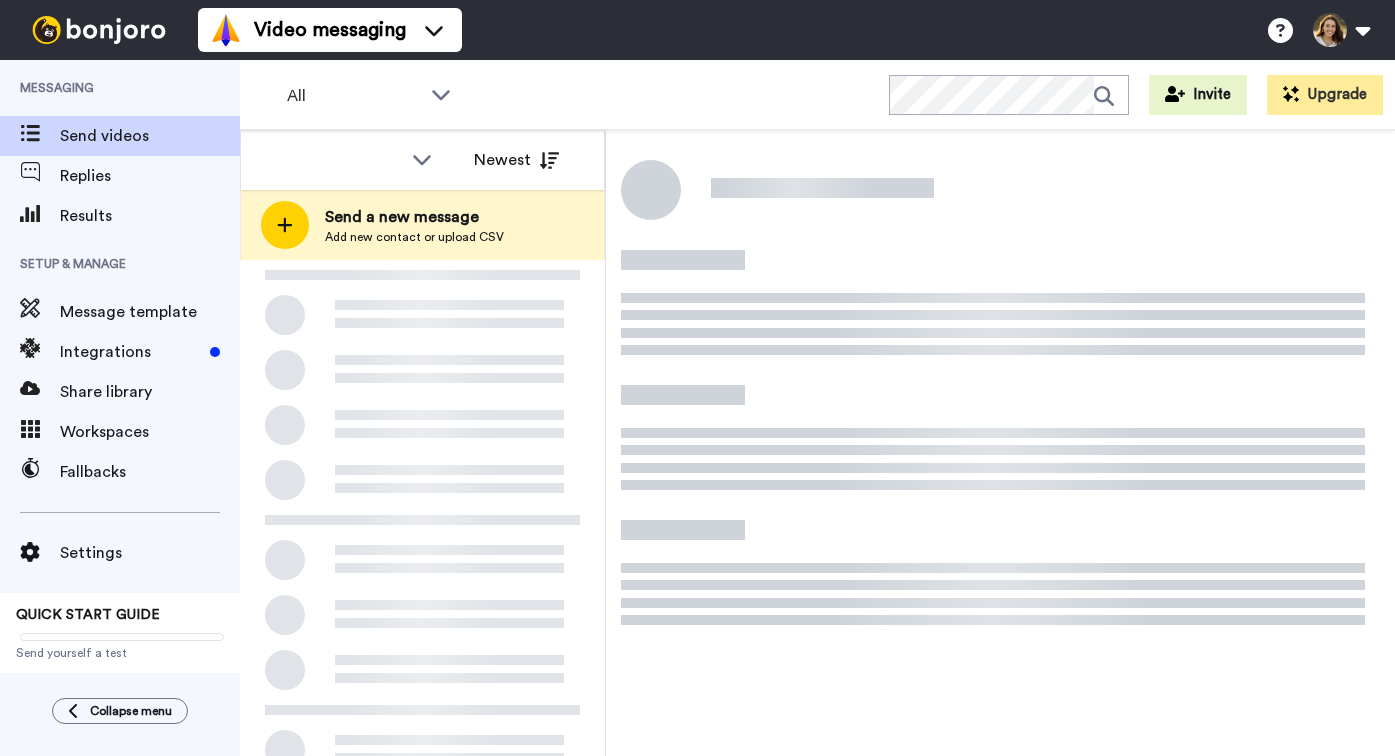 scroll, scrollTop: 0, scrollLeft: 0, axis: both 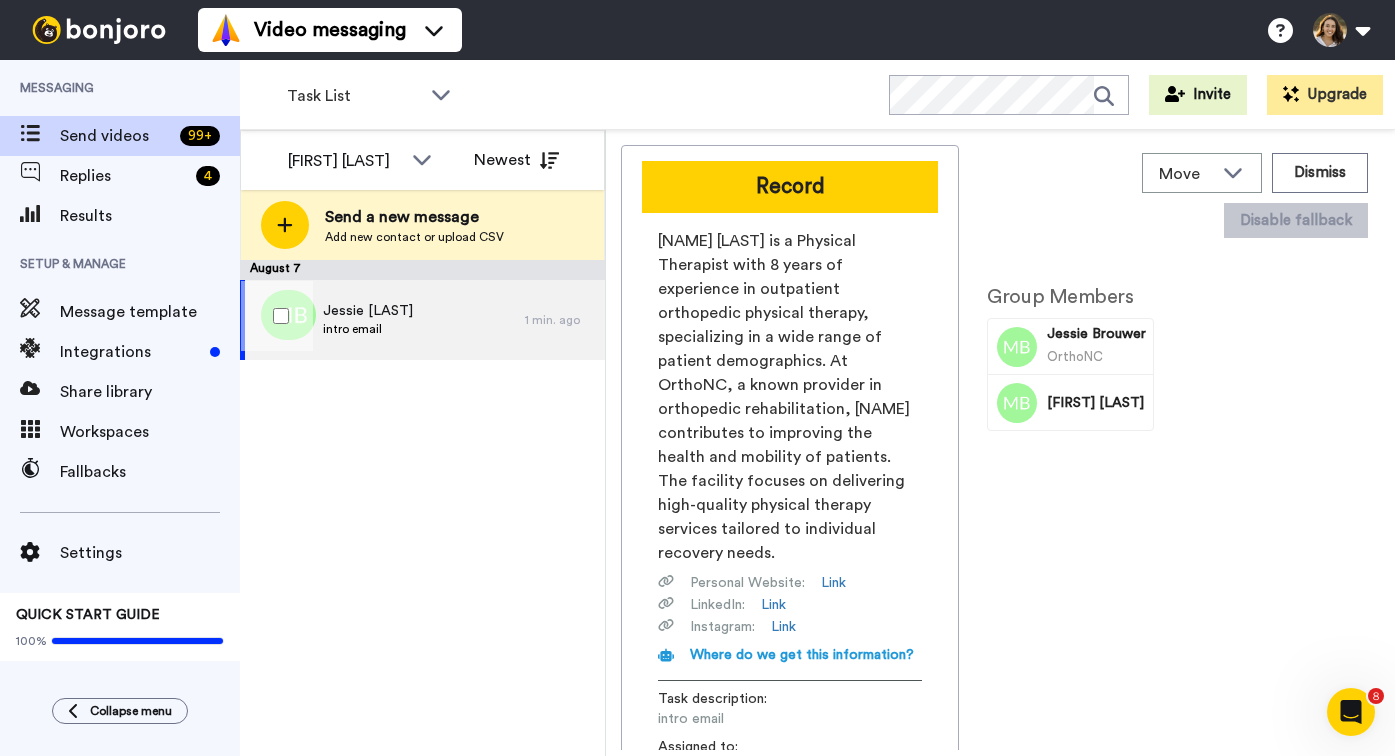 click on "intro email" at bounding box center (368, 329) 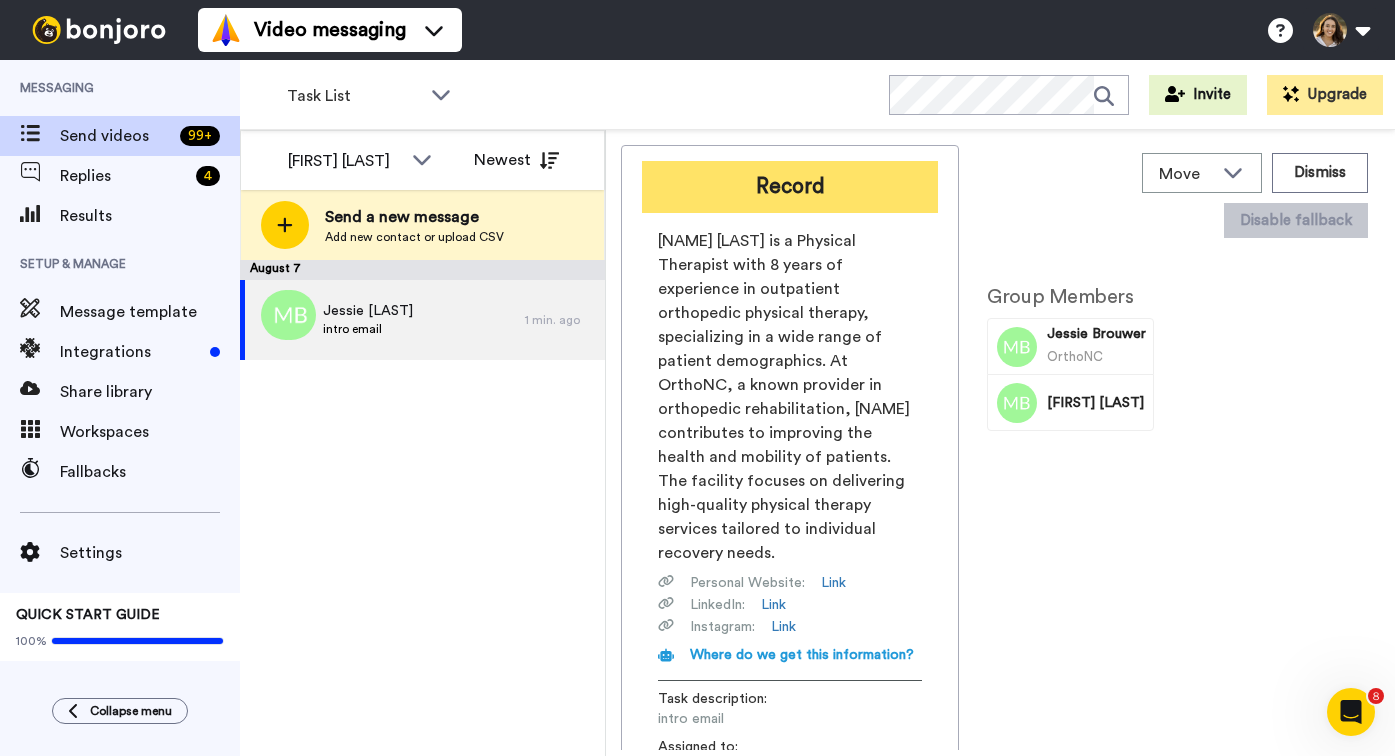click on "Record" at bounding box center [790, 187] 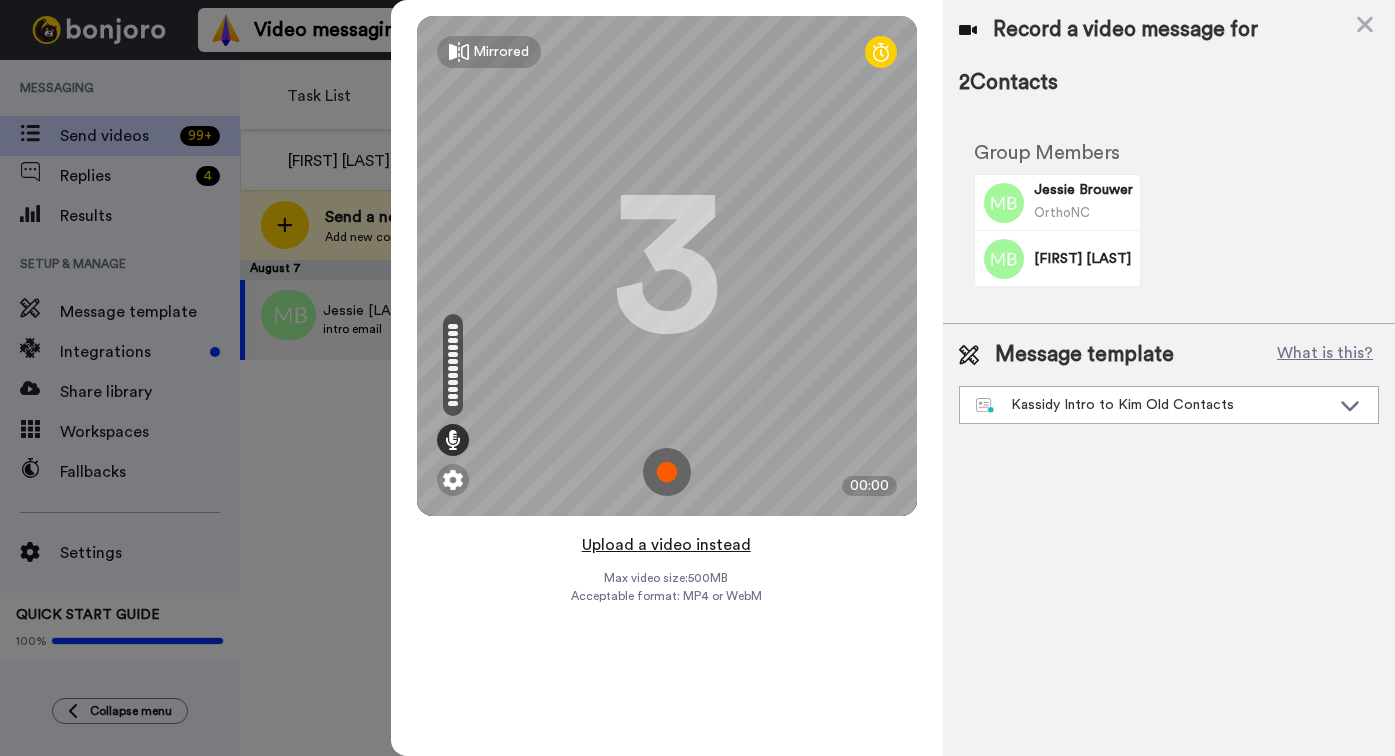 click on "Upload a video instead" at bounding box center [666, 545] 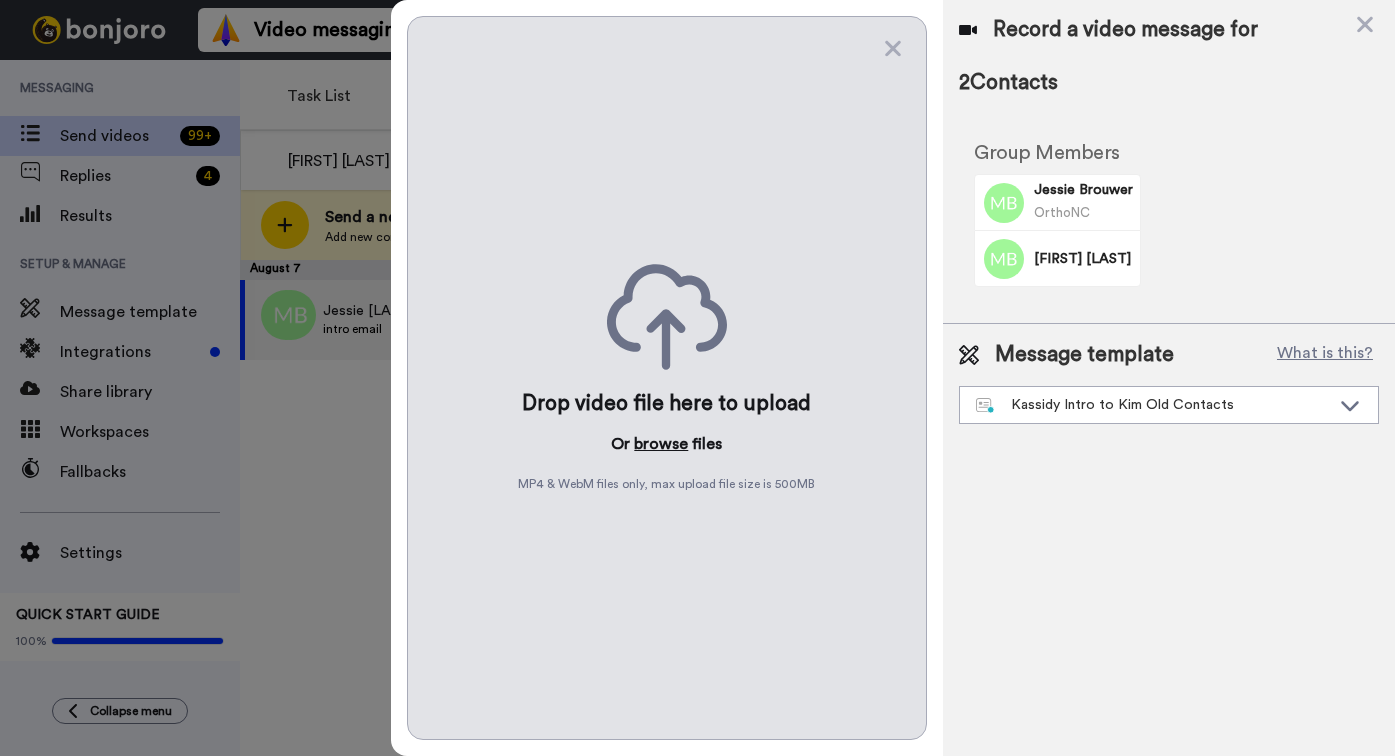 click on "browse" at bounding box center [661, 444] 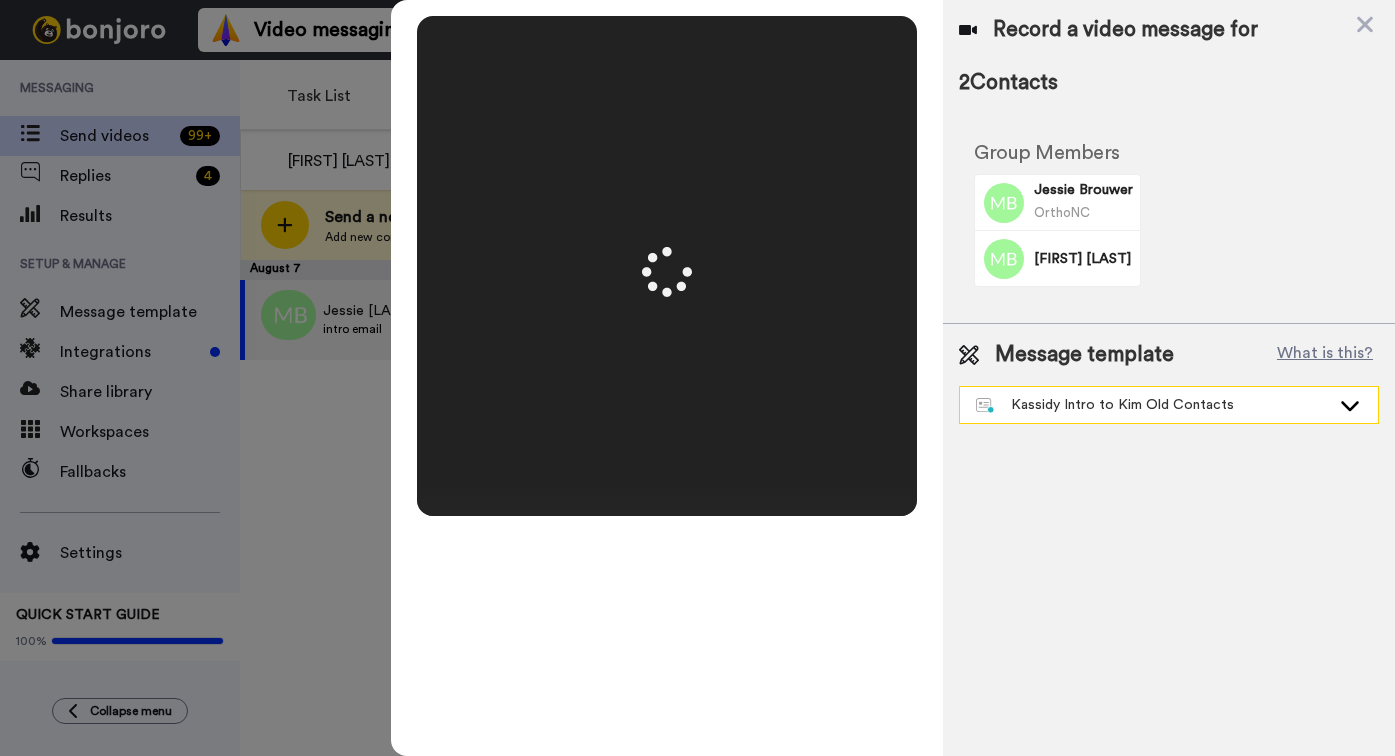 click on "Kassidy Intro to Kim Old Contacts" at bounding box center [1153, 405] 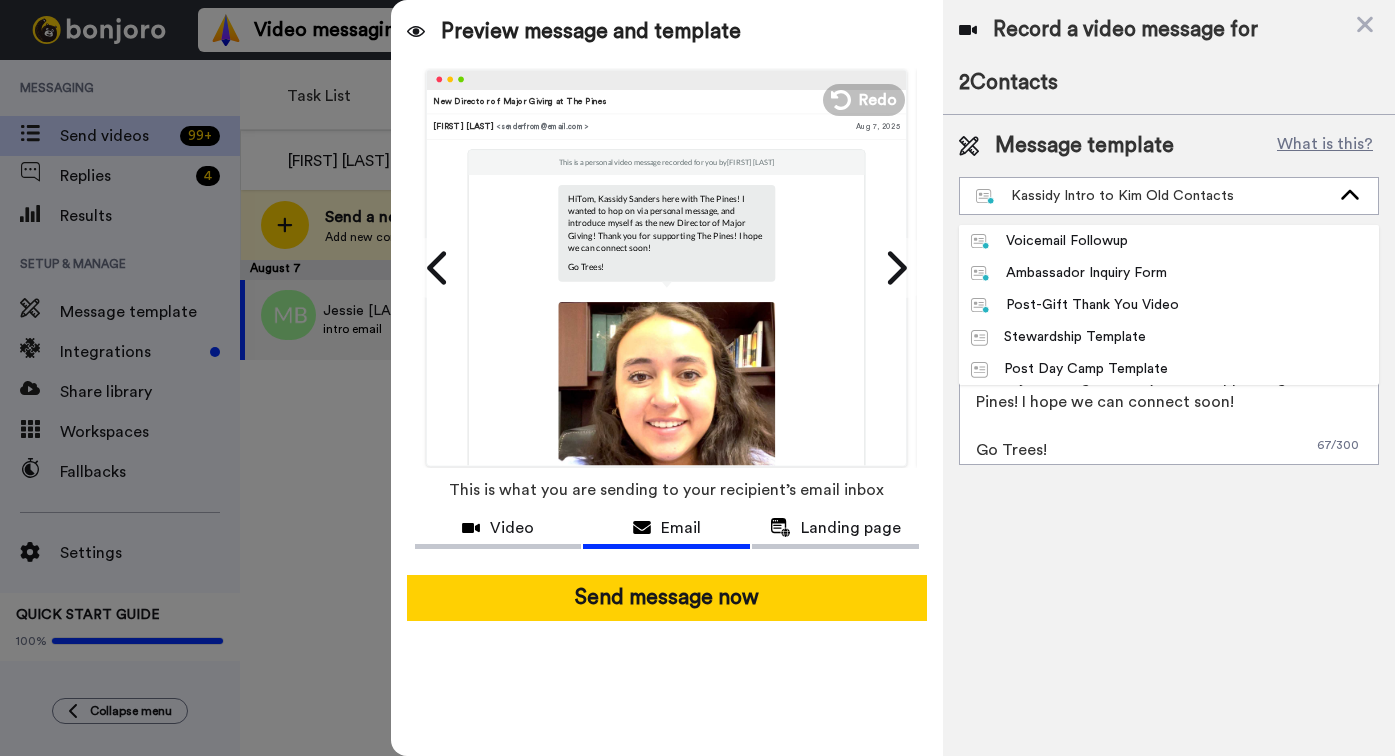 click on "Hi {first_name|there}, Kassidy Sanders here with The Pines! I wanted to hop on via personal message, and introduce myself as the new Director of Major Giving! Thank you for supporting The Pines! I hope we can connect soon!
Go Trees!" at bounding box center [1169, 375] 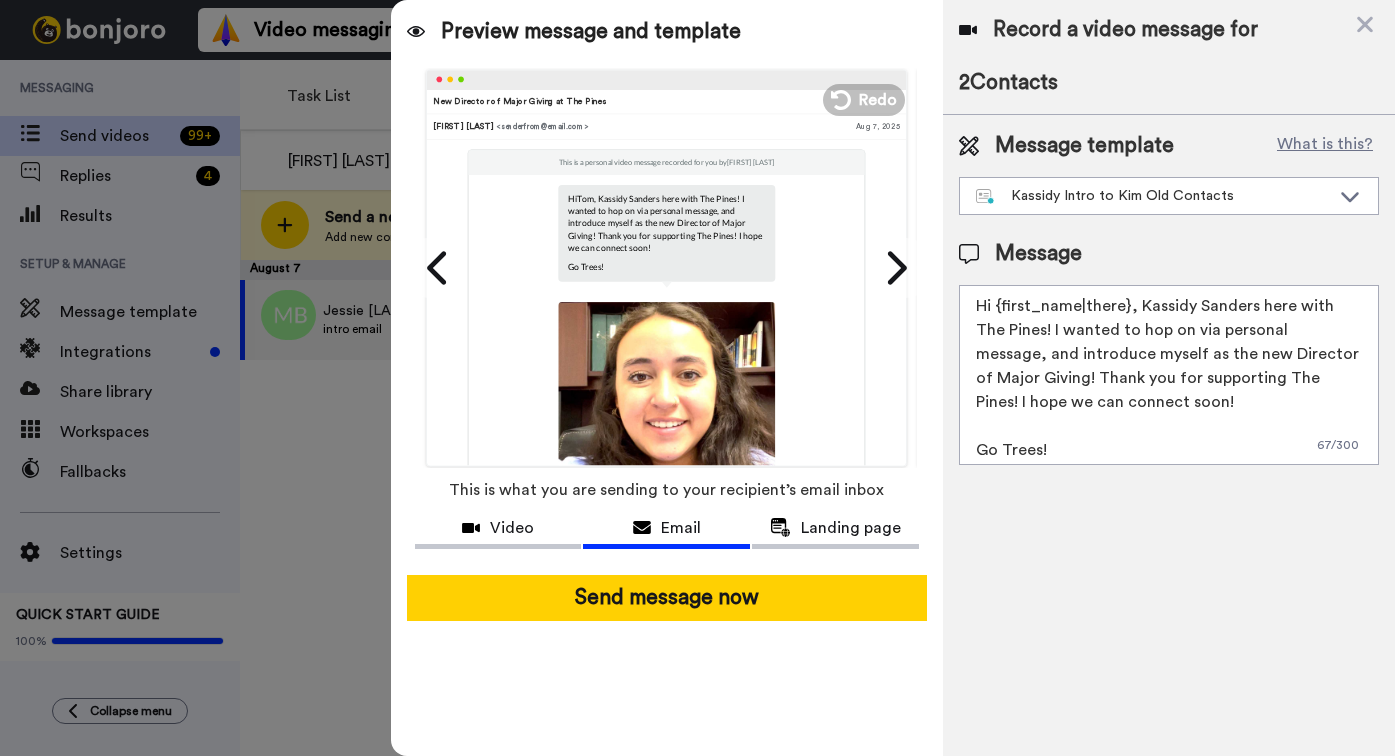 drag, startPoint x: 1240, startPoint y: 404, endPoint x: 1024, endPoint y: 410, distance: 216.08331 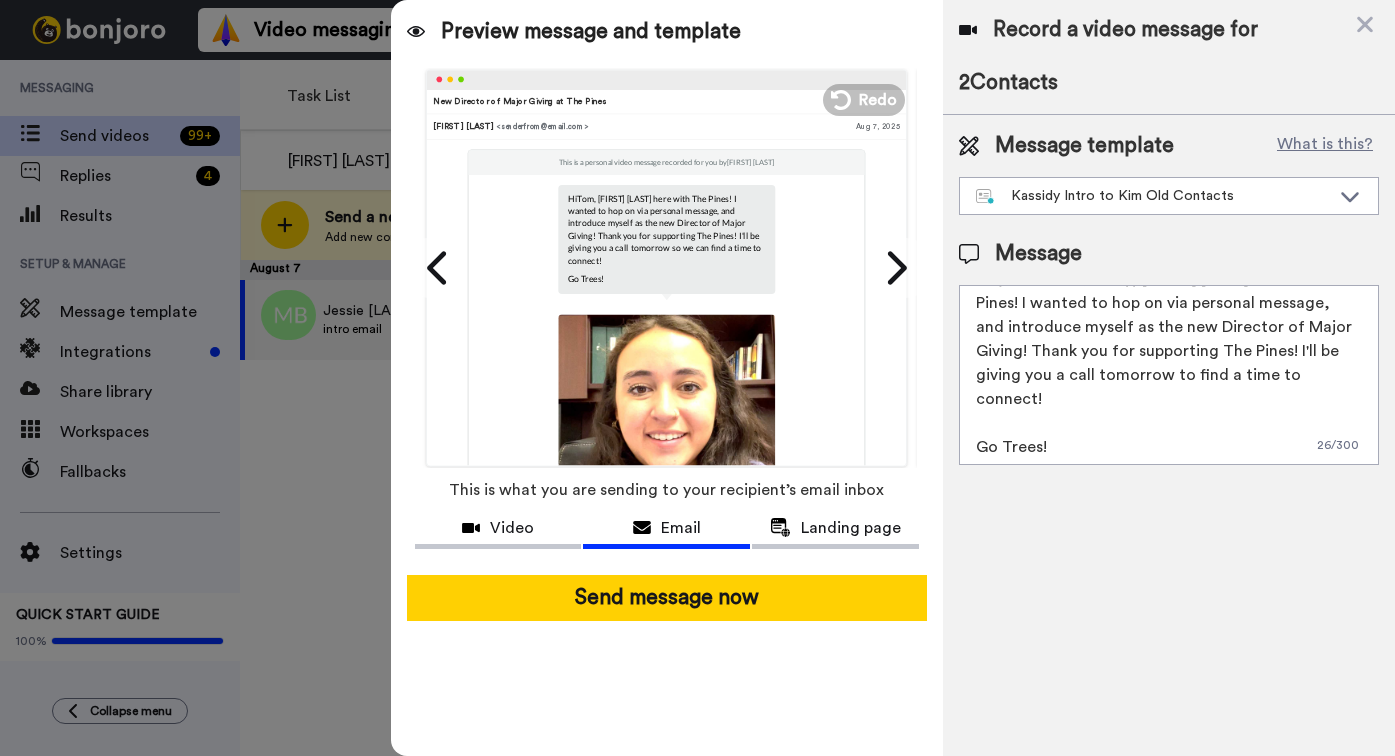 scroll, scrollTop: 30, scrollLeft: 0, axis: vertical 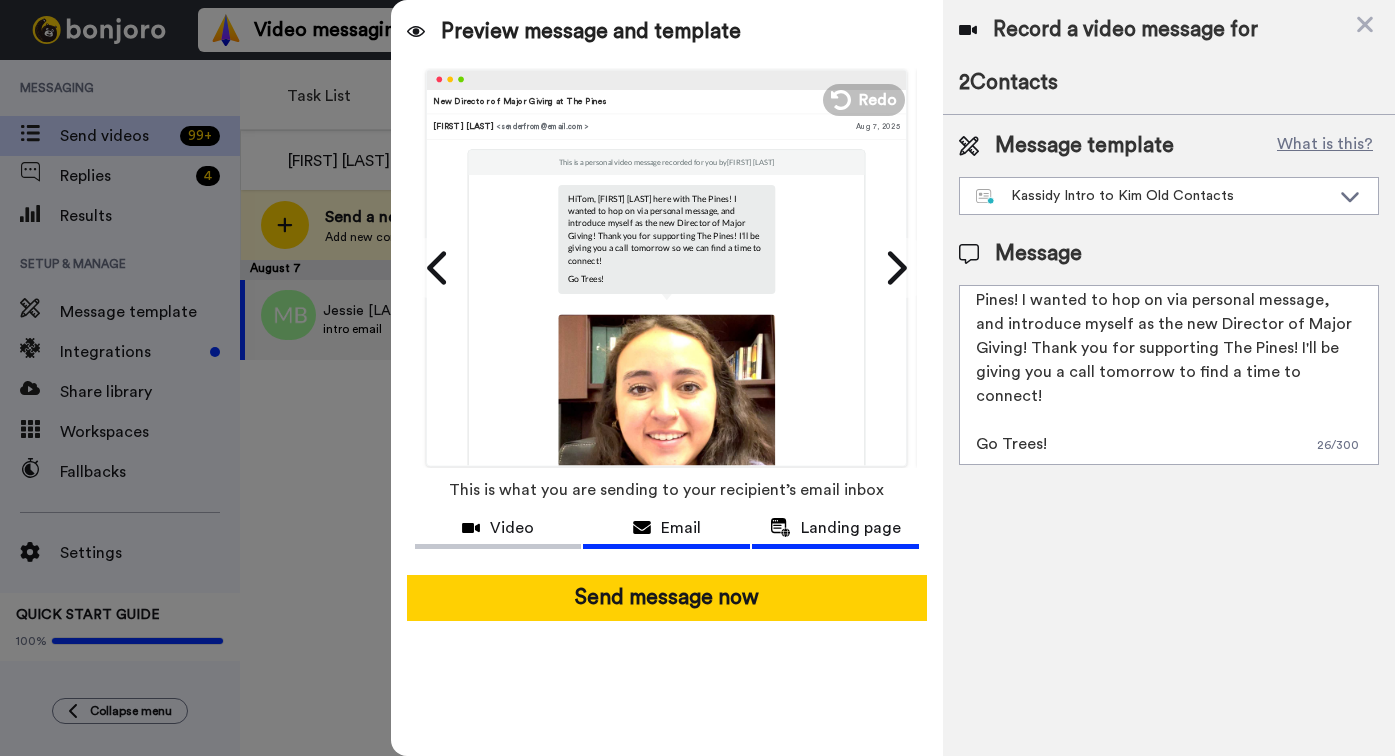 click on "Landing page" at bounding box center [851, 528] 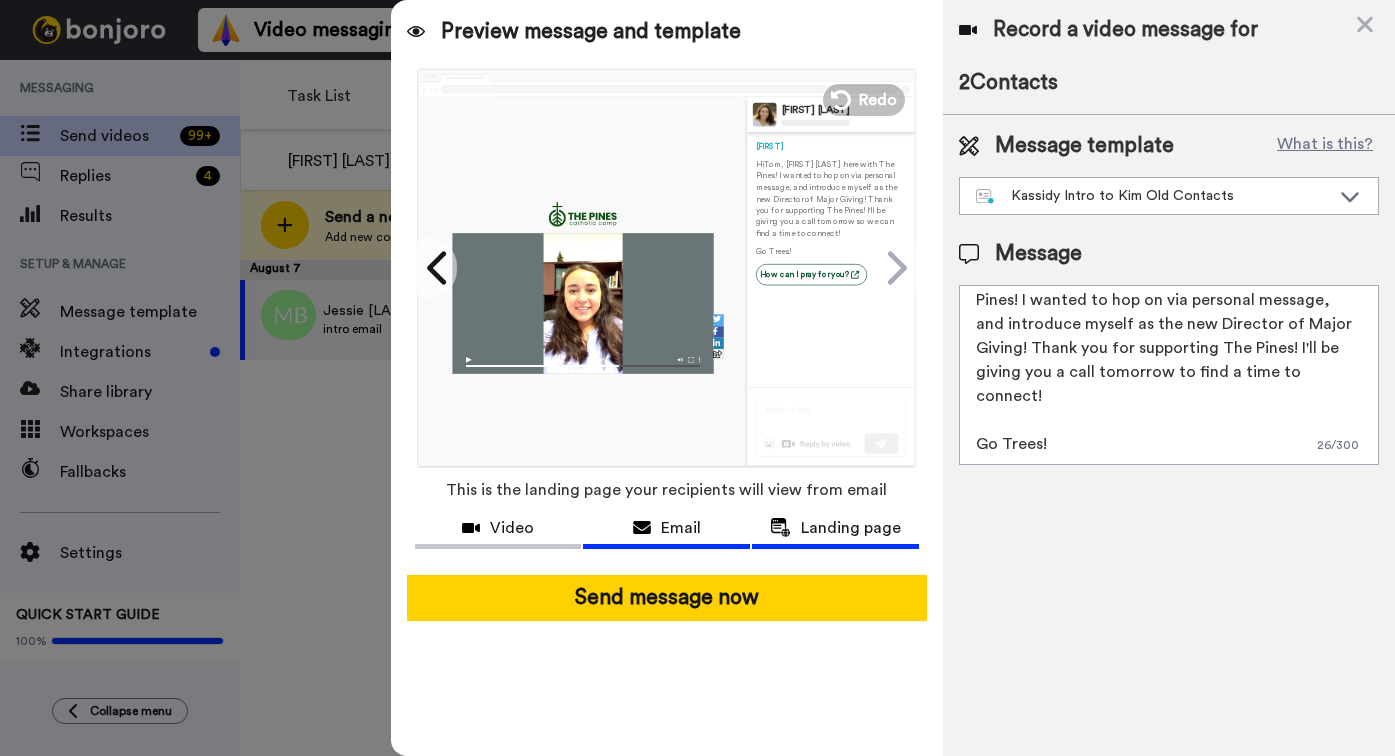click on "Email" at bounding box center [666, 528] 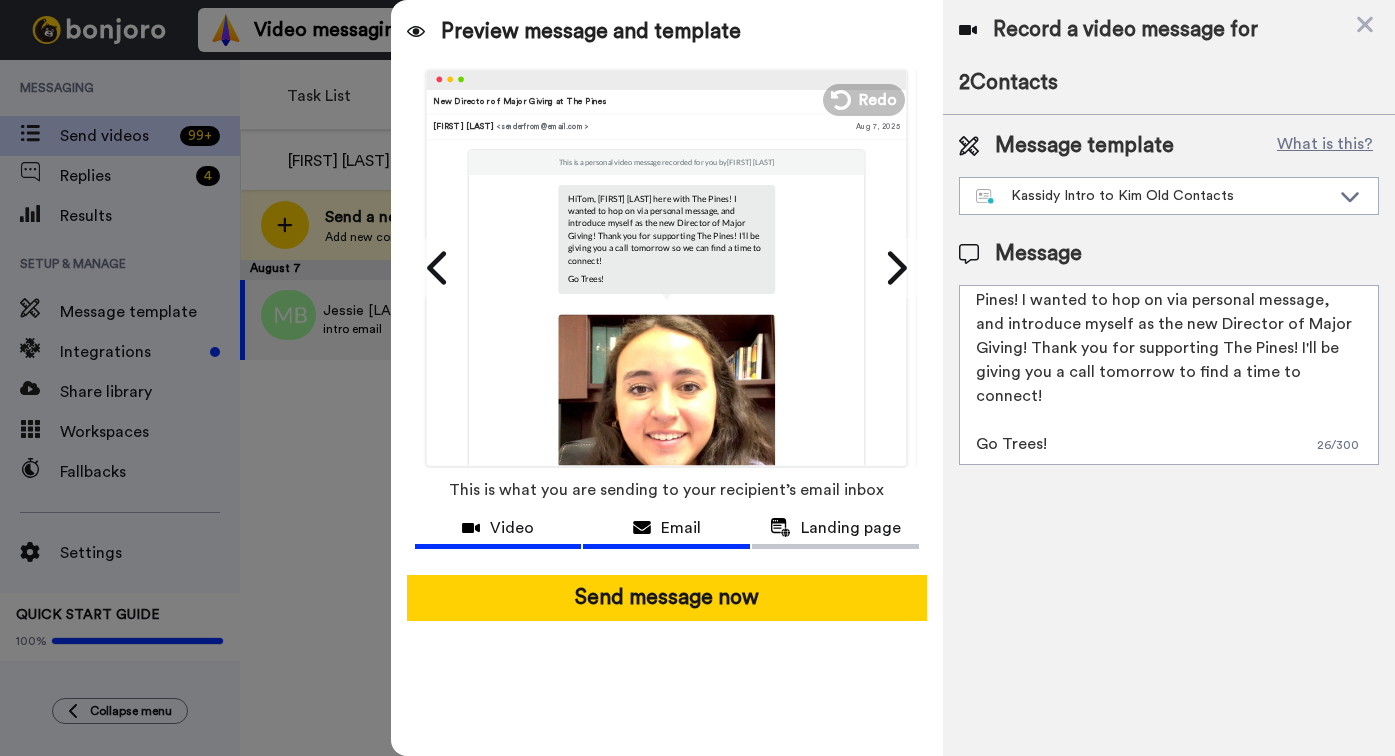 click on "Video" at bounding box center (512, 528) 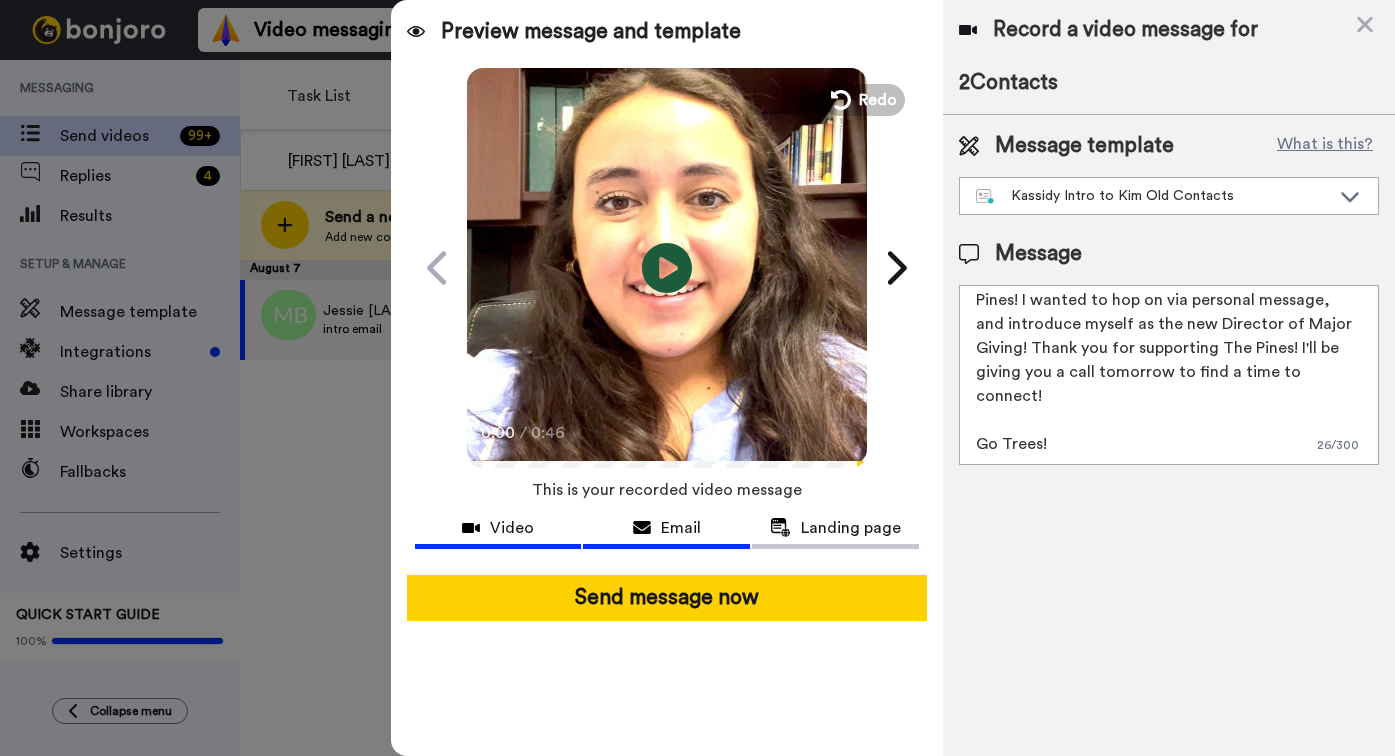 click at bounding box center [642, 528] 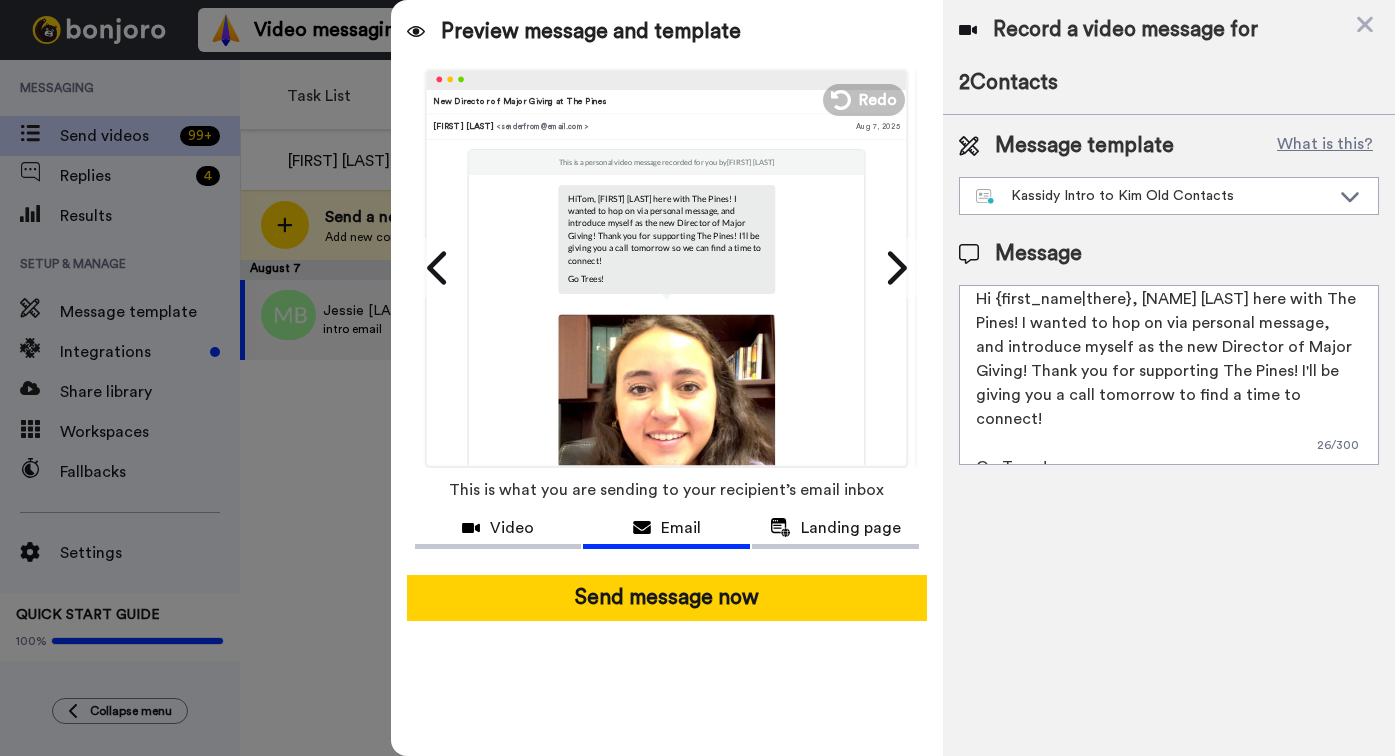 scroll, scrollTop: 0, scrollLeft: 0, axis: both 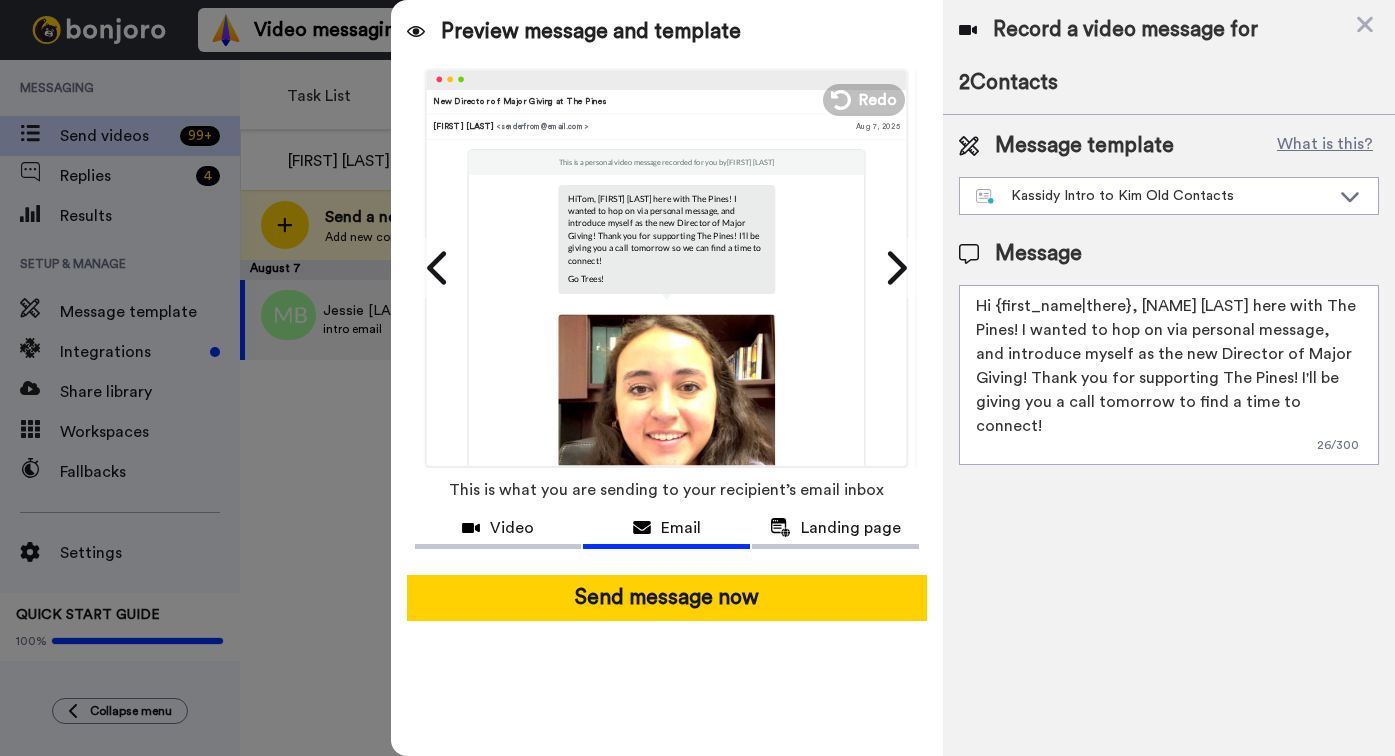 drag, startPoint x: 1127, startPoint y: 304, endPoint x: 995, endPoint y: 300, distance: 132.0606 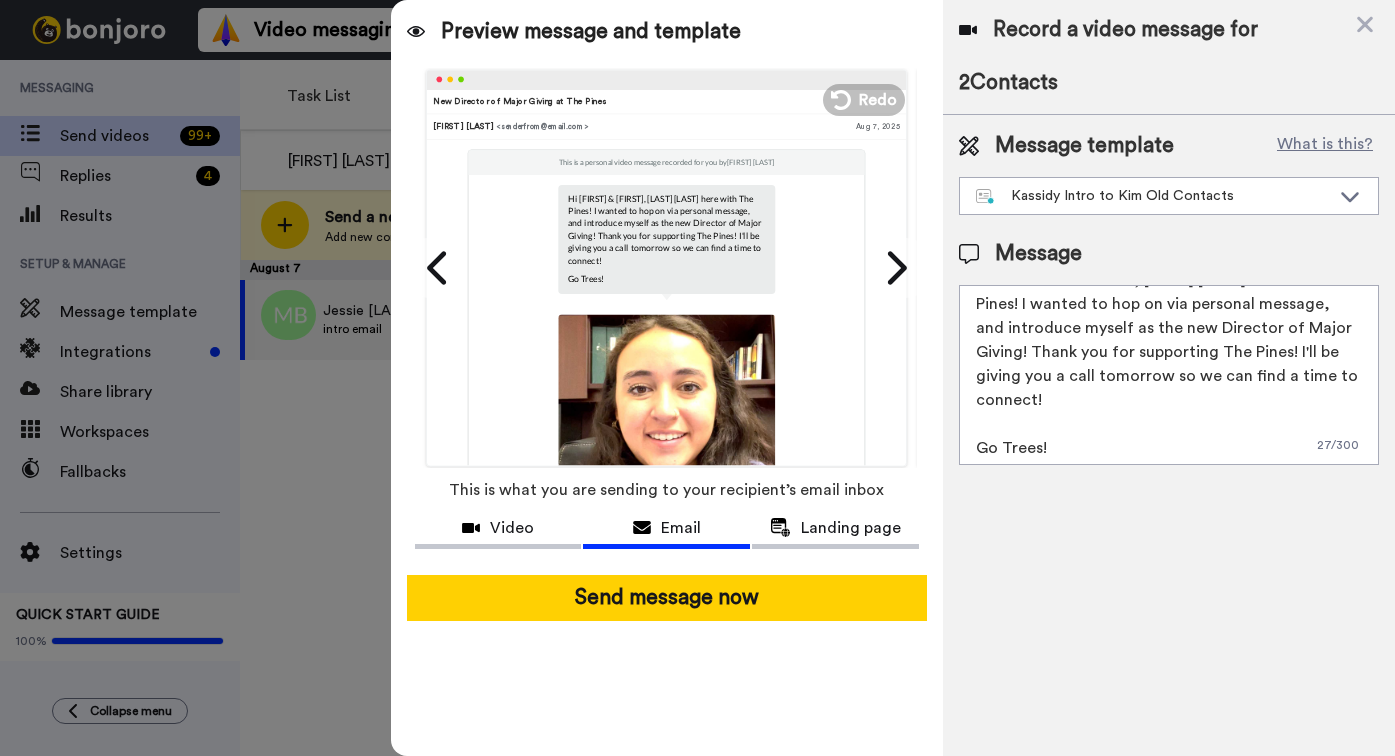 scroll, scrollTop: 30, scrollLeft: 0, axis: vertical 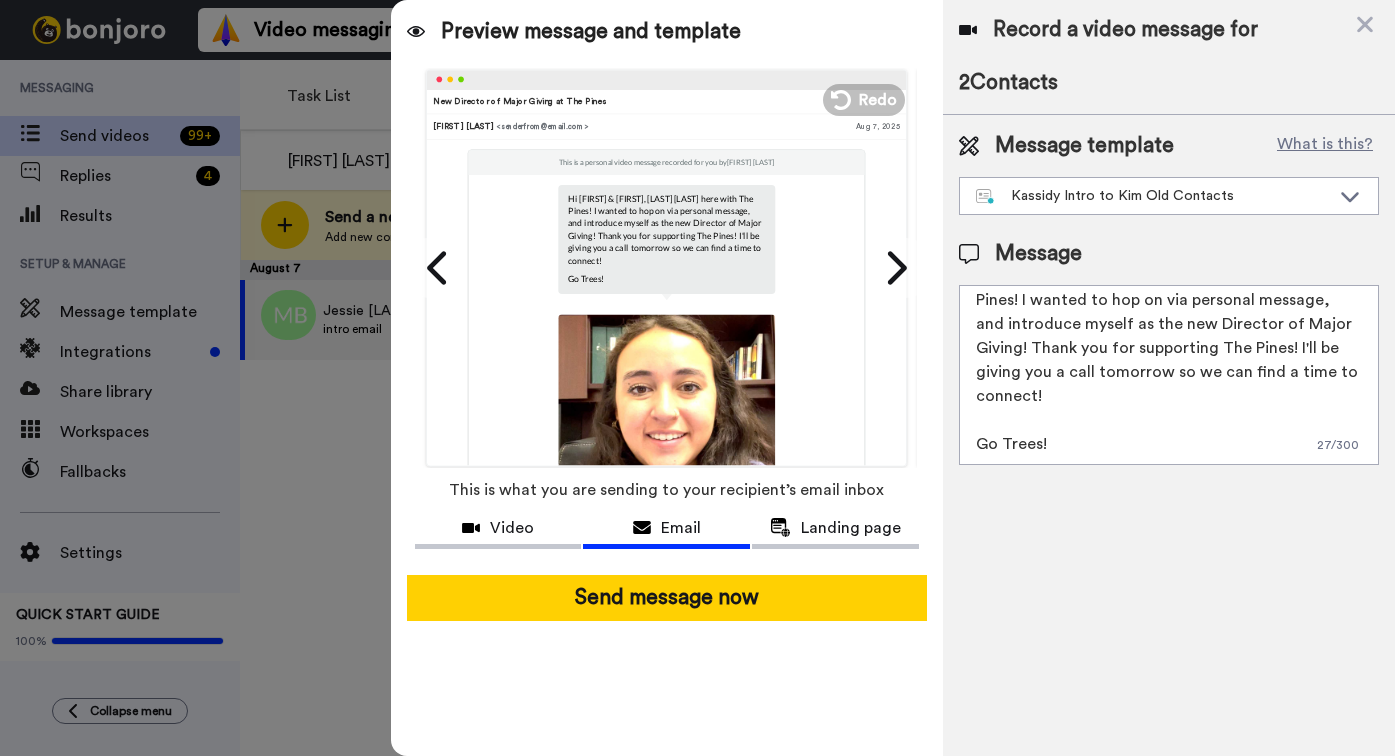 type on "Hi Matthew & Jessica, [FIRST] [LAST] here with The Pines! I wanted to hop on via personal message, and introduce myself as the new Director of Major Giving! Thank you for supporting The Pines! I'll be giving you a call tomorrow so we can find a time to connect!
Go Trees!" 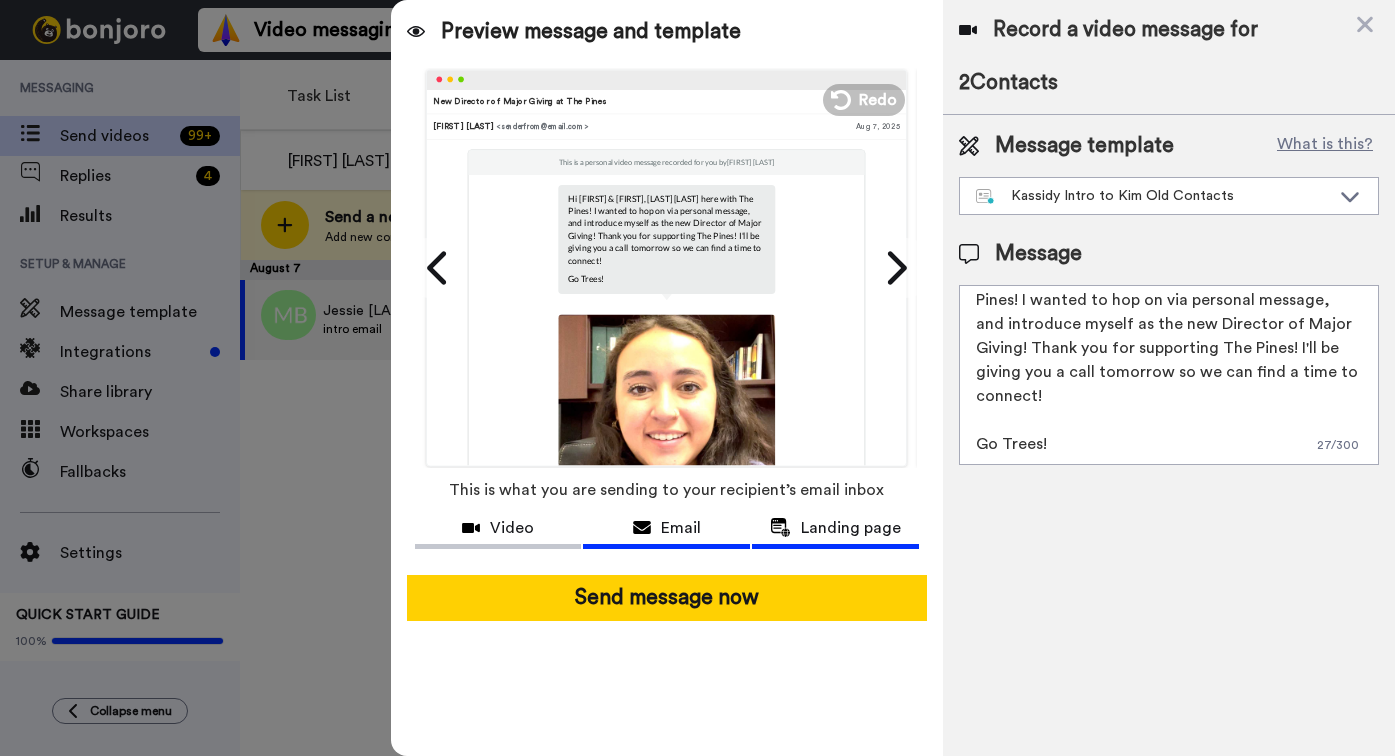 click on "Landing page" at bounding box center [851, 528] 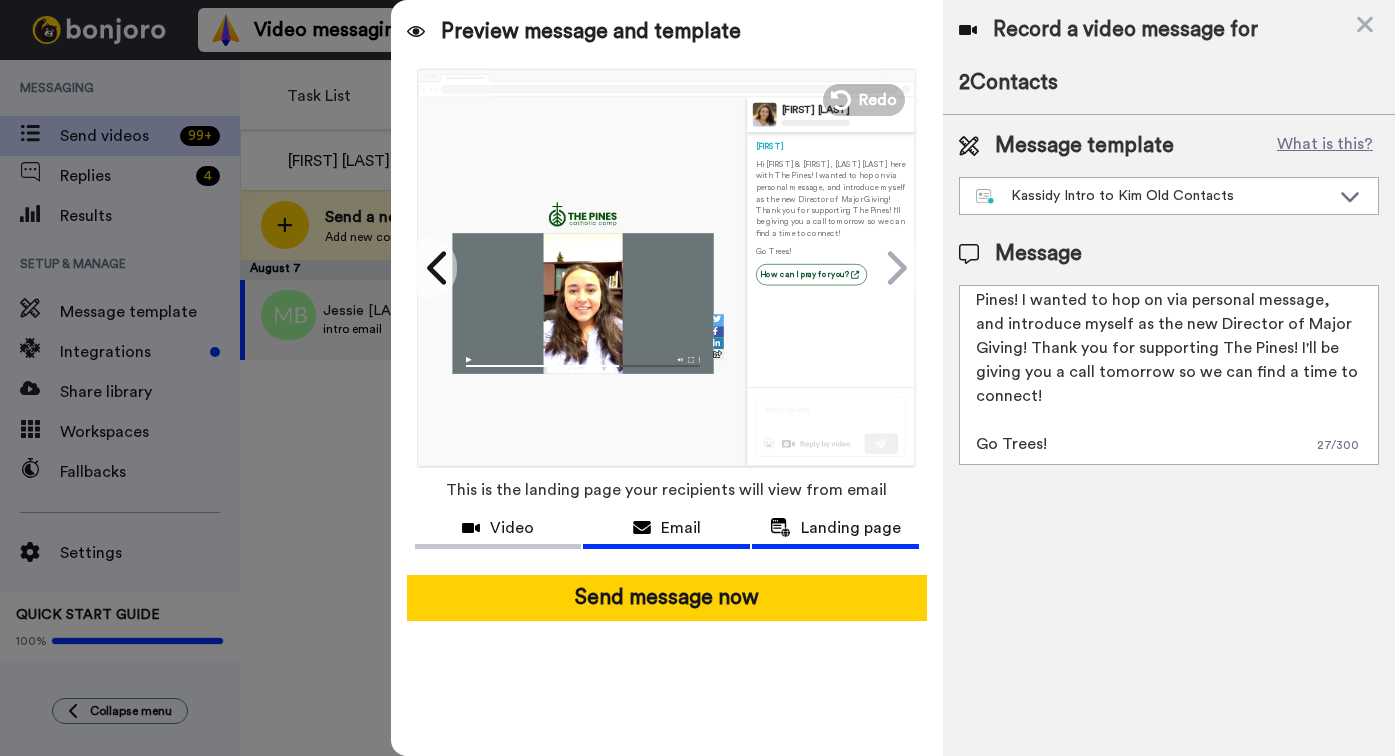 click on "Email" at bounding box center (666, 528) 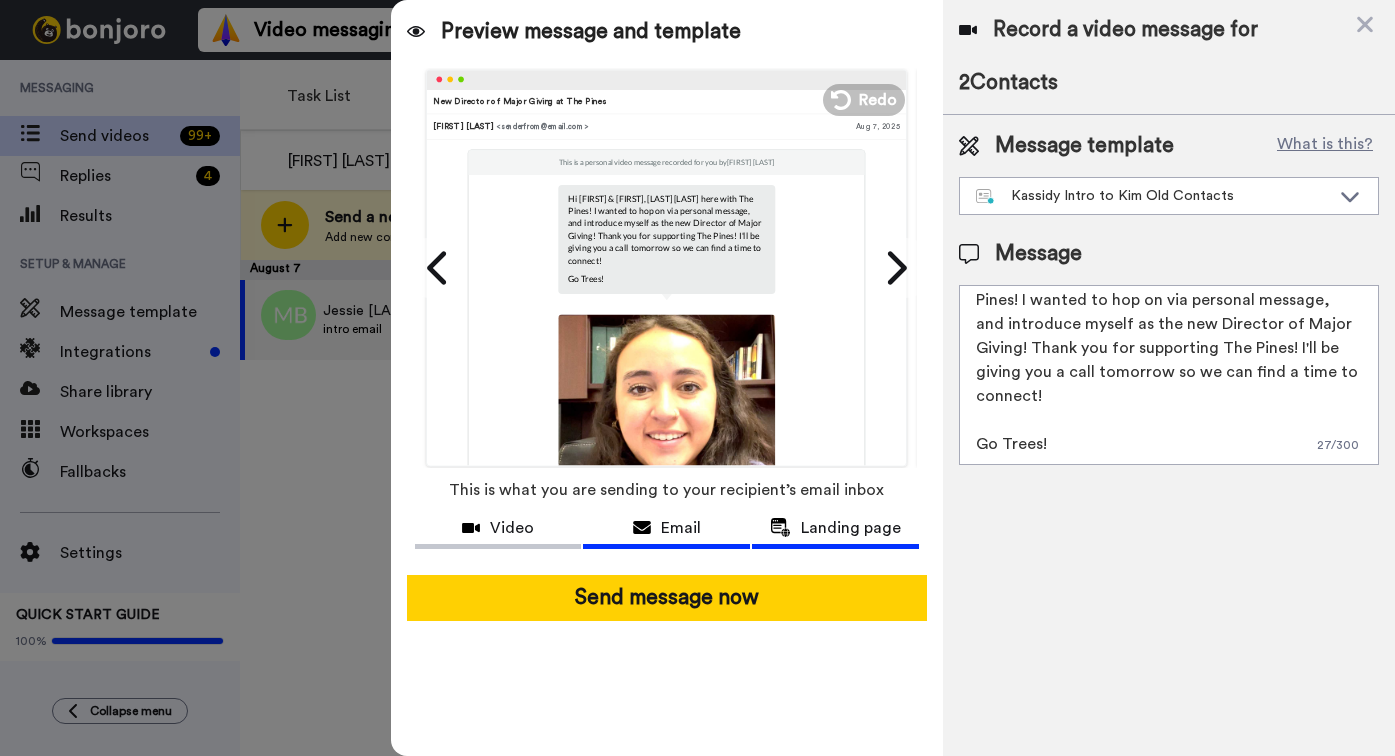click on "Landing page" at bounding box center (851, 528) 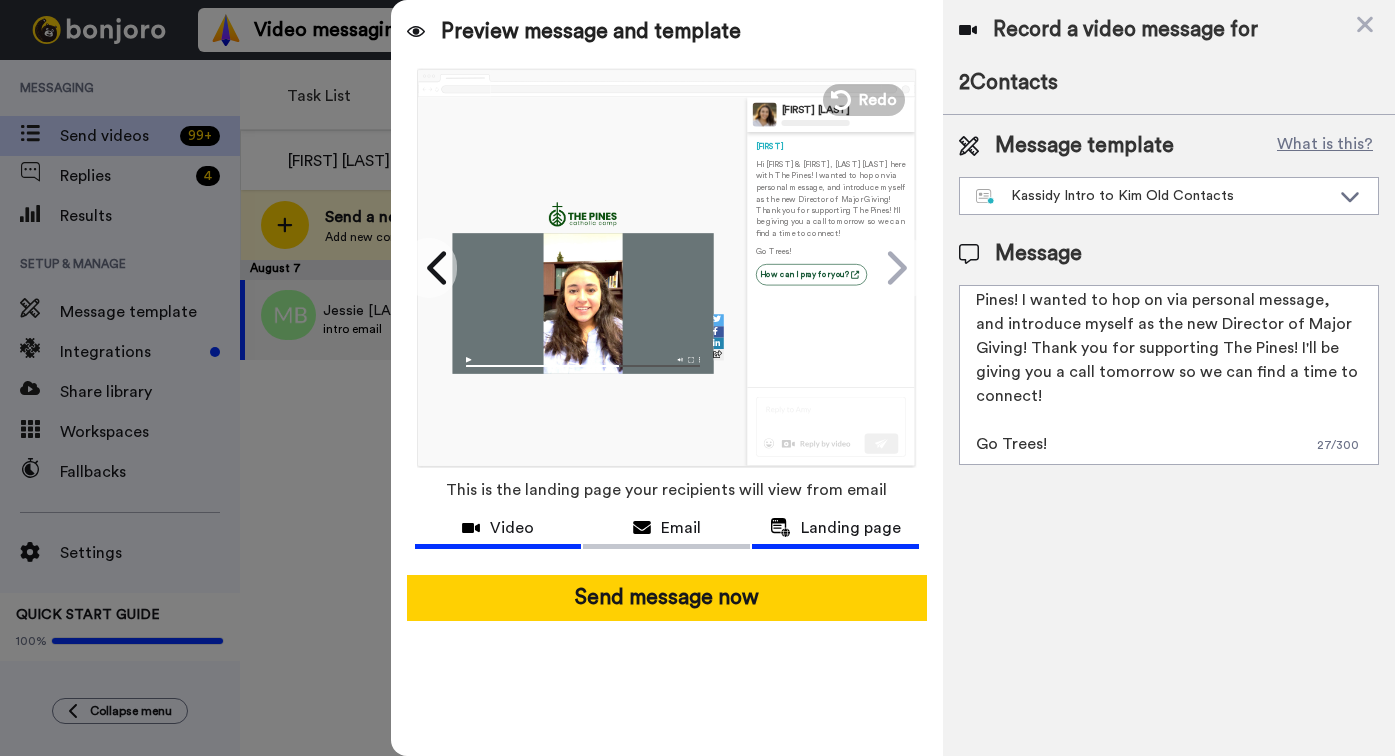 click on "Video" at bounding box center (498, 530) 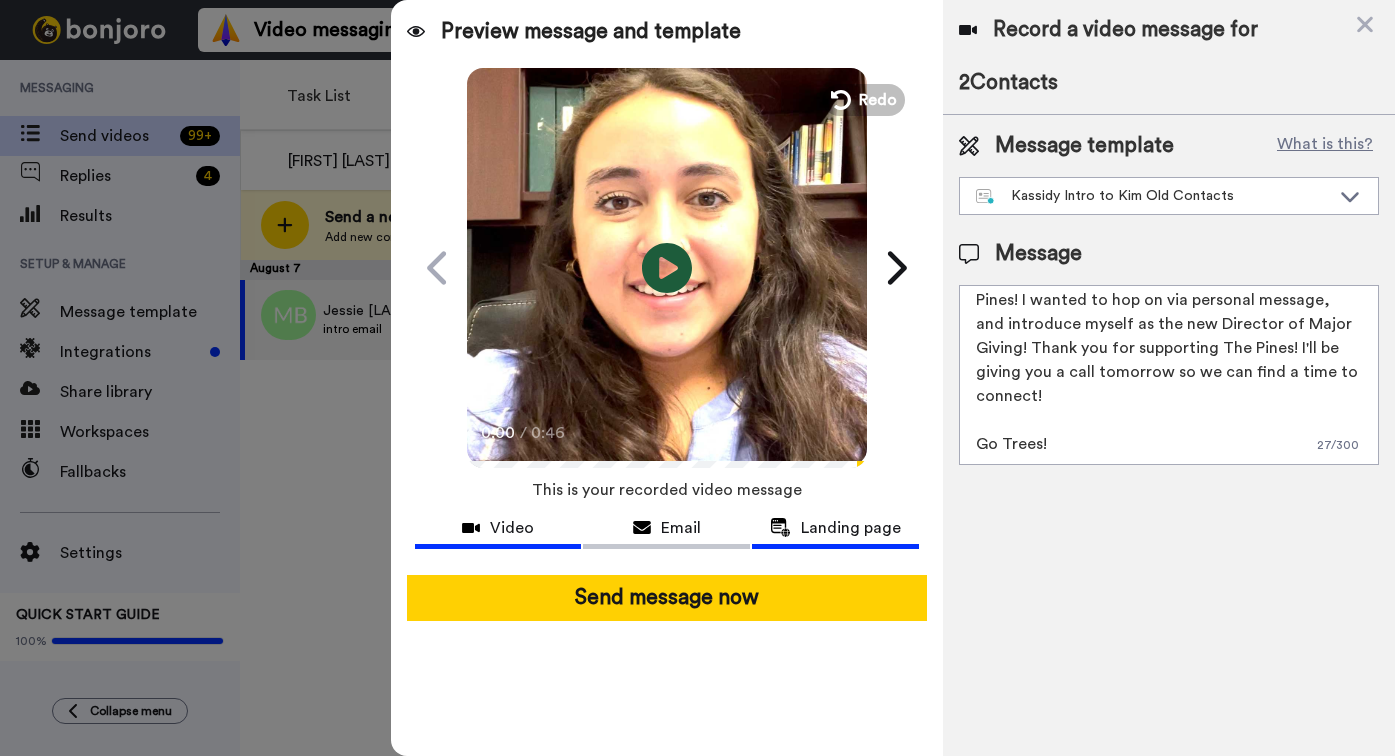 click on "Landing page" at bounding box center [851, 528] 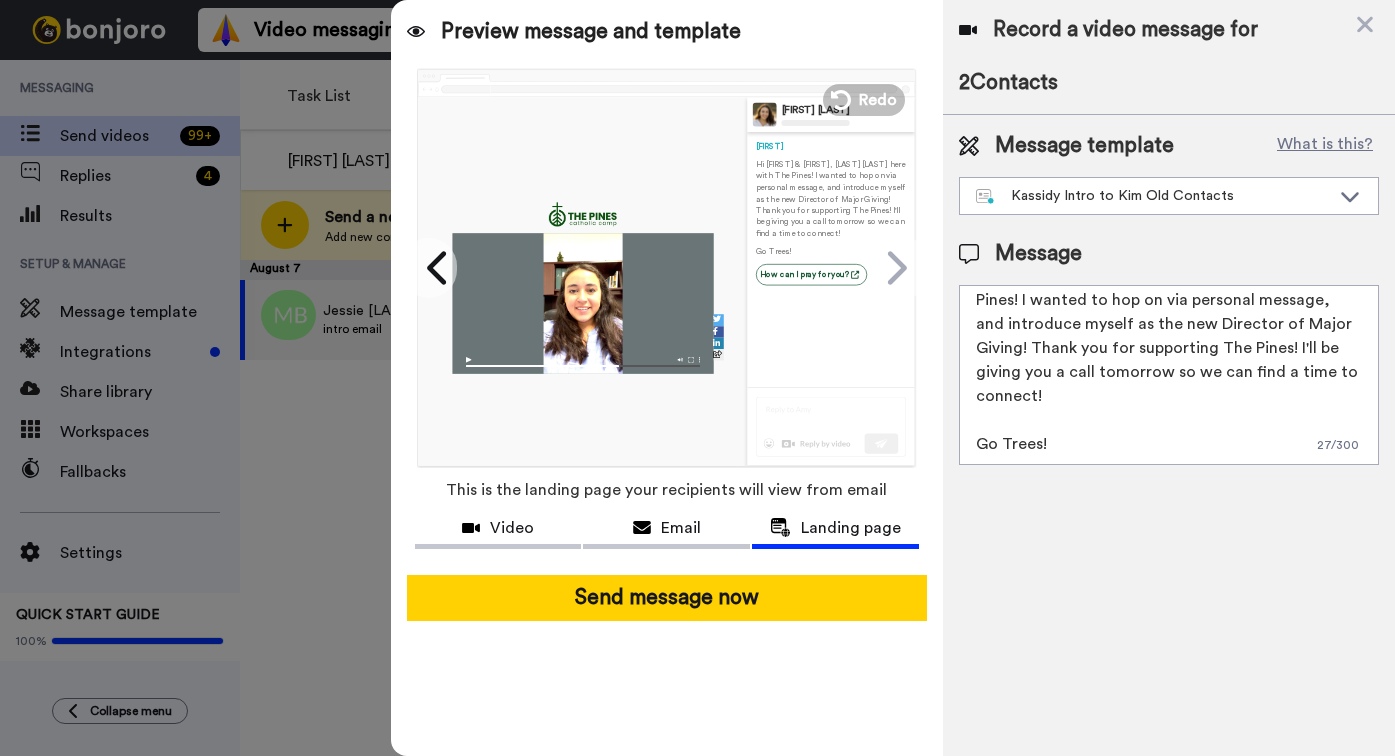 click on "Hi Matthew & Jessica, [FIRST] [LAST] here with The Pines! I wanted to hop on via personal message, and introduce myself as the new Director of Major Giving! Thank you for supporting The Pines! I'll be giving you a call tomorrow so we can find a time to connect!
Go Trees!" at bounding box center [1169, 375] 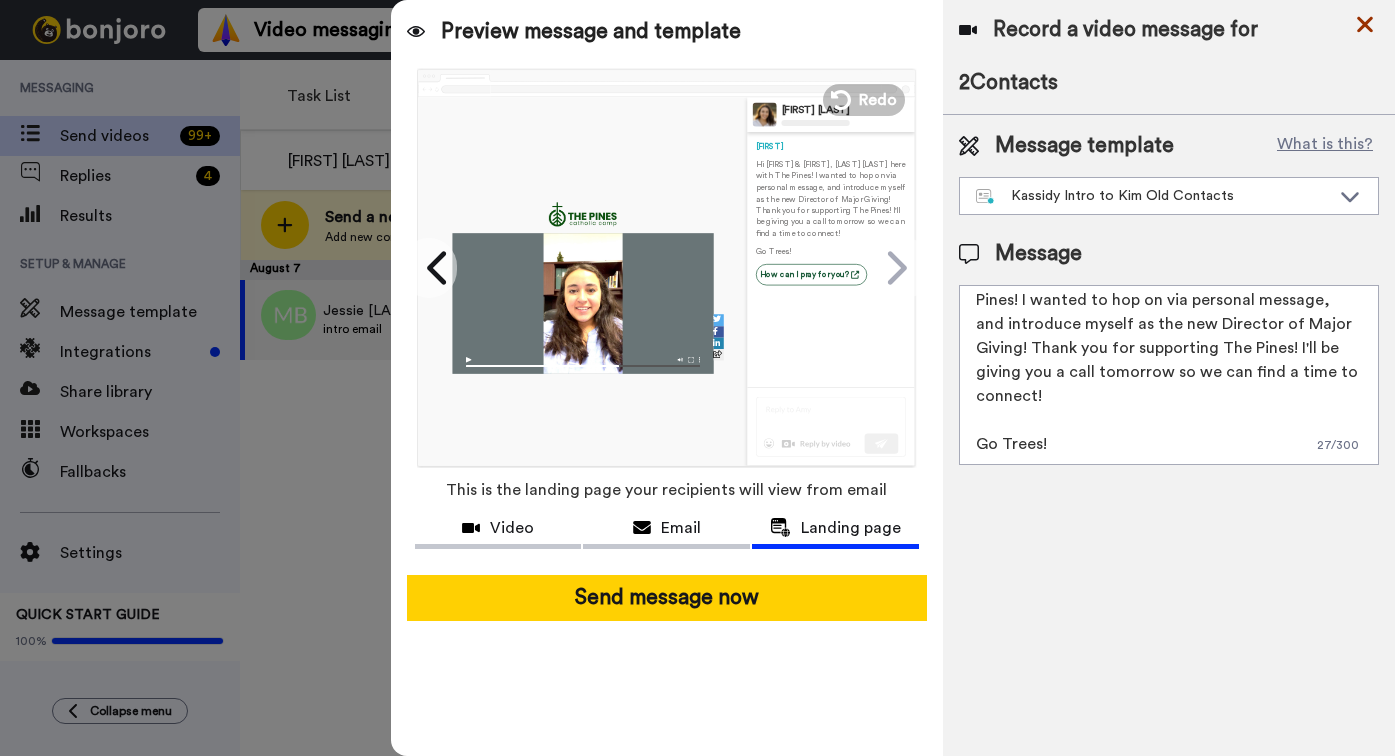 click 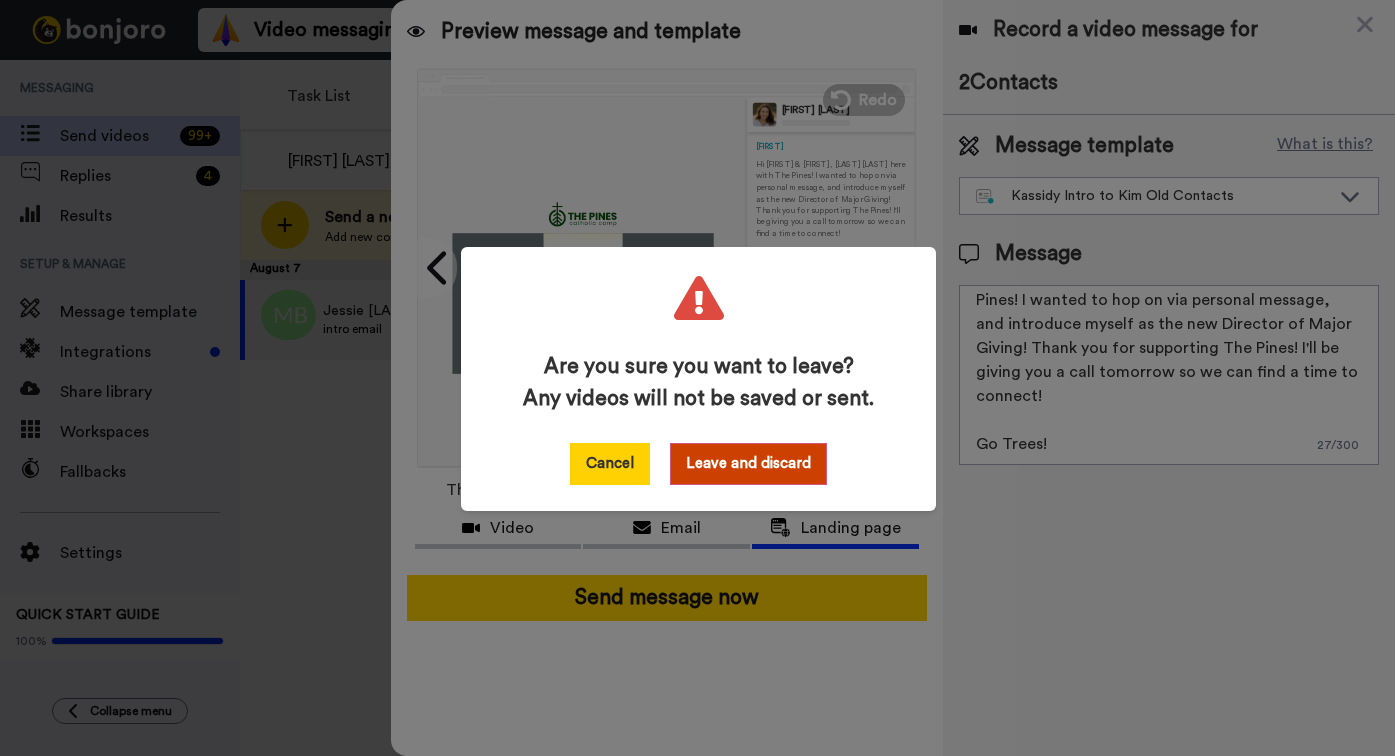 click on "Cancel" at bounding box center [610, 464] 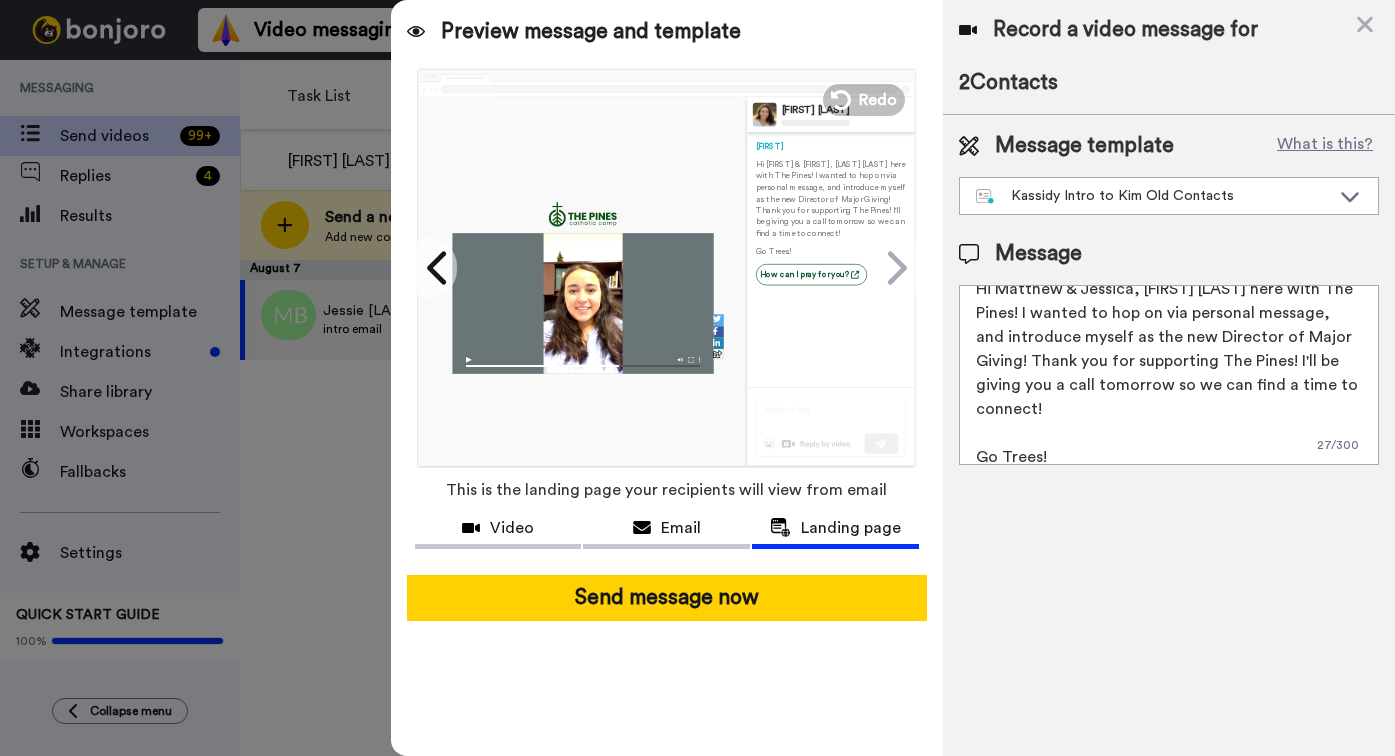 scroll, scrollTop: 30, scrollLeft: 0, axis: vertical 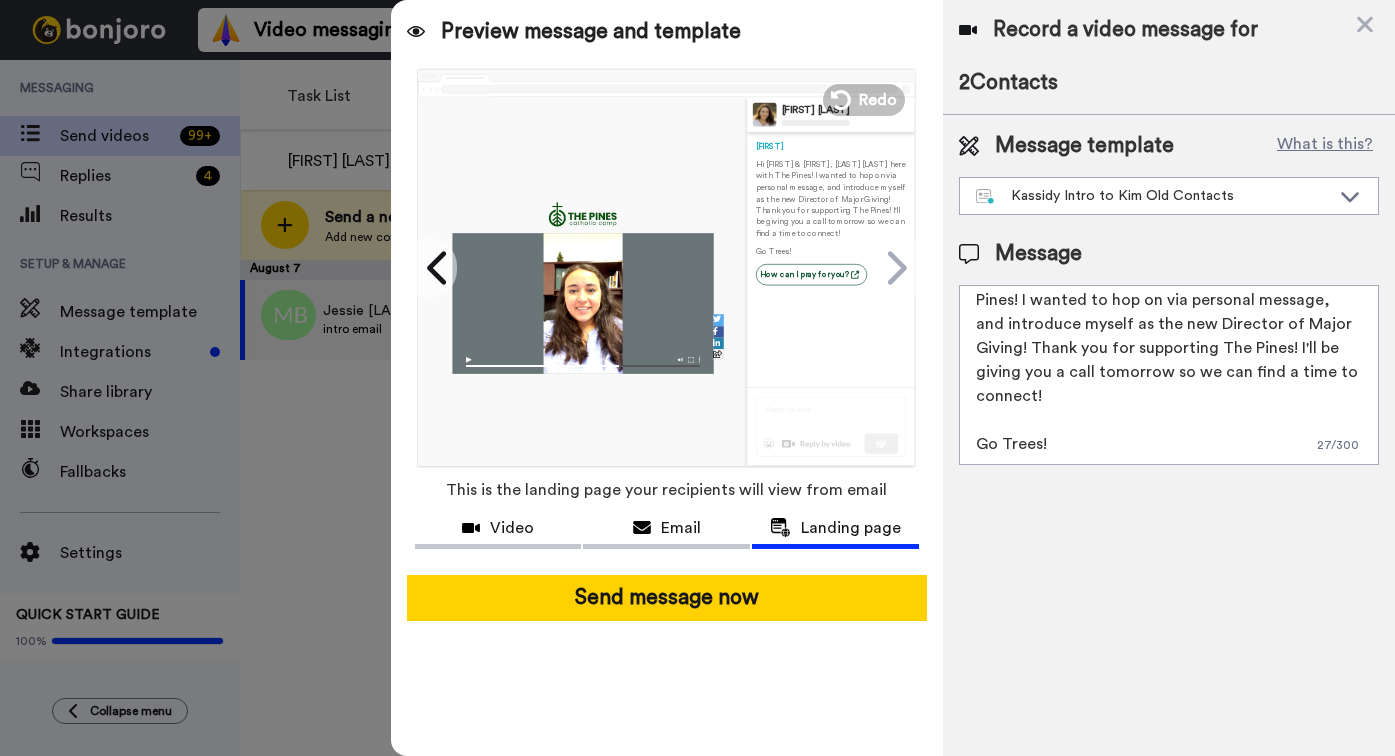 click at bounding box center (582, 303) 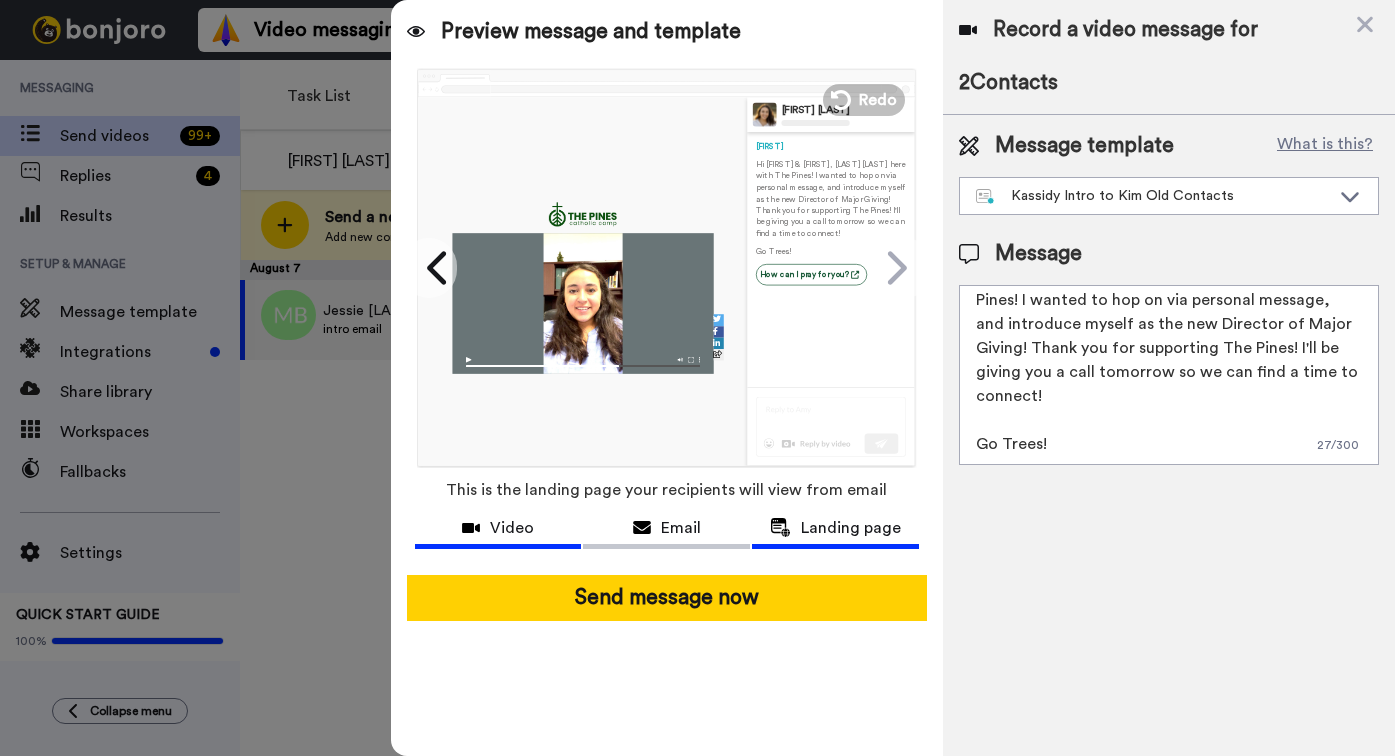 click on "Video" at bounding box center (512, 528) 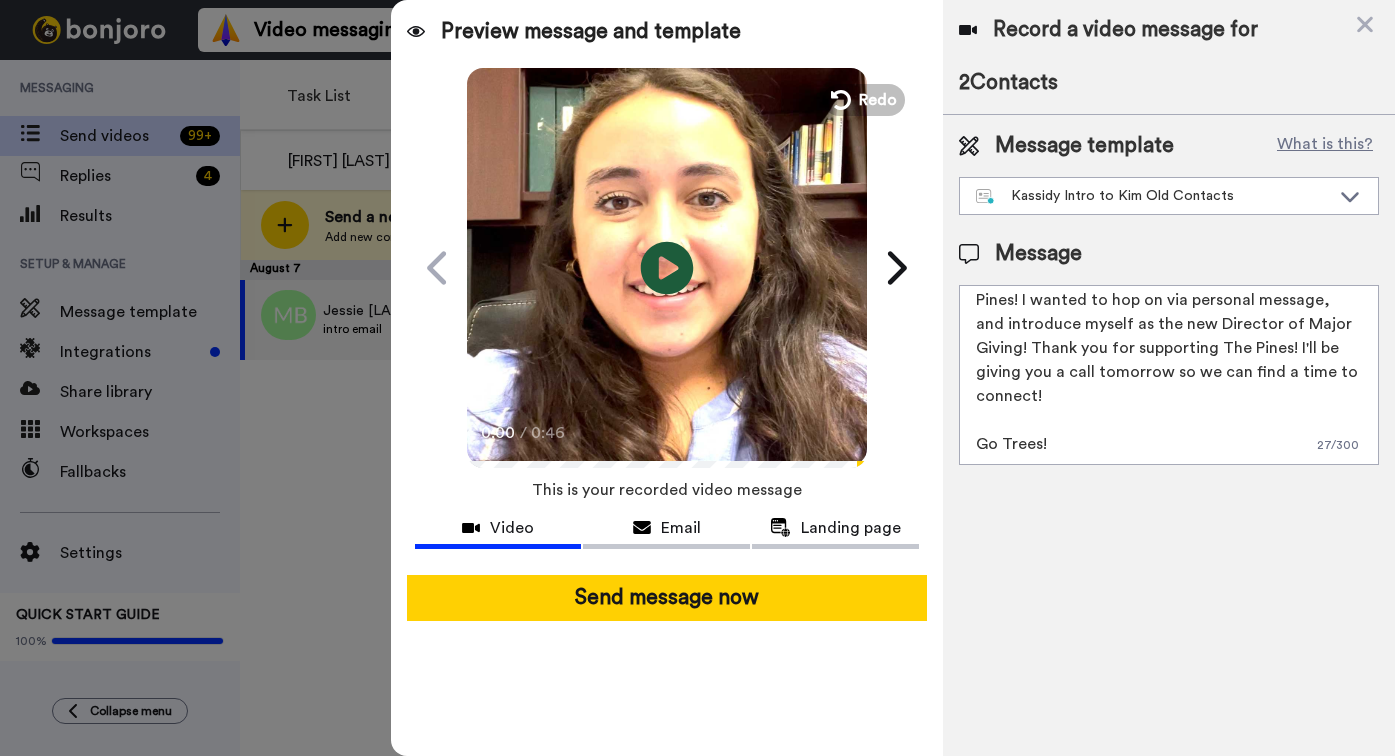 click on "Play/Pause" 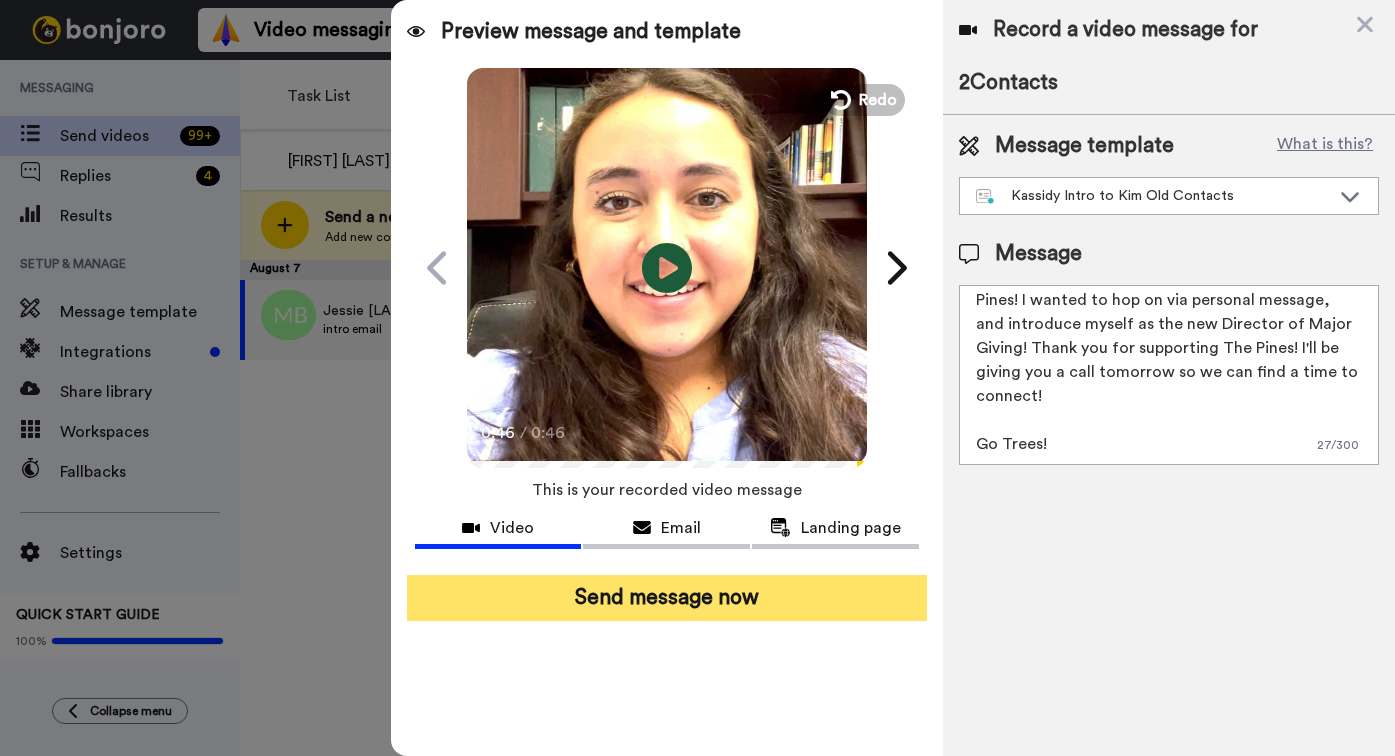 click on "Send message now" at bounding box center (667, 598) 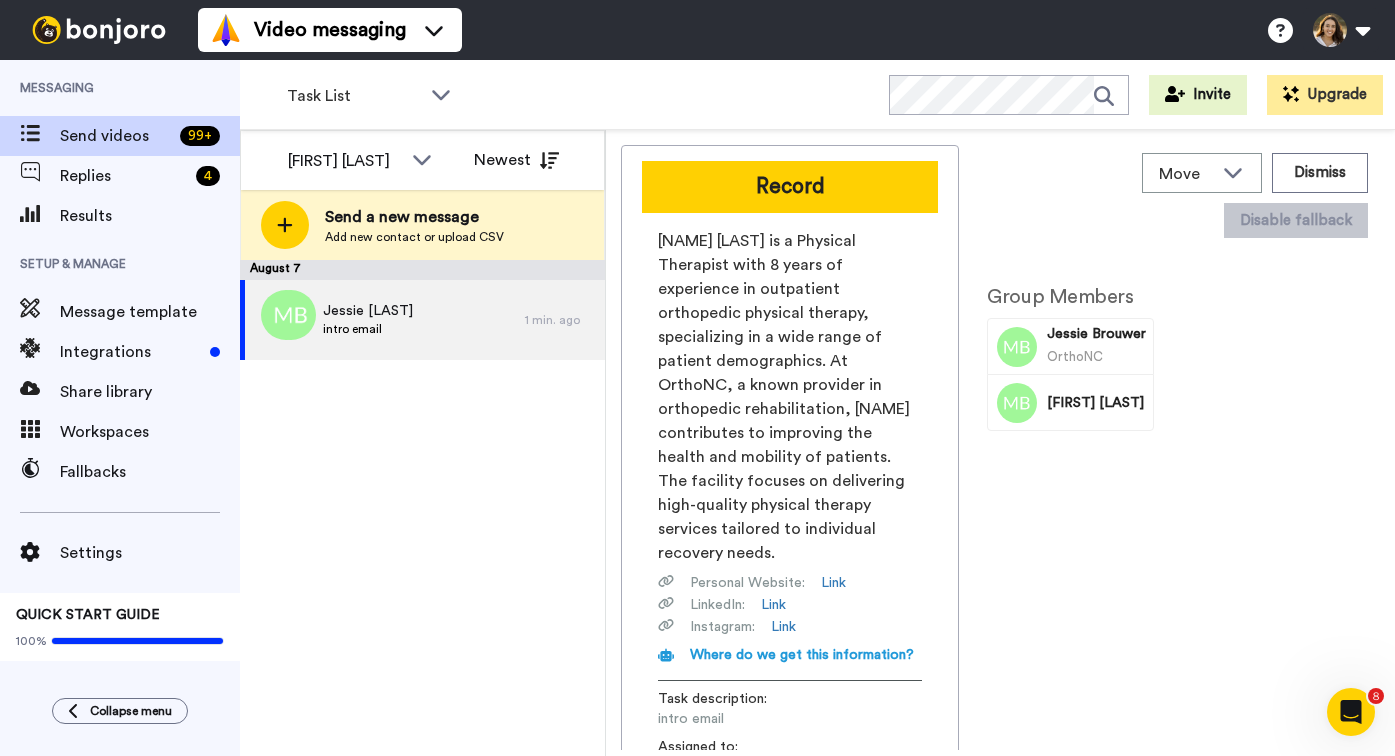 scroll, scrollTop: 0, scrollLeft: 0, axis: both 